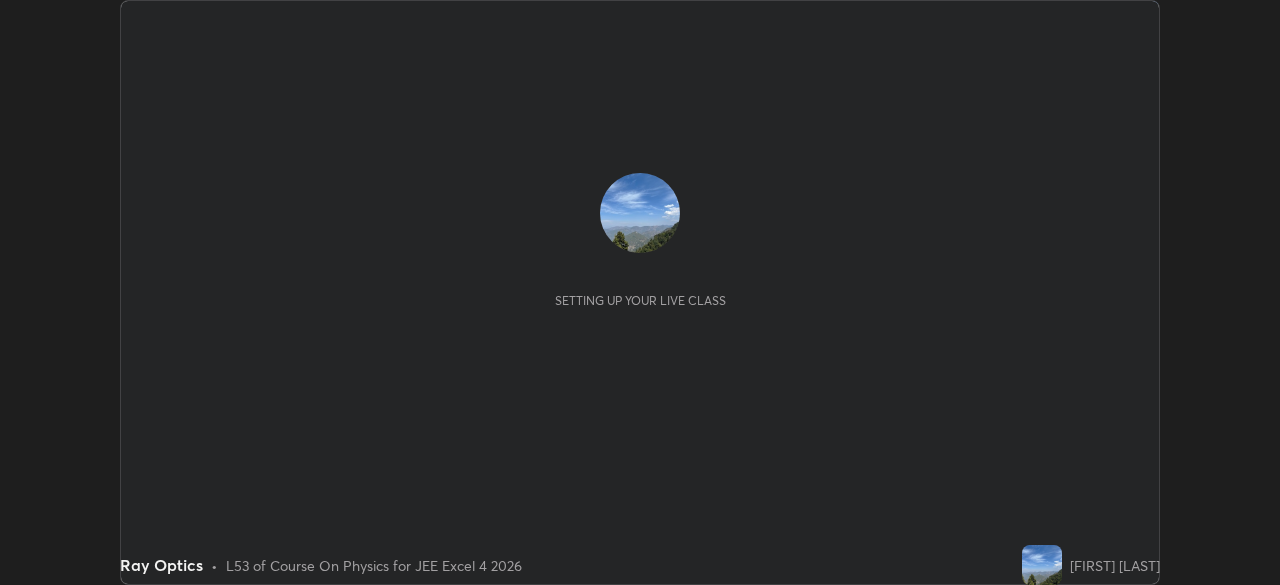 scroll, scrollTop: 0, scrollLeft: 0, axis: both 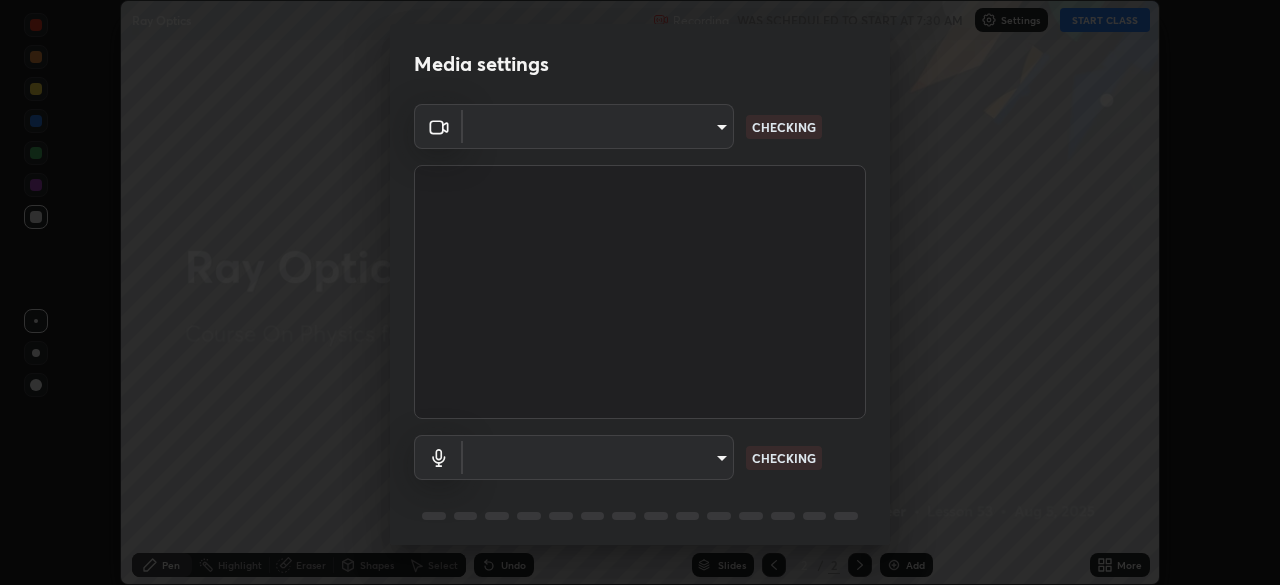 type on "3bea00eeac86fb66be6728b5c695c6c415261c56062ce64894d09a8807f83109" 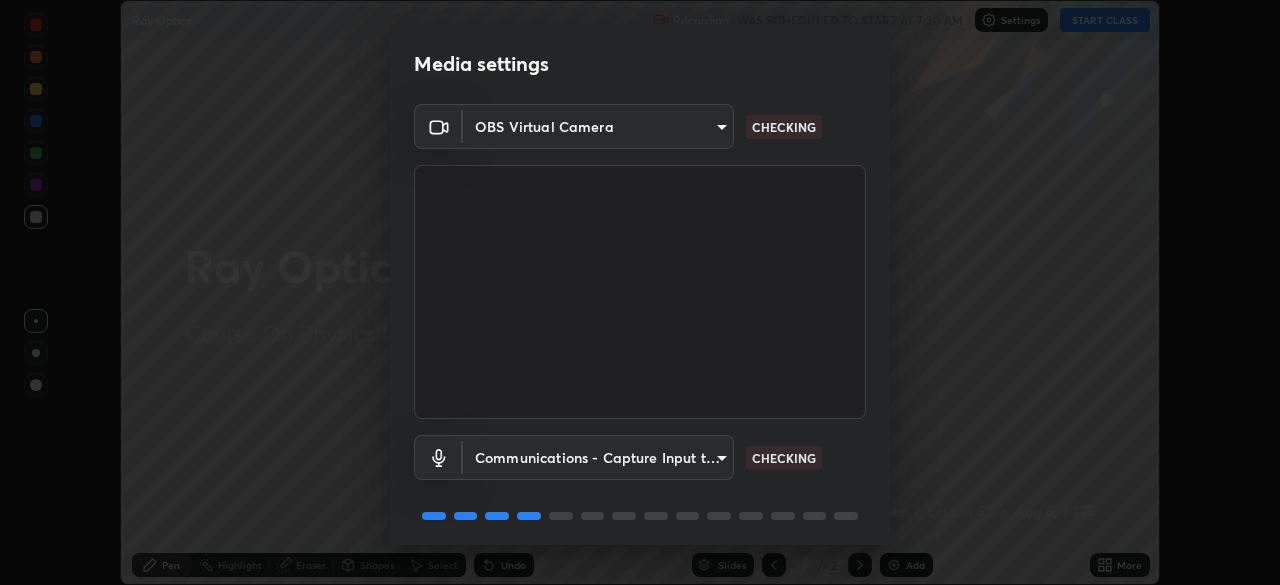 scroll, scrollTop: 71, scrollLeft: 0, axis: vertical 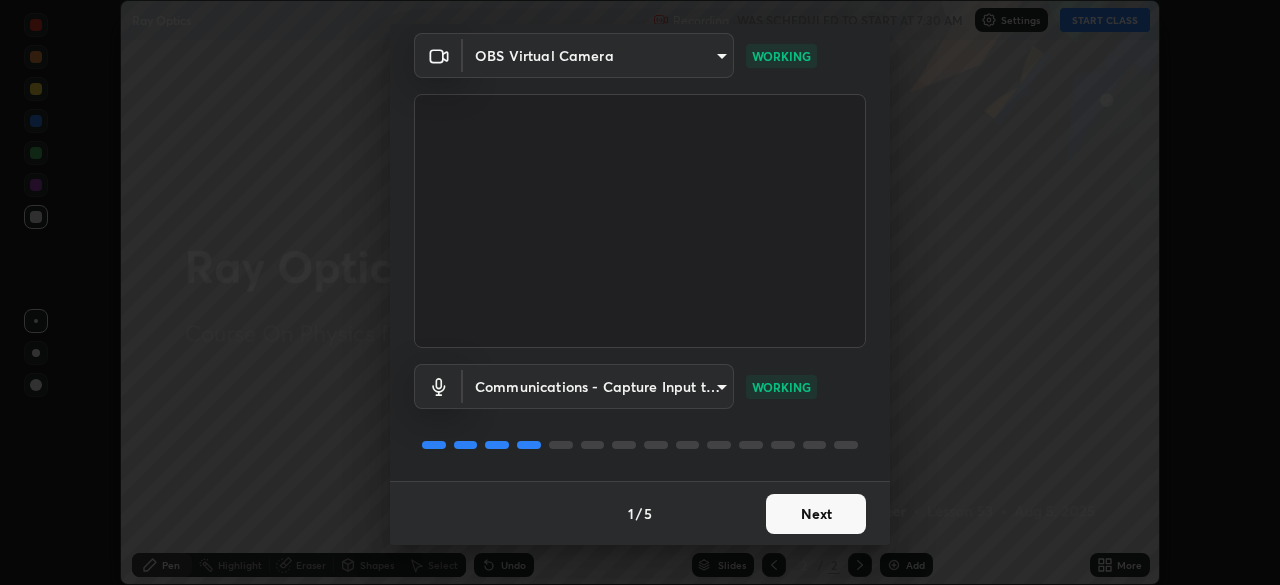 click on "Next" at bounding box center (816, 514) 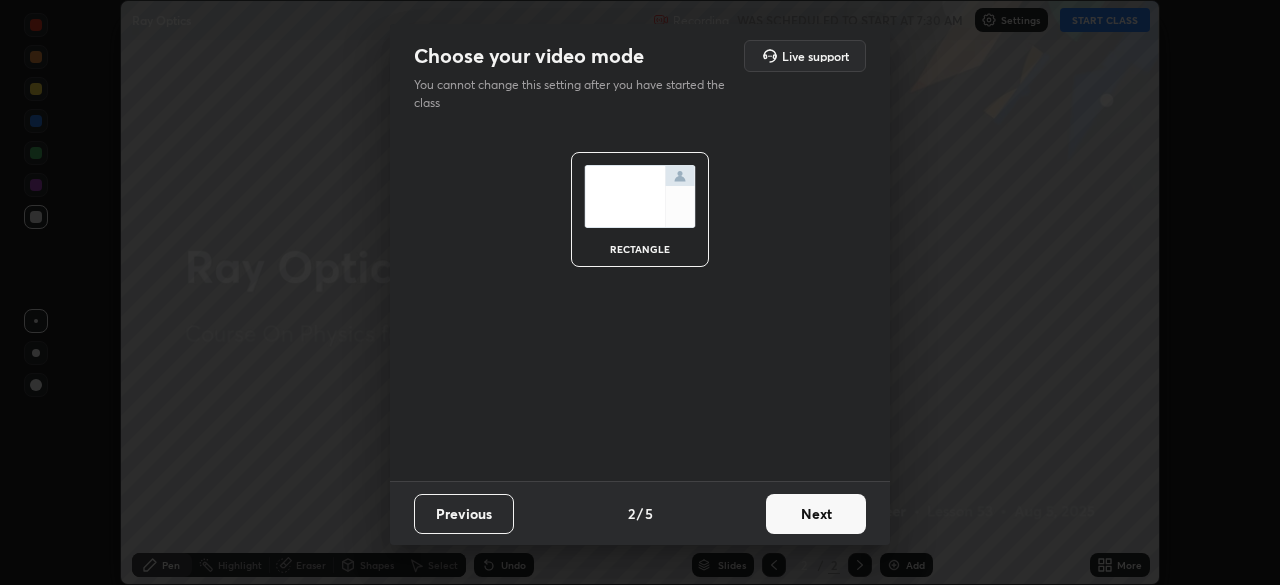 click on "Next" at bounding box center [816, 514] 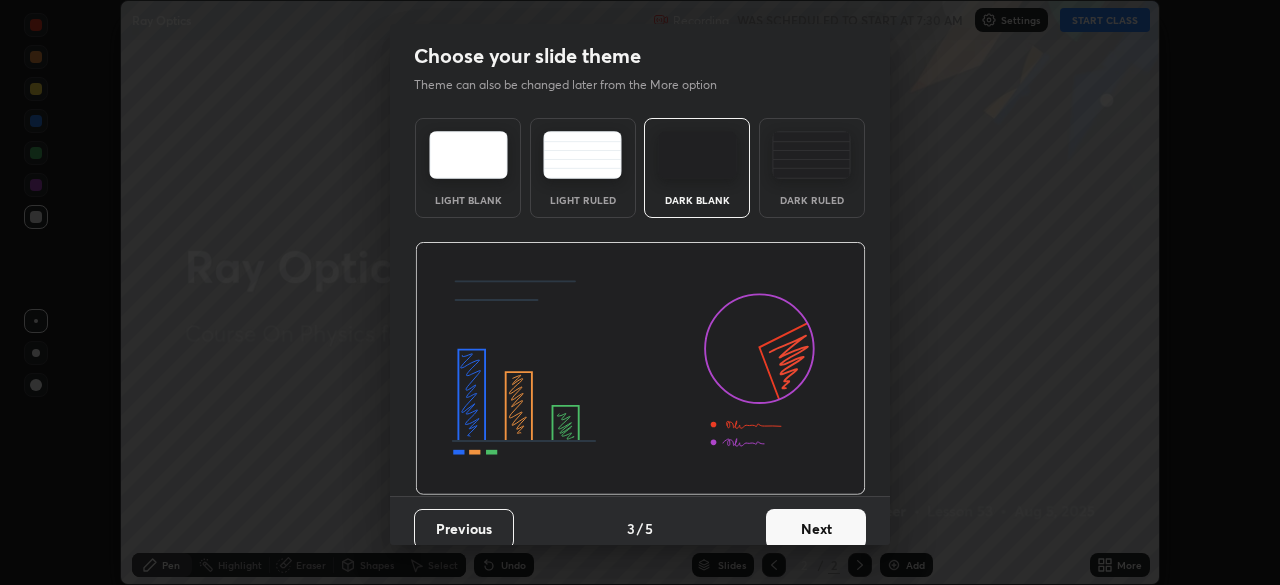 click on "Next" at bounding box center [816, 529] 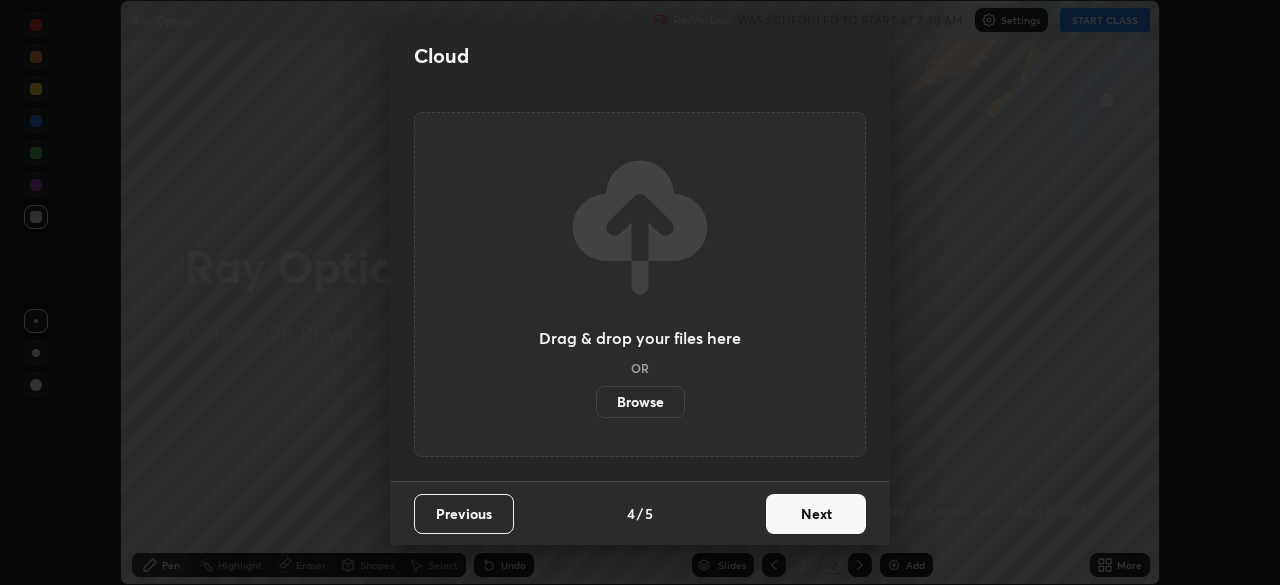 click on "Next" at bounding box center [816, 514] 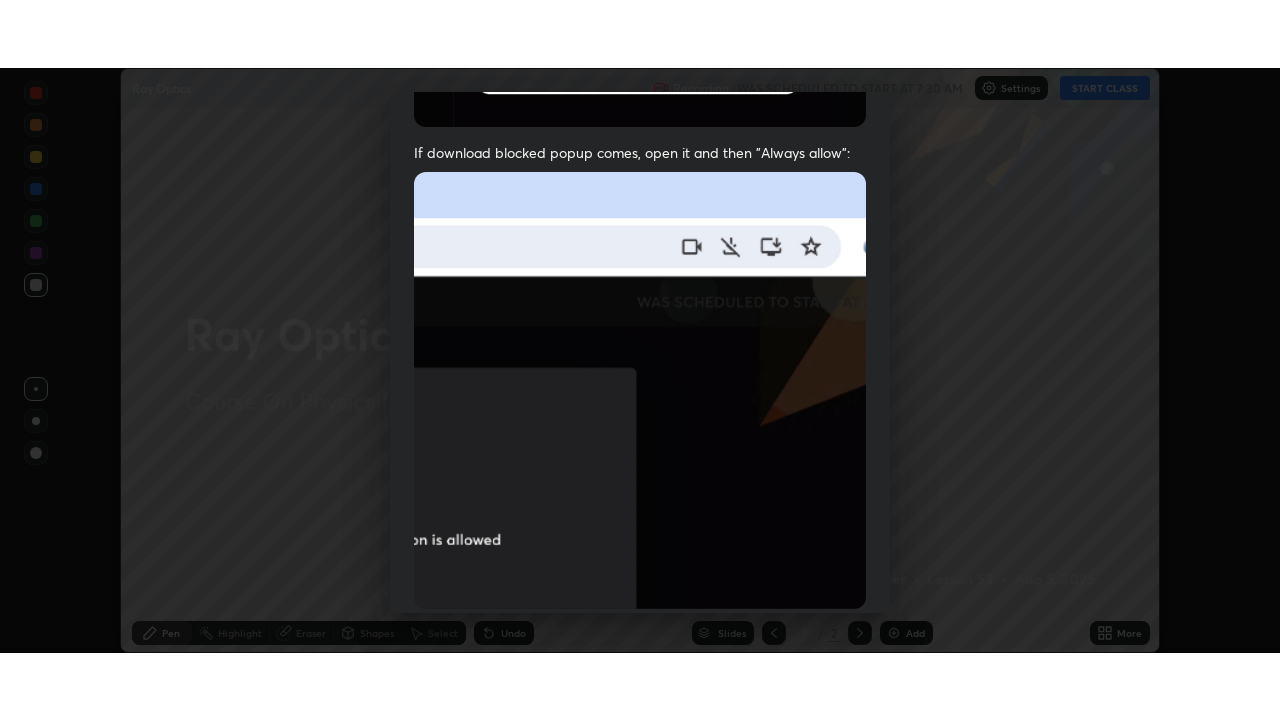 scroll, scrollTop: 479, scrollLeft: 0, axis: vertical 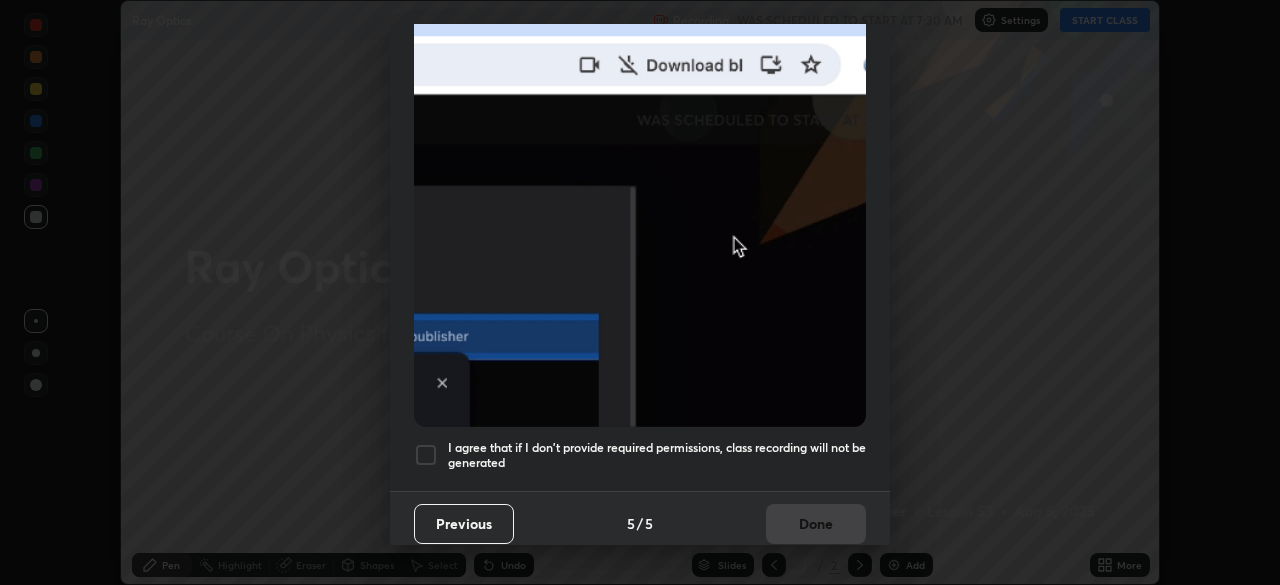 click at bounding box center [426, 455] 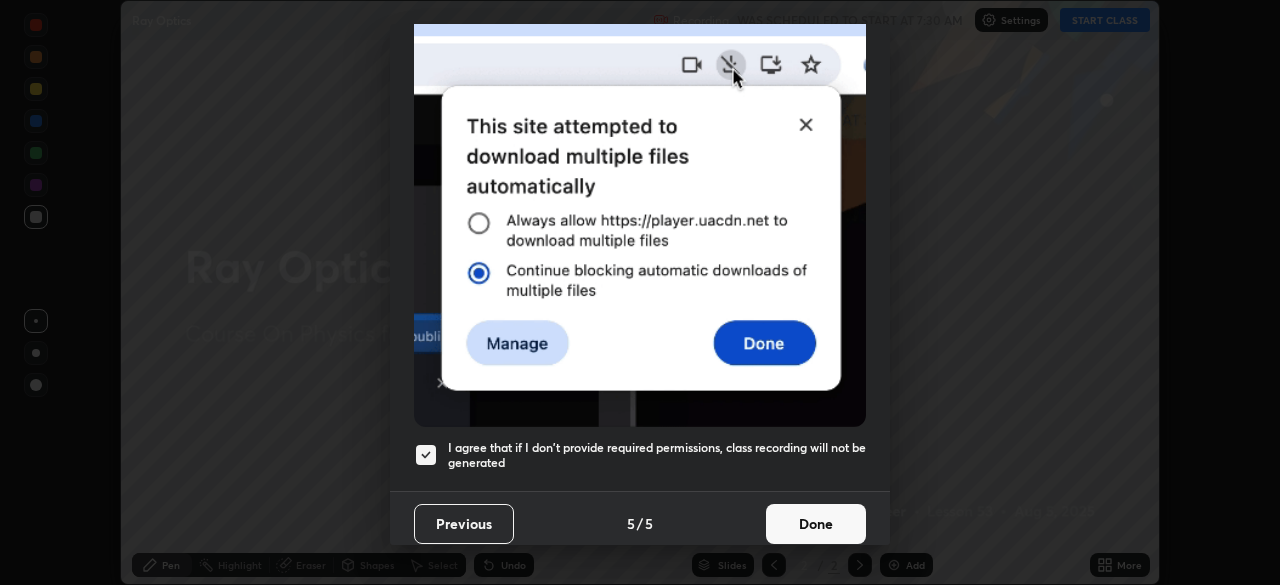 click on "Done" at bounding box center (816, 524) 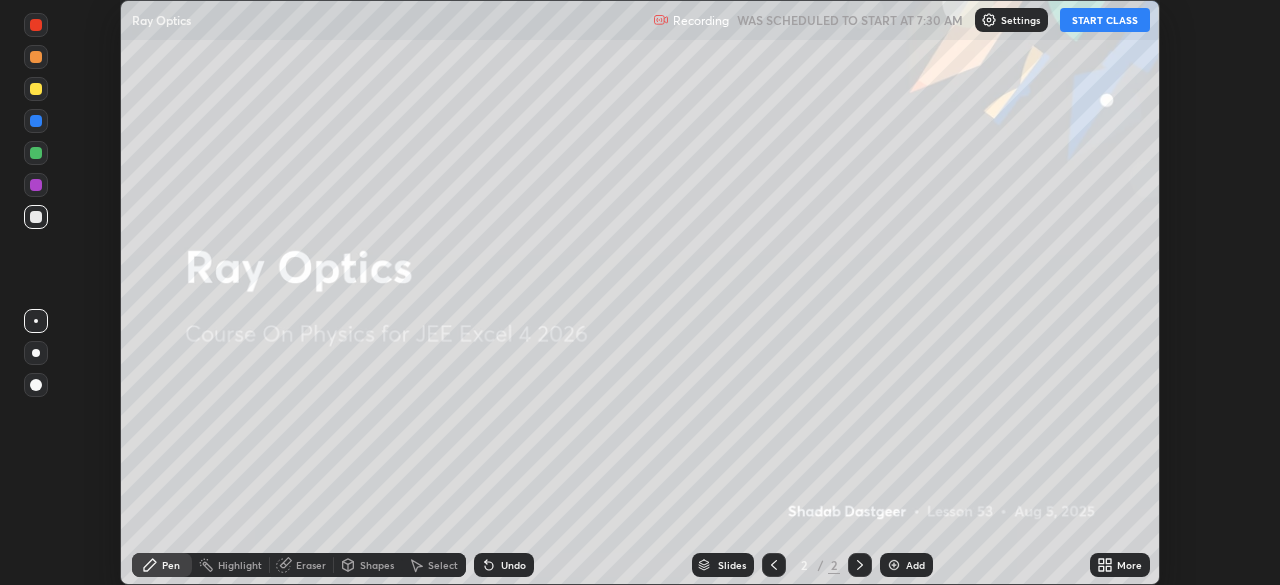 click on "START CLASS" at bounding box center (1105, 20) 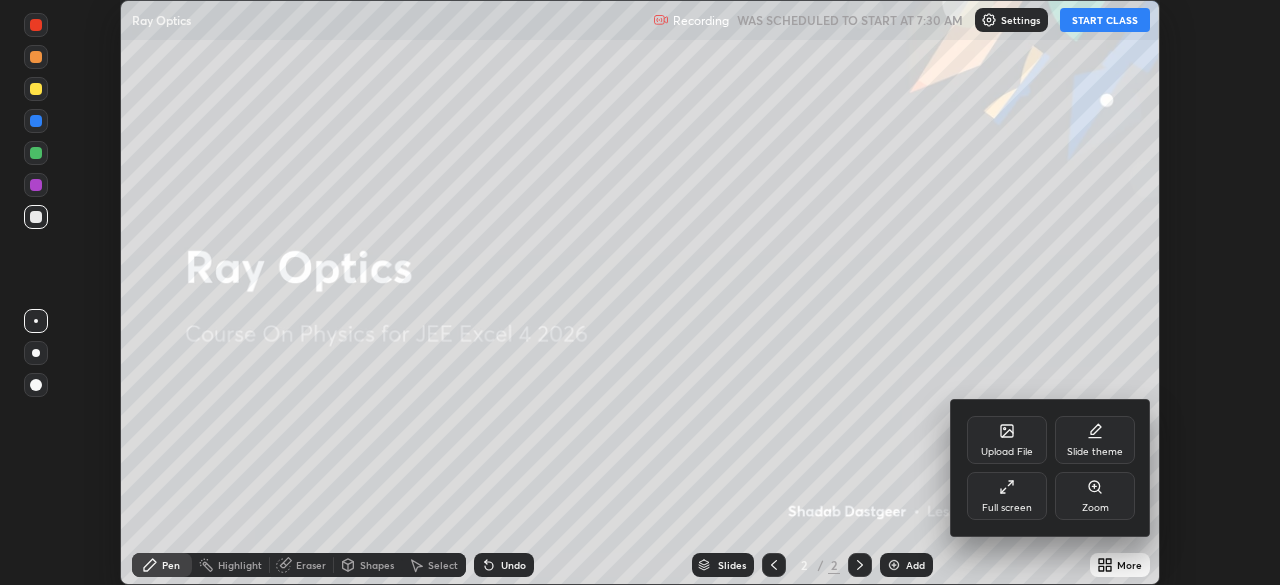 click 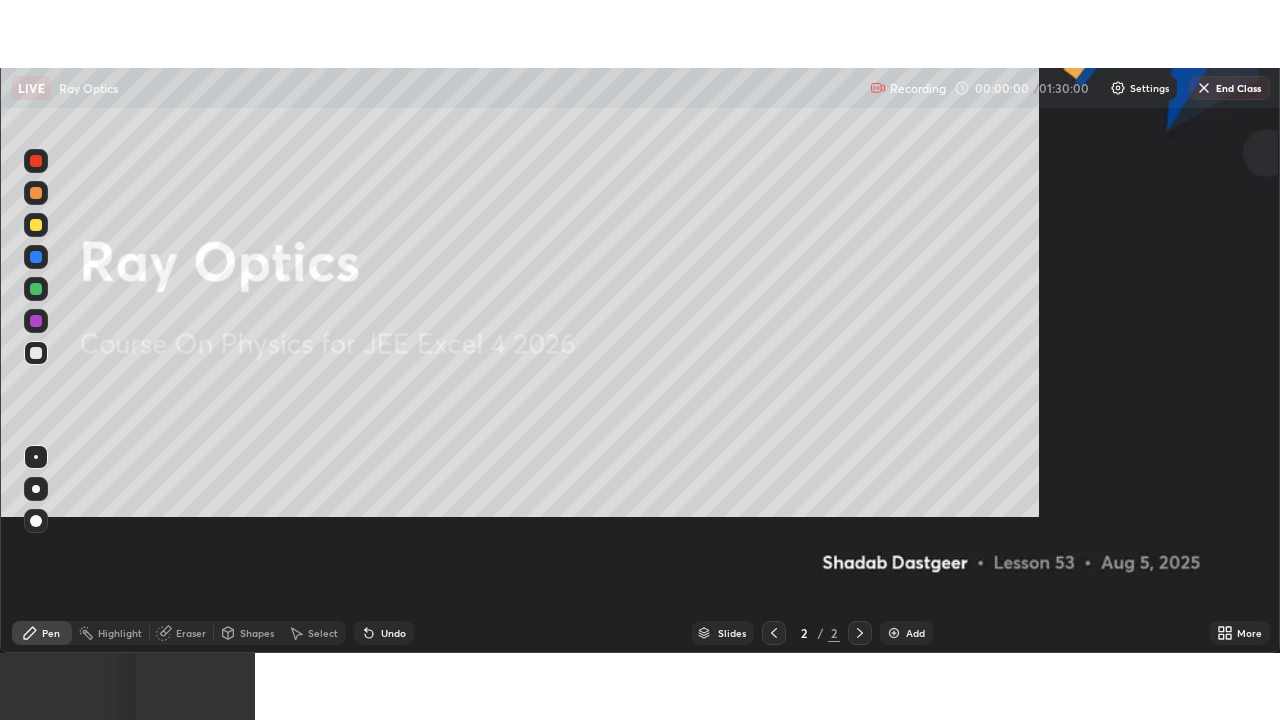 scroll, scrollTop: 99280, scrollLeft: 98720, axis: both 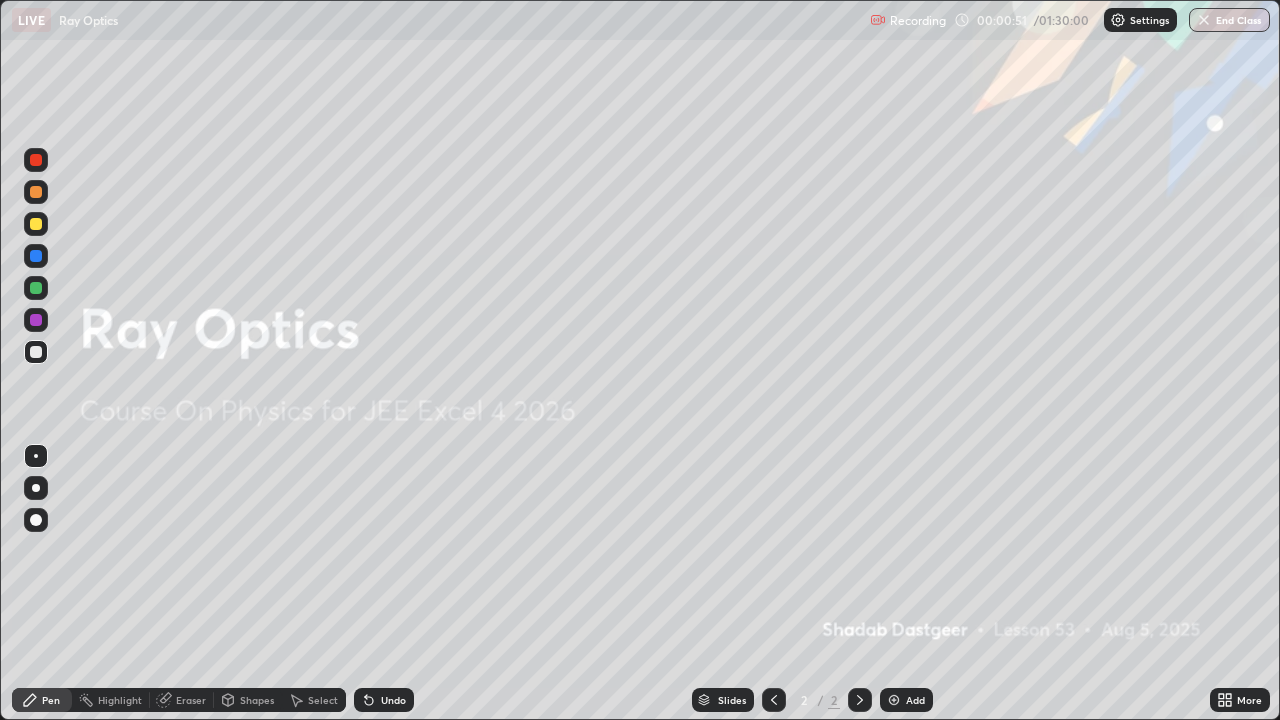click on "Add" at bounding box center (915, 700) 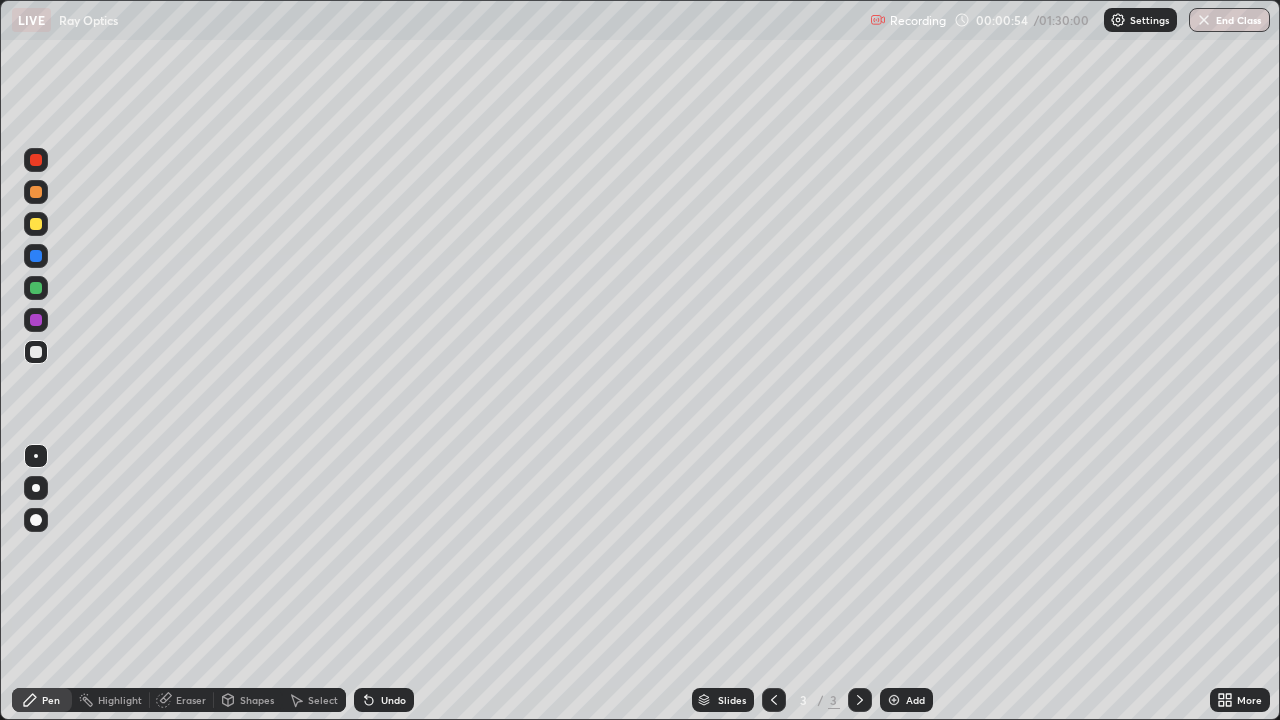 click at bounding box center (36, 224) 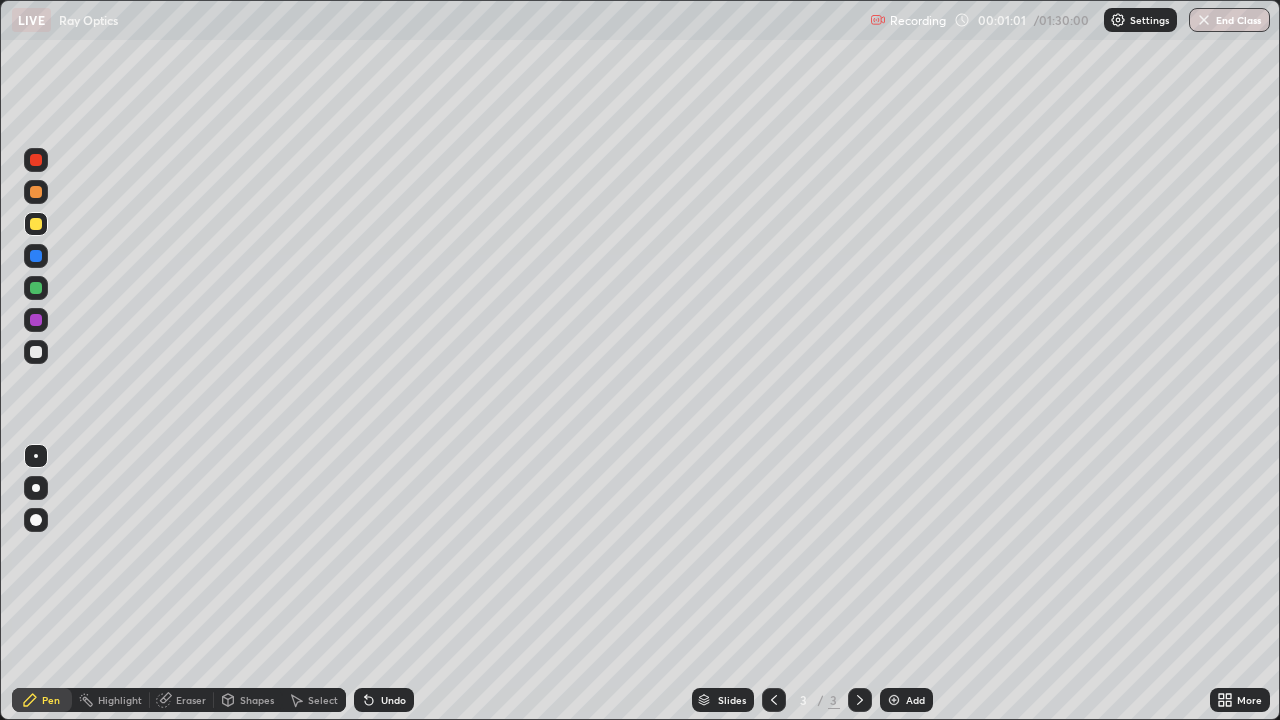 click at bounding box center (36, 352) 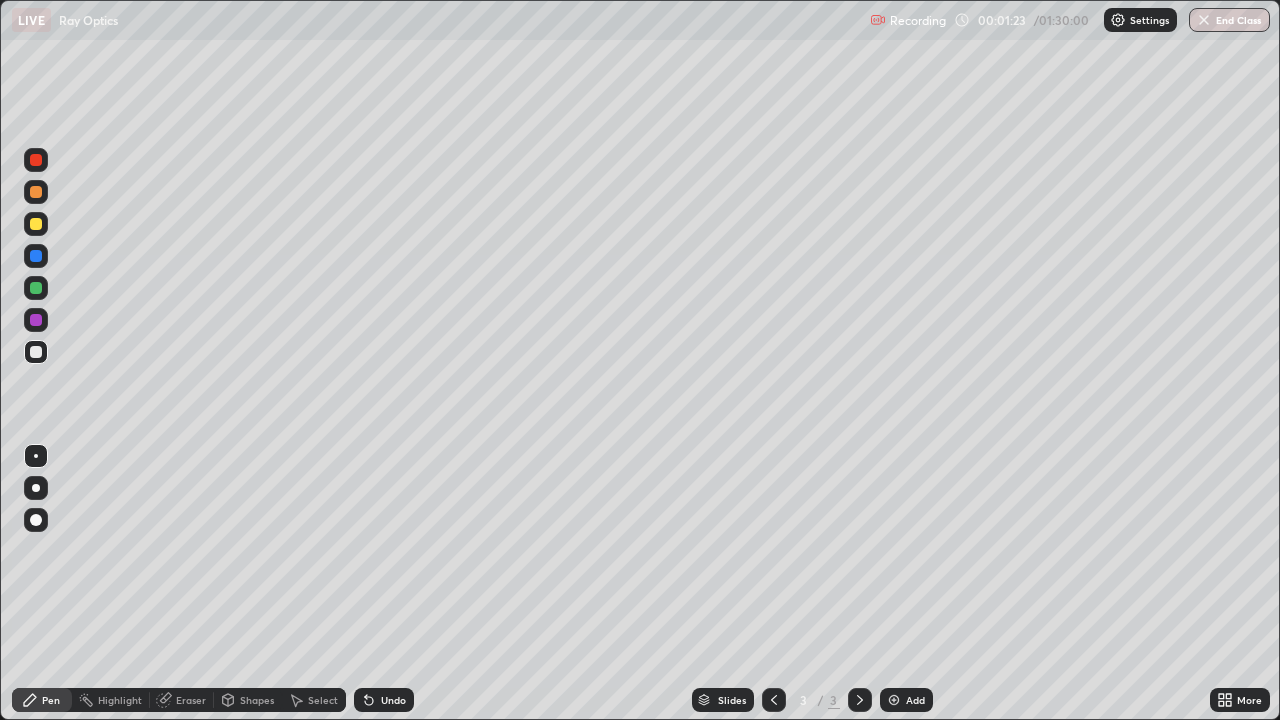 click on "Undo" at bounding box center (384, 700) 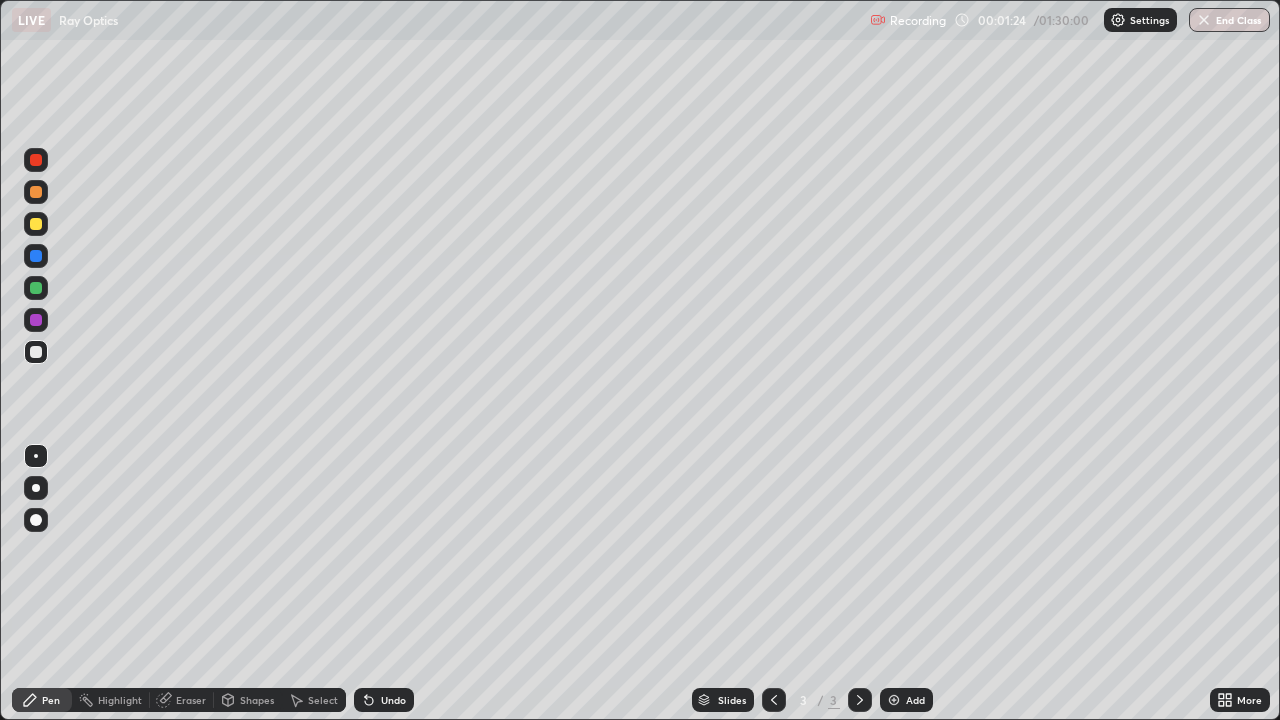click 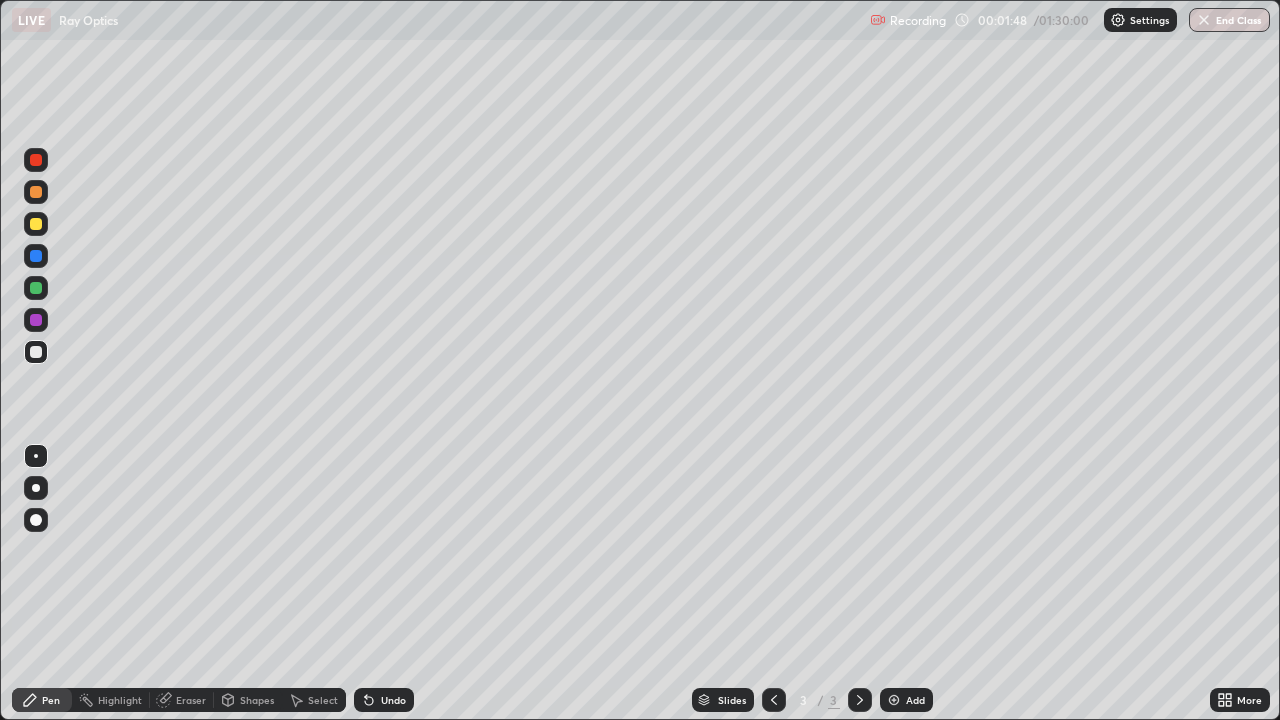 click on "Undo" at bounding box center (384, 700) 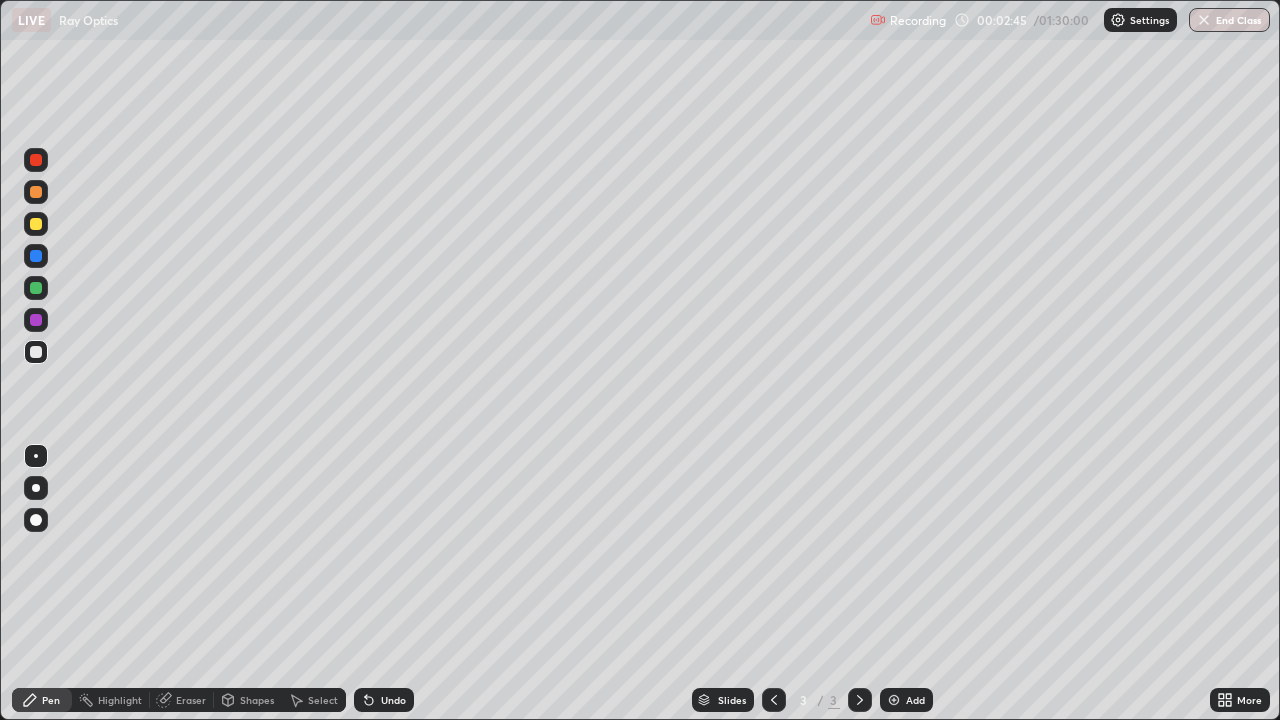 click at bounding box center (36, 256) 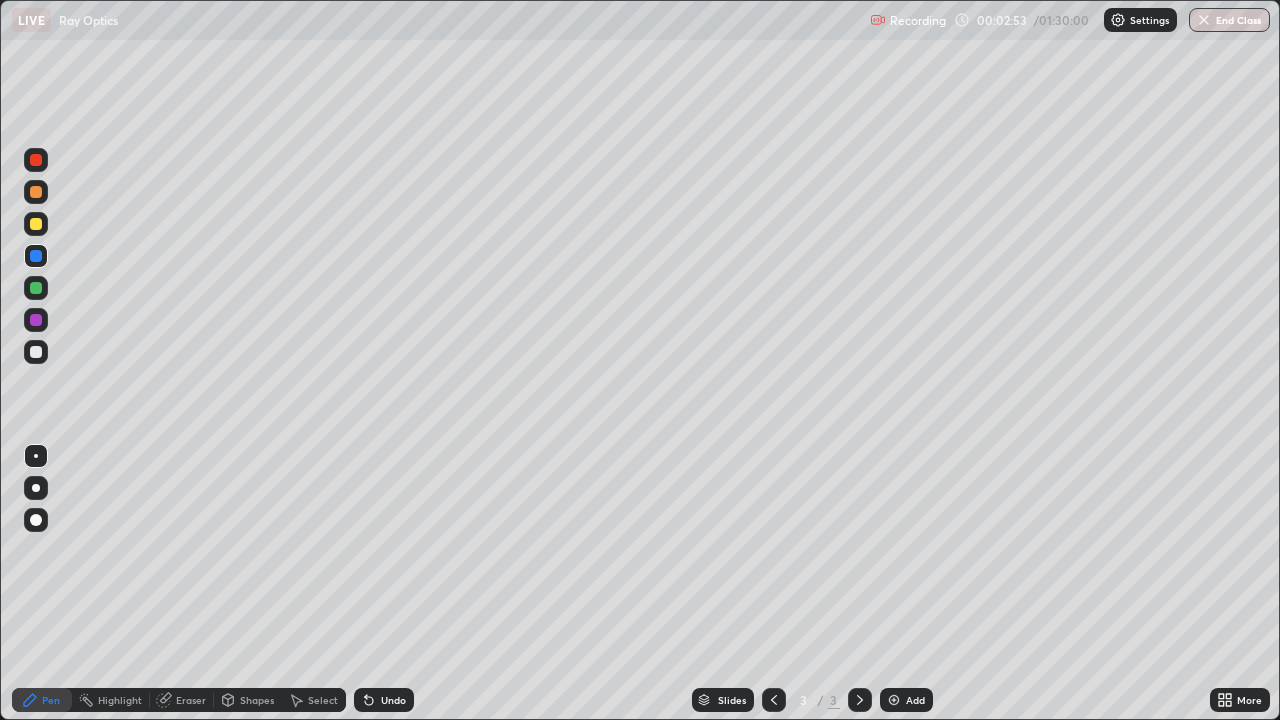 click at bounding box center [36, 352] 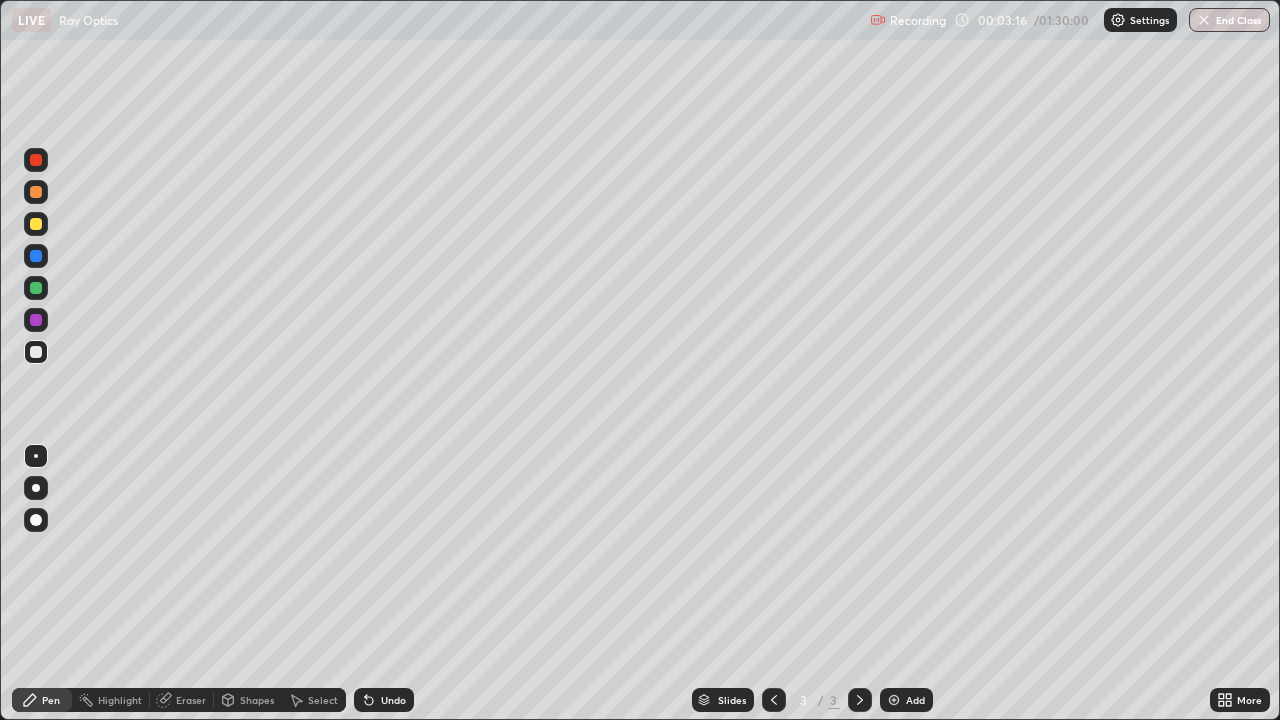 click at bounding box center (36, 192) 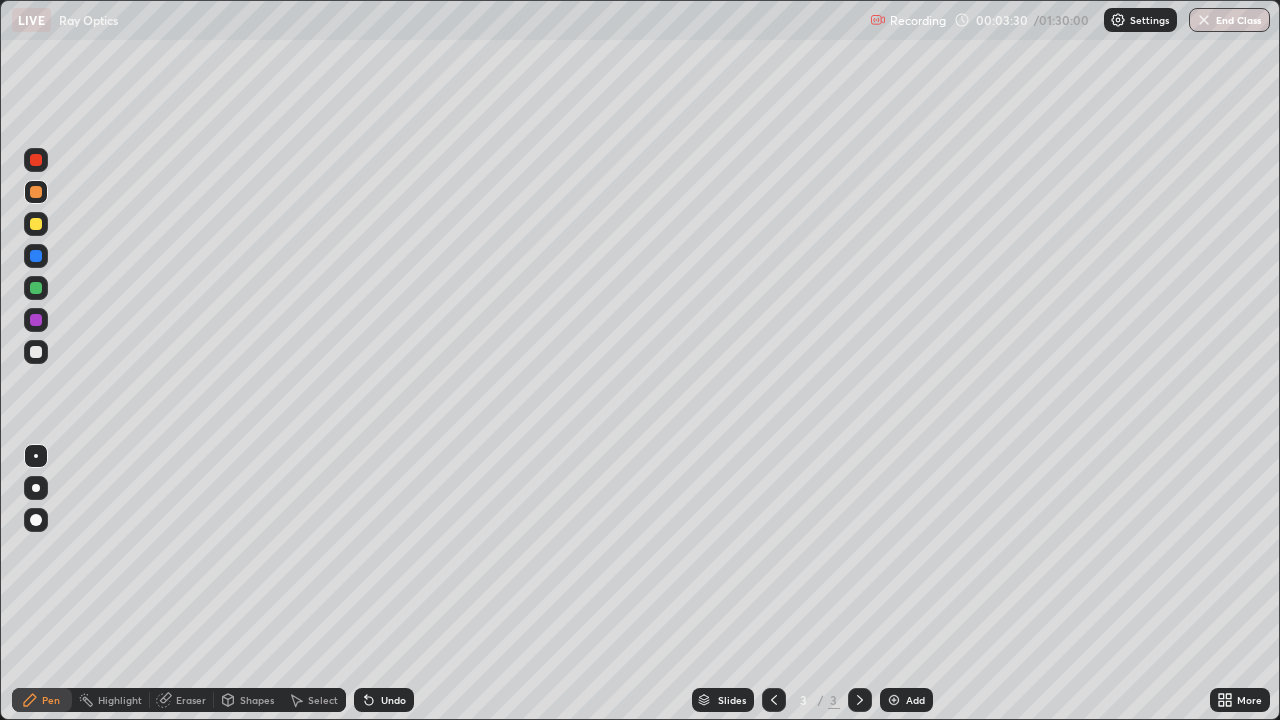 click at bounding box center (36, 352) 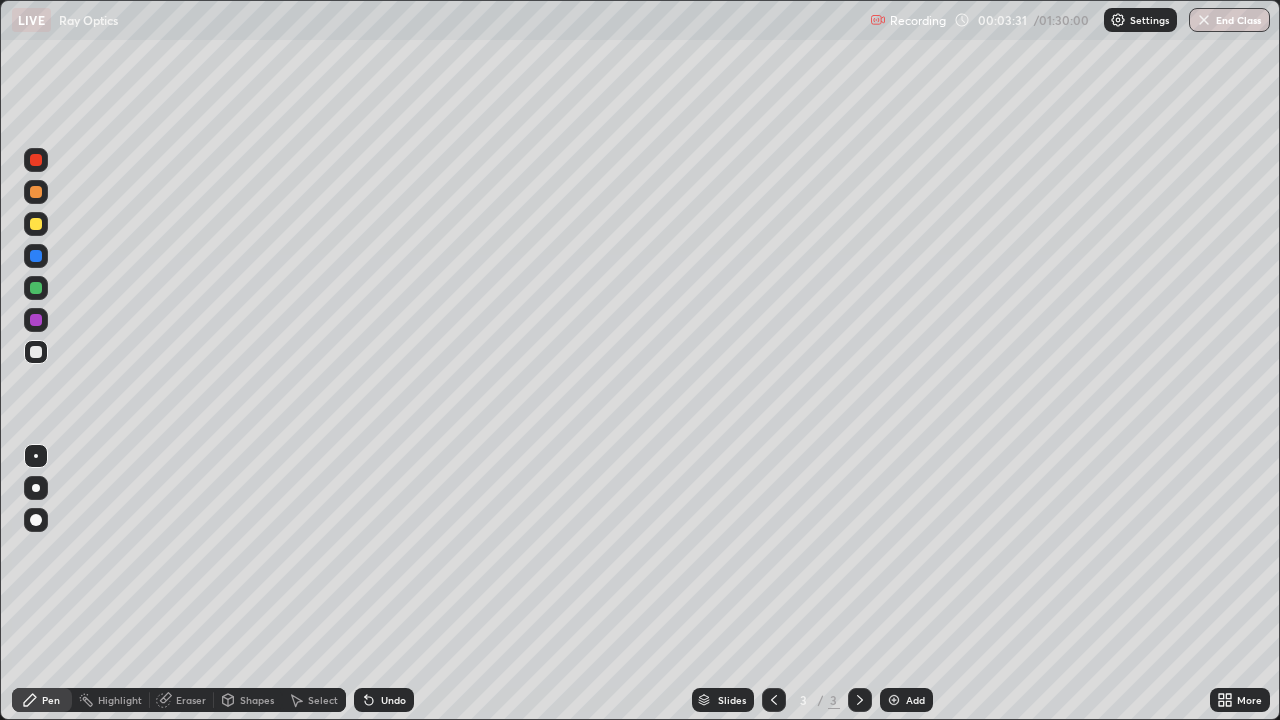 click at bounding box center [36, 192] 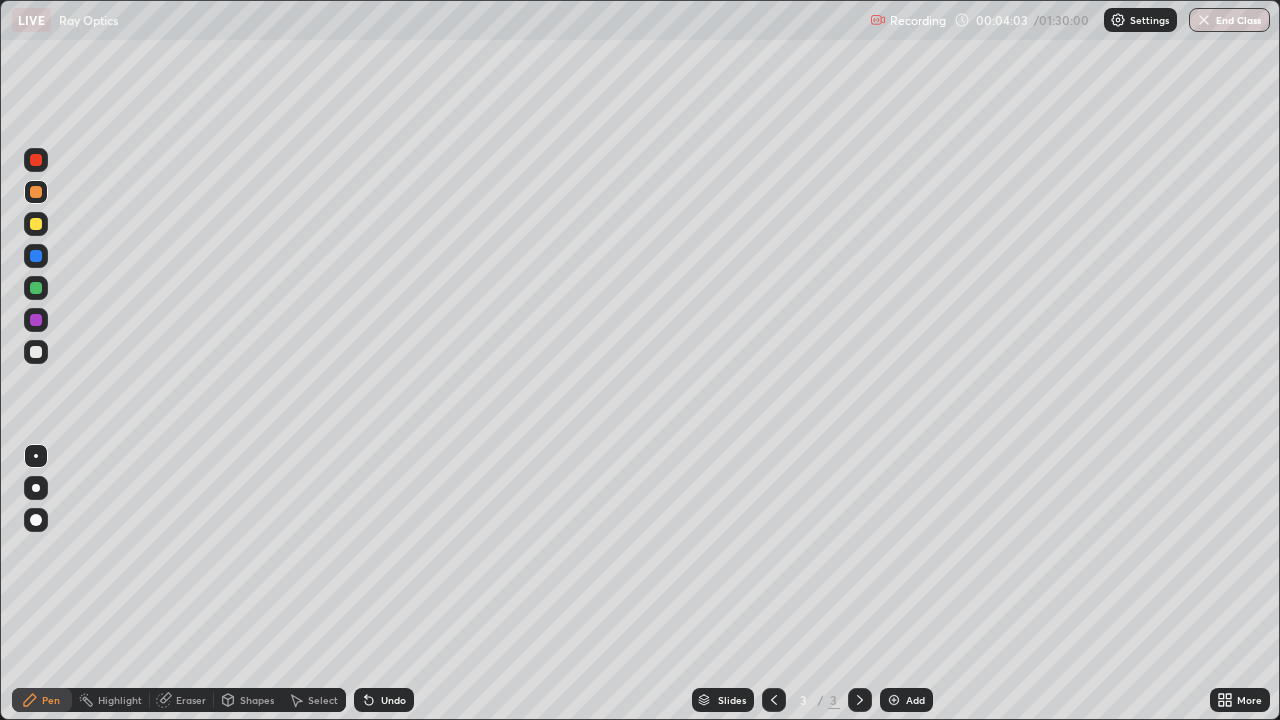 click at bounding box center (36, 352) 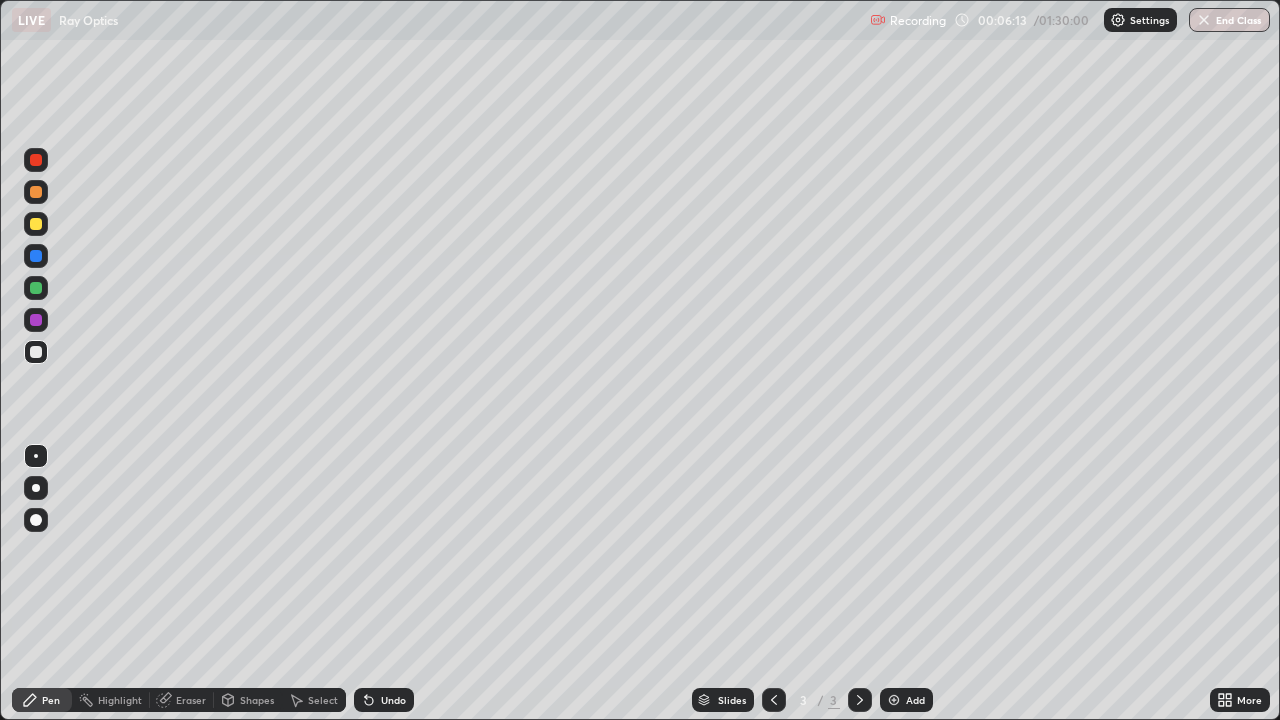 click on "Add" at bounding box center (906, 700) 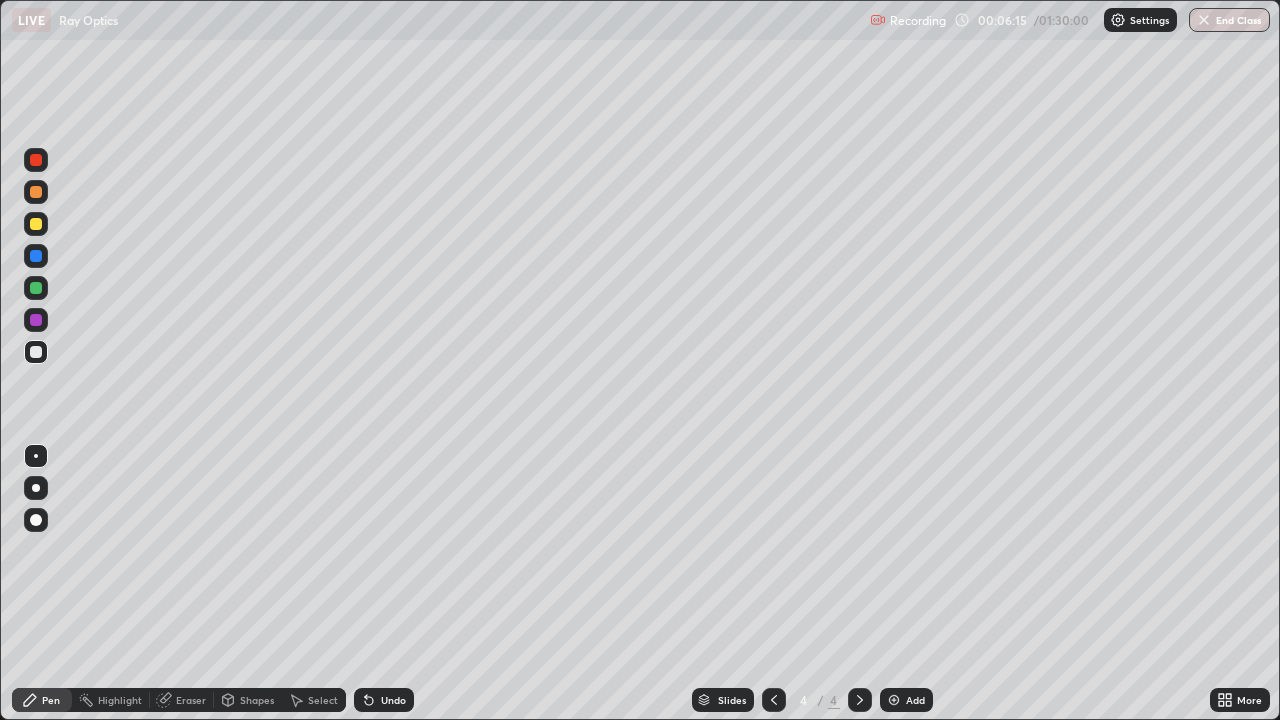 click at bounding box center (36, 256) 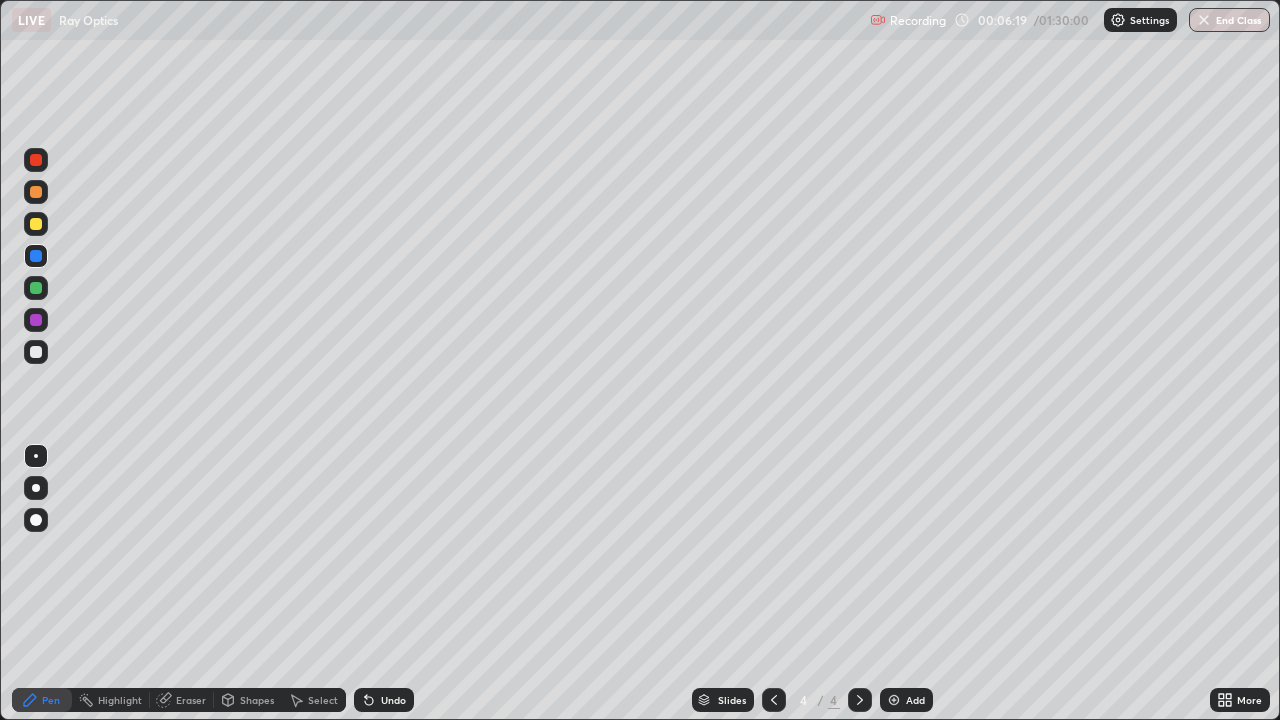 click at bounding box center (36, 352) 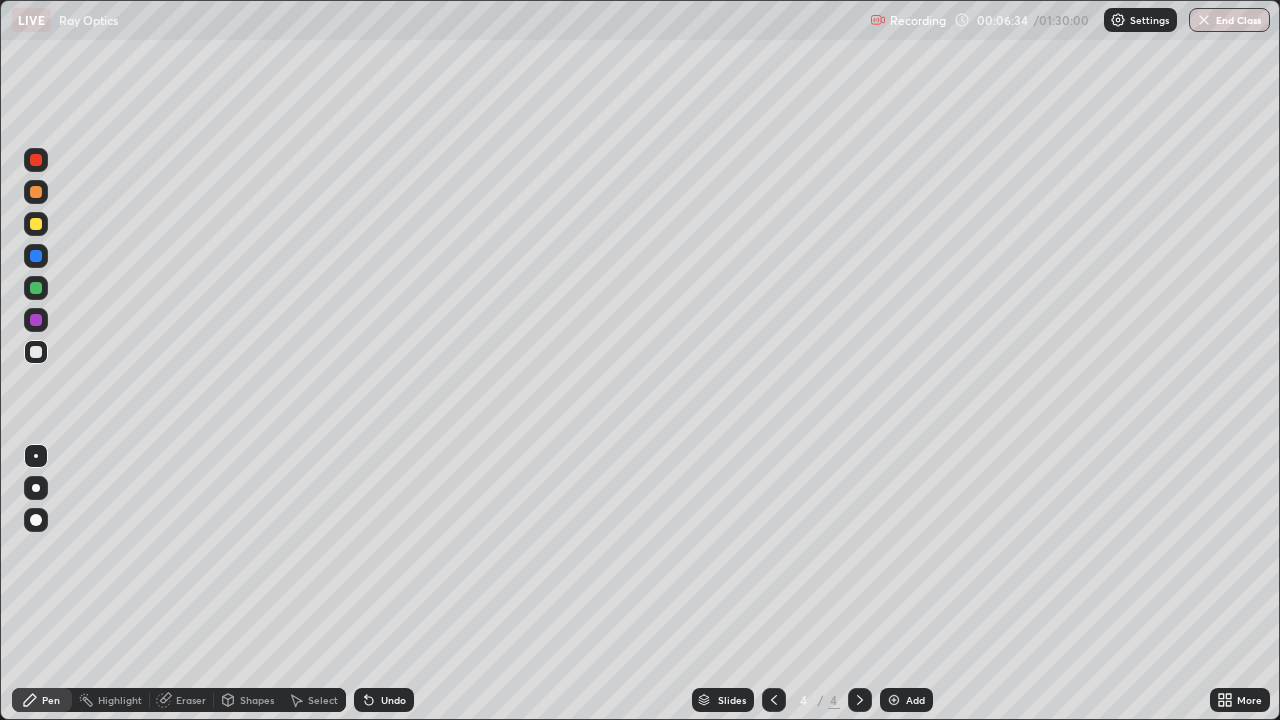 click at bounding box center [36, 224] 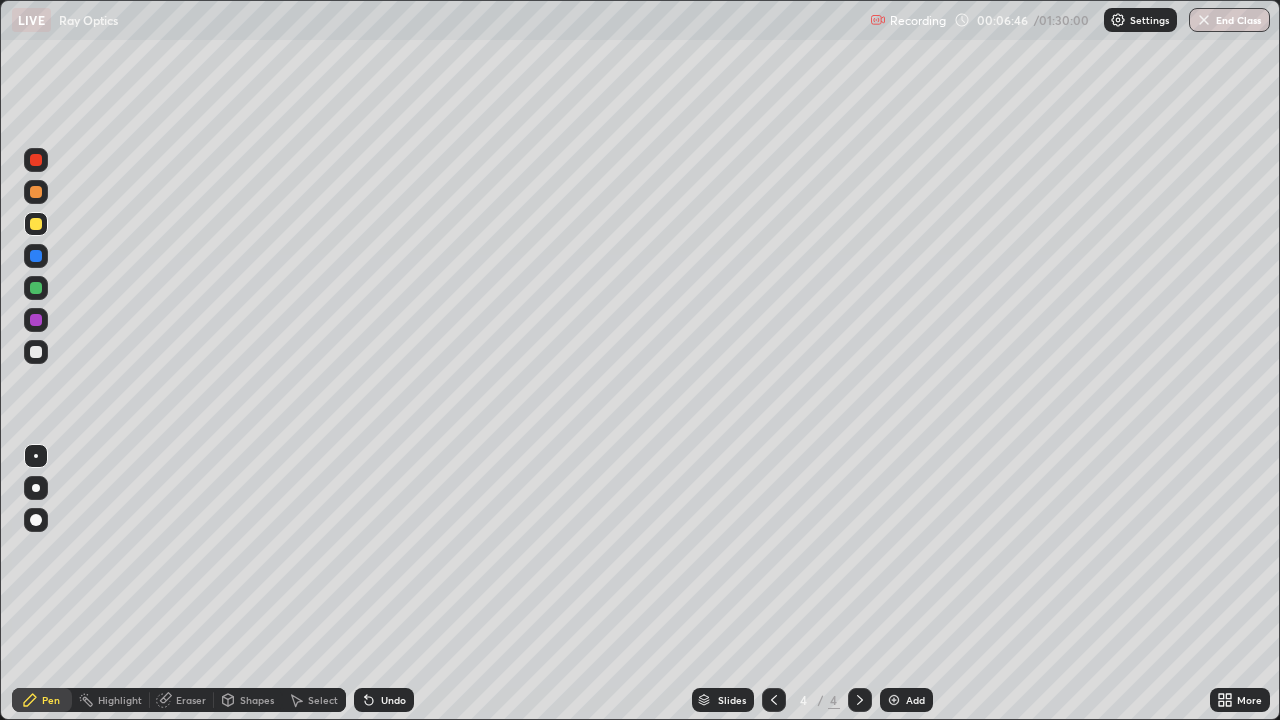 click on "Undo" at bounding box center [384, 700] 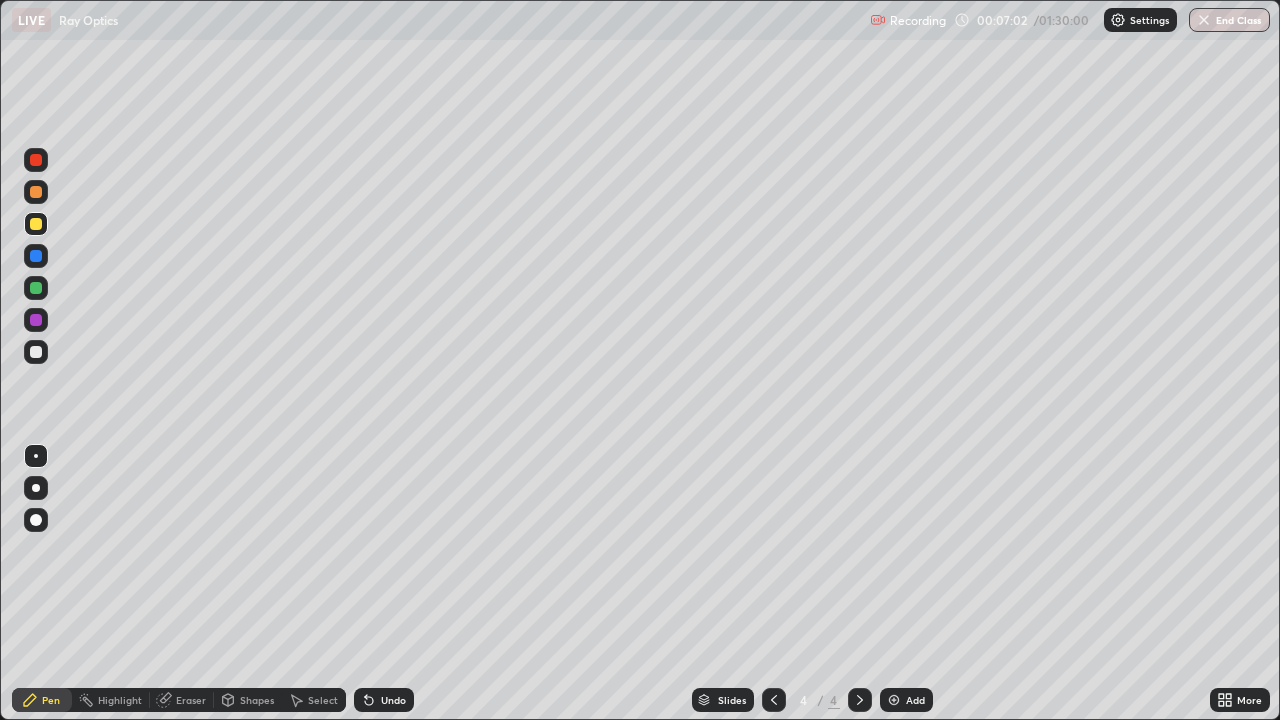 click at bounding box center [36, 352] 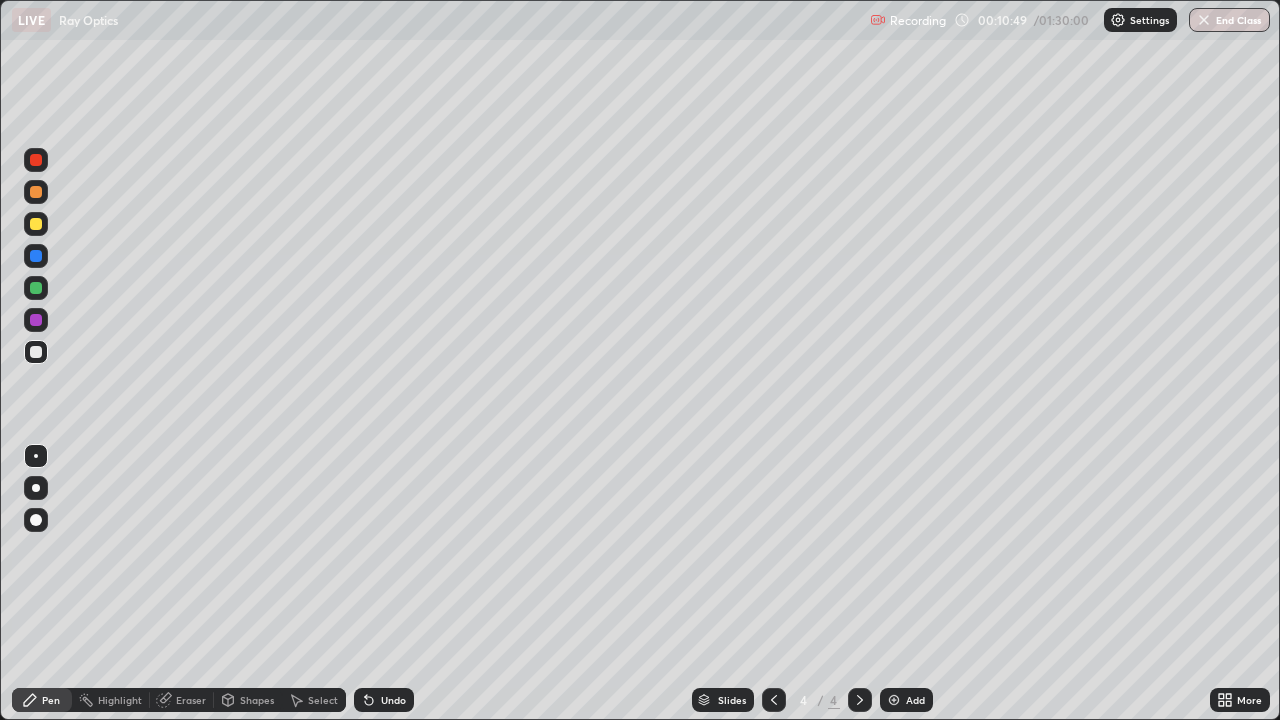 click on "Add" at bounding box center (906, 700) 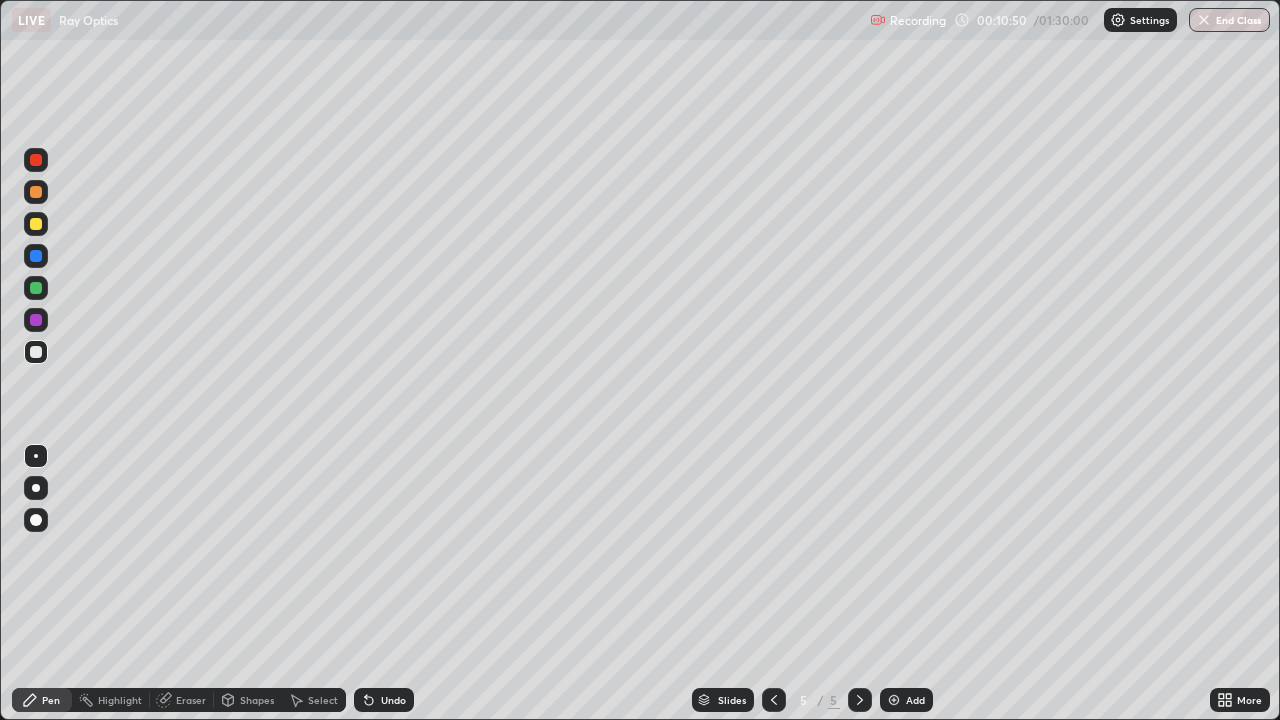 click at bounding box center [36, 192] 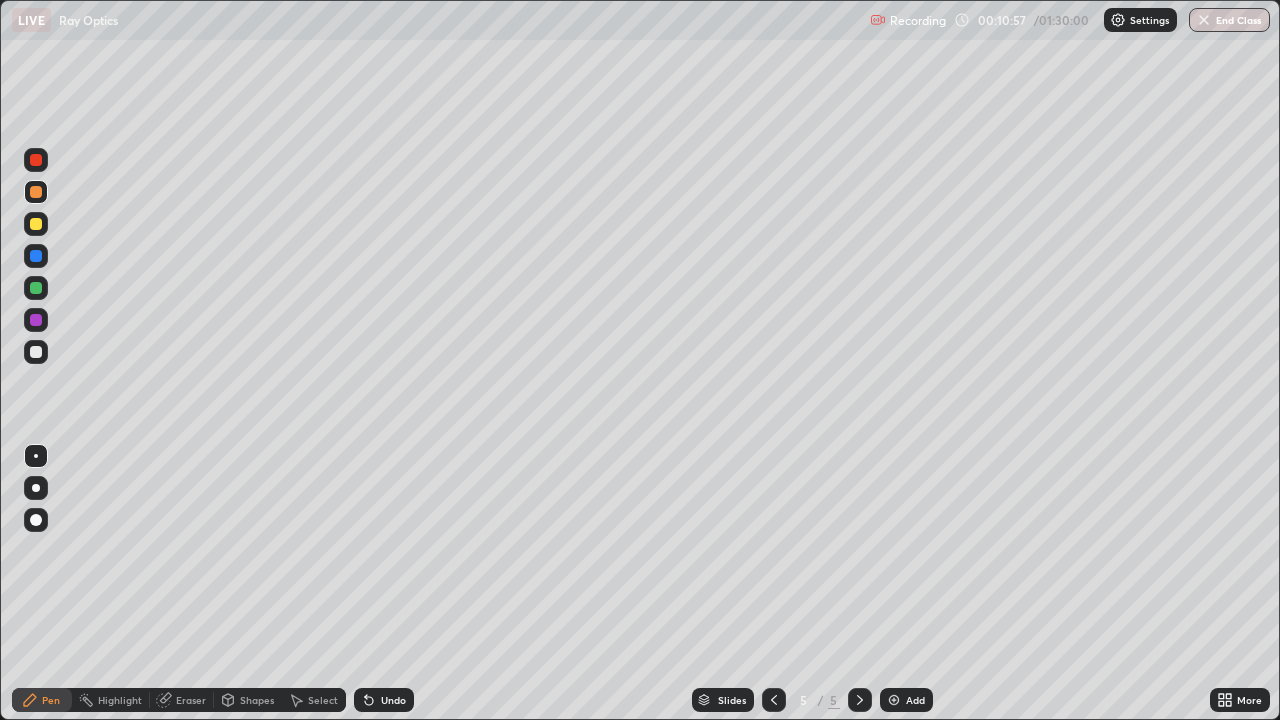 click at bounding box center (36, 352) 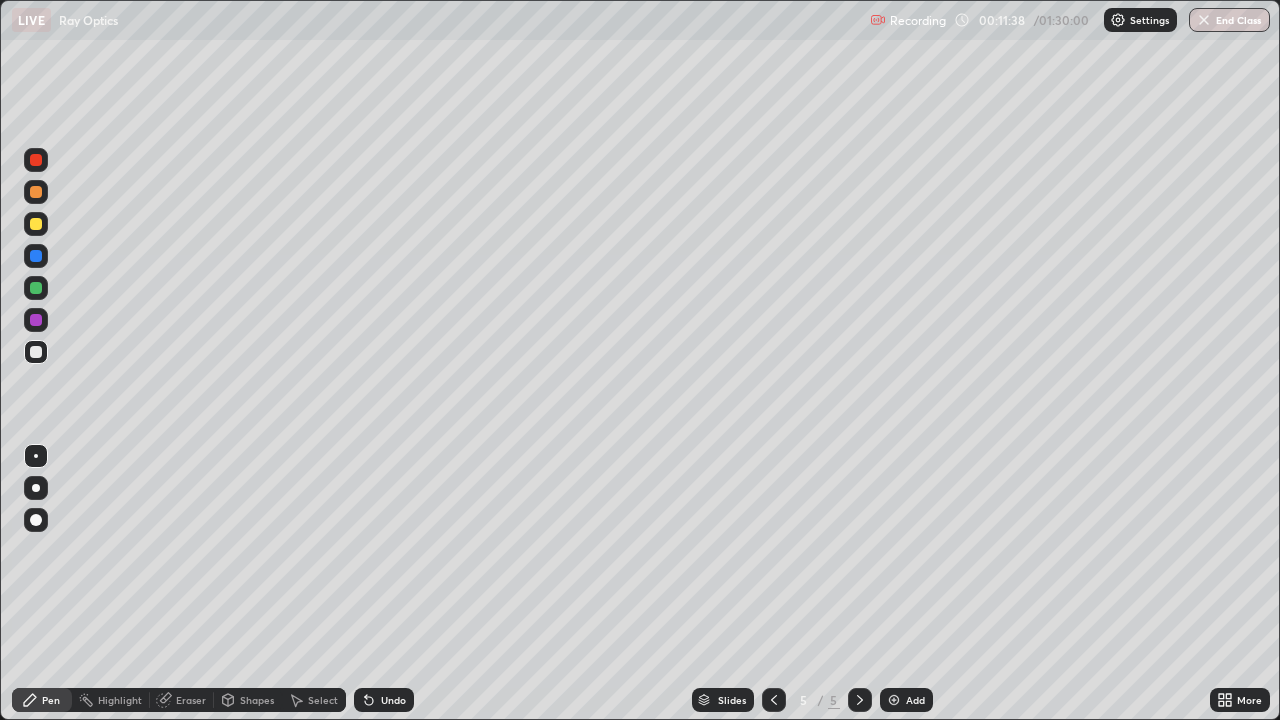 click at bounding box center (36, 160) 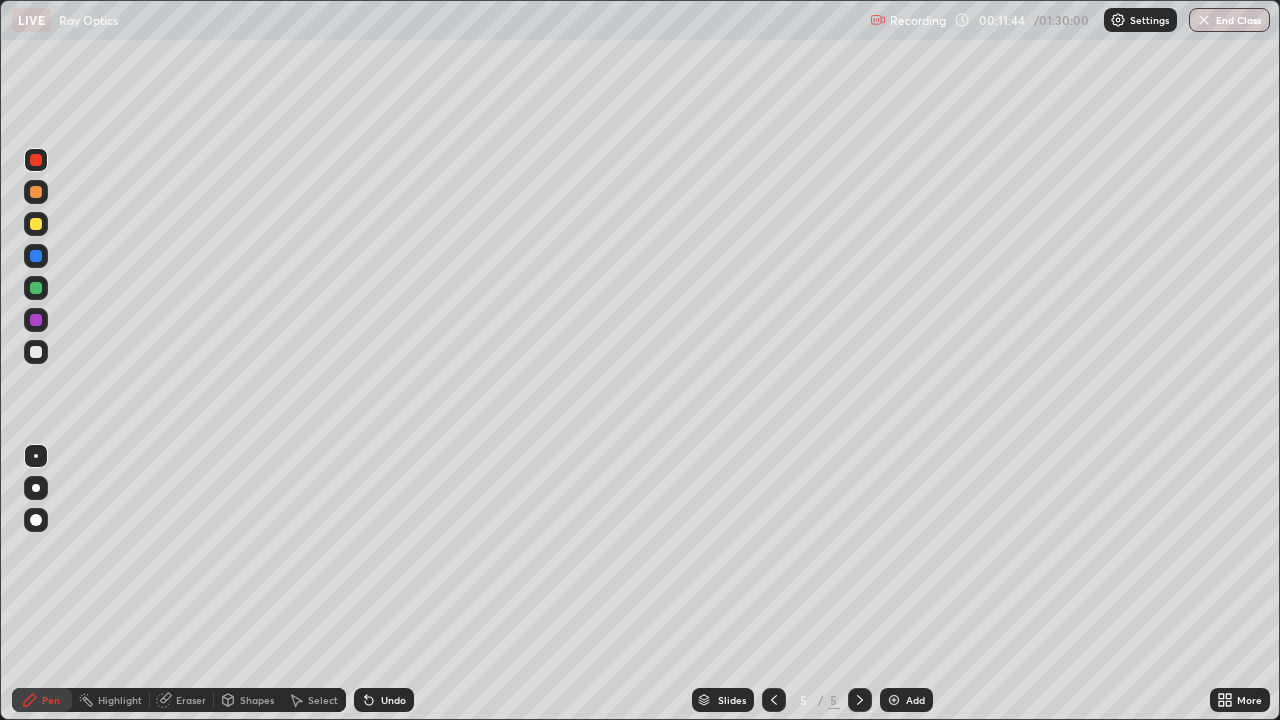 click at bounding box center [36, 352] 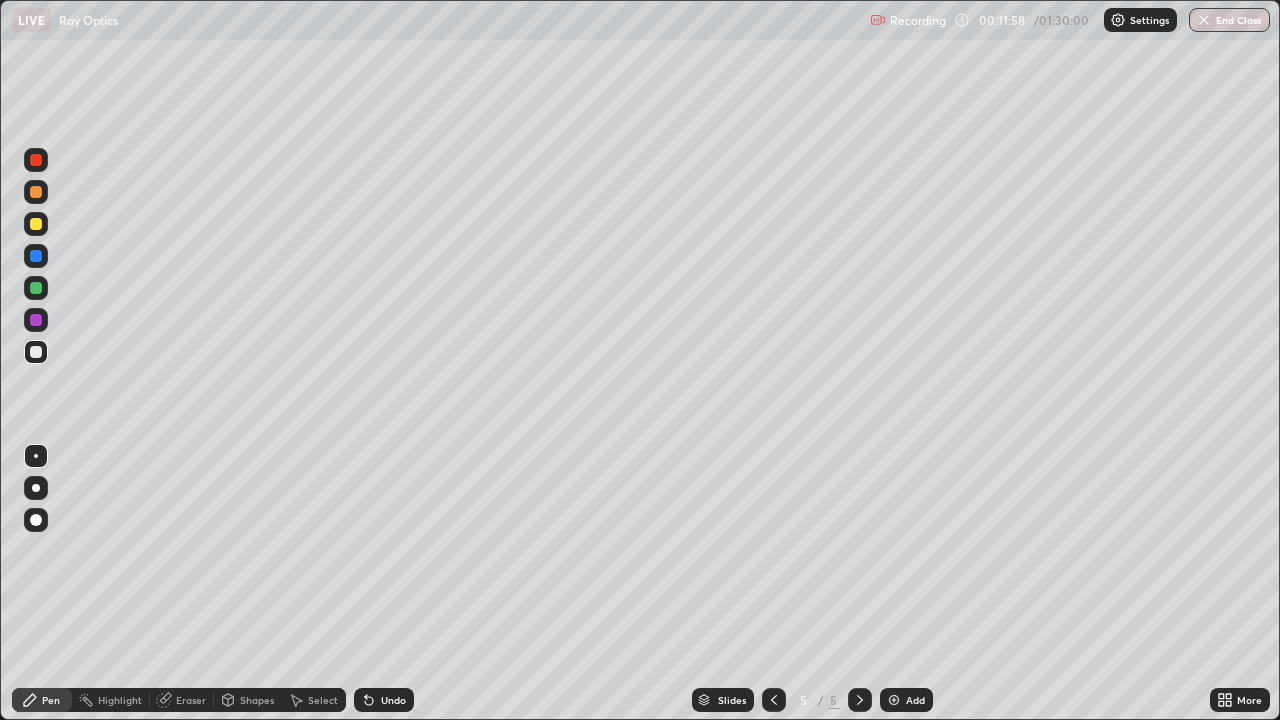 click at bounding box center [36, 192] 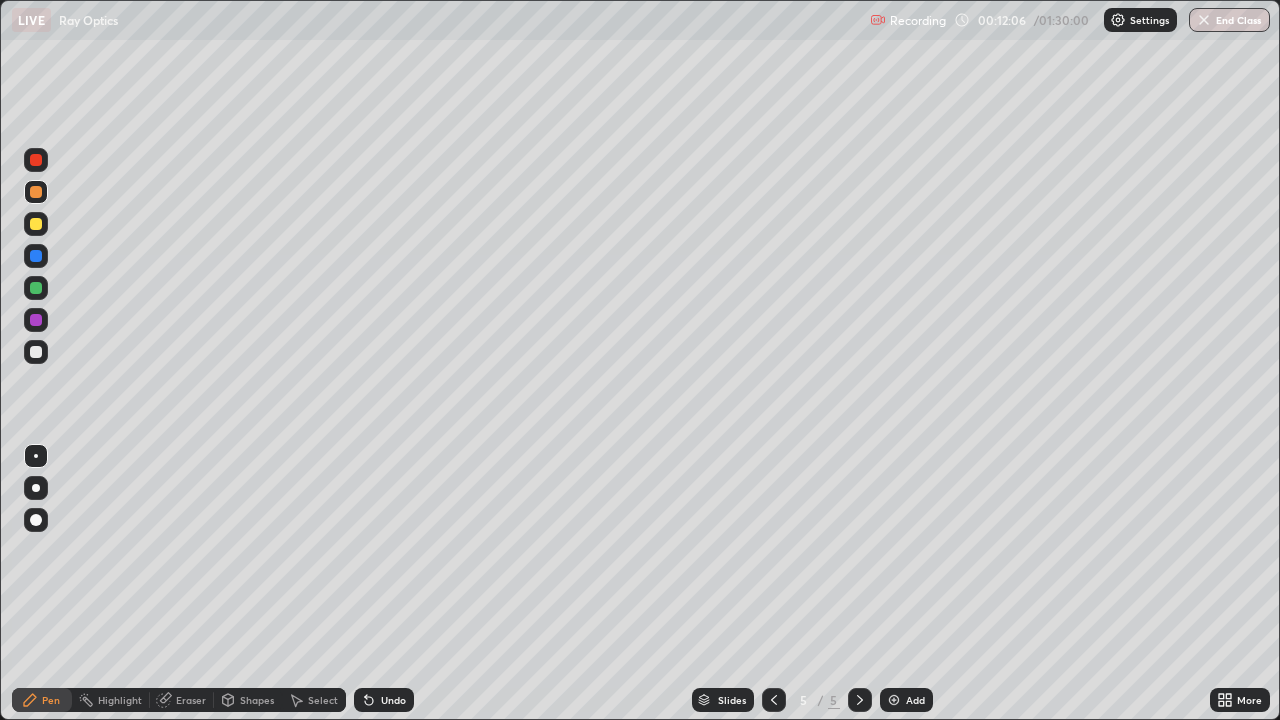 click at bounding box center [36, 352] 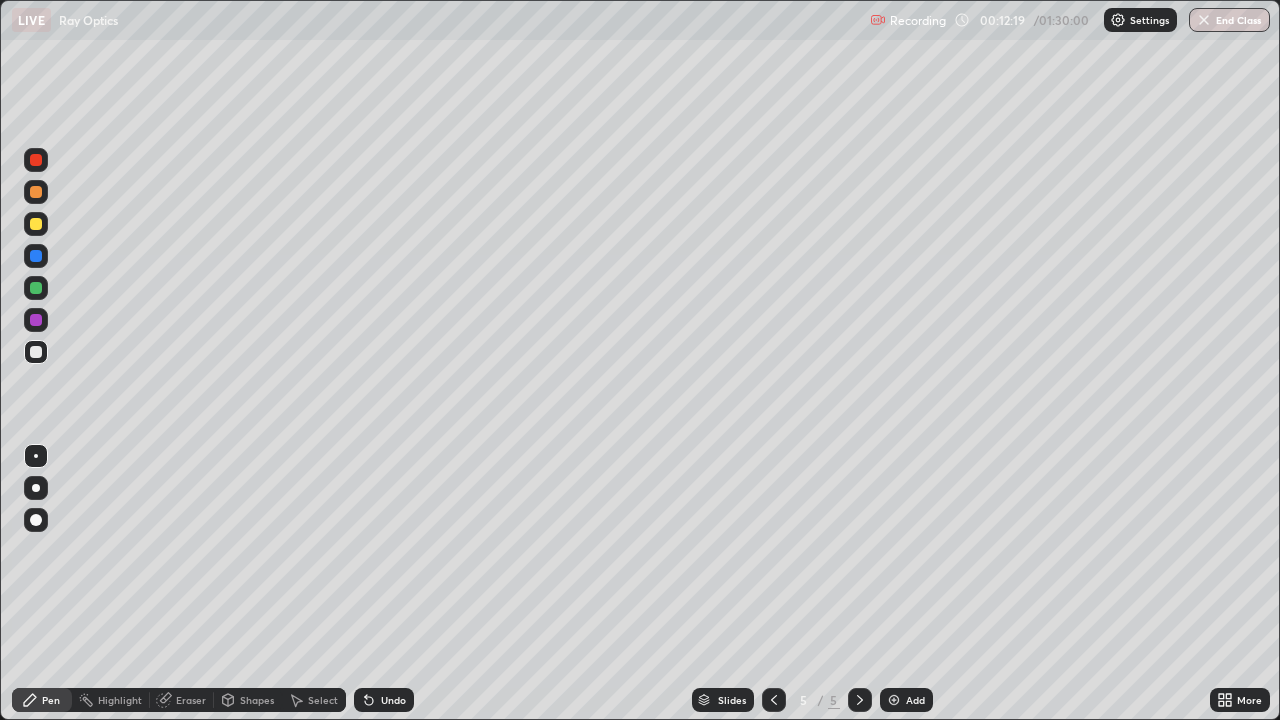 click at bounding box center [36, 160] 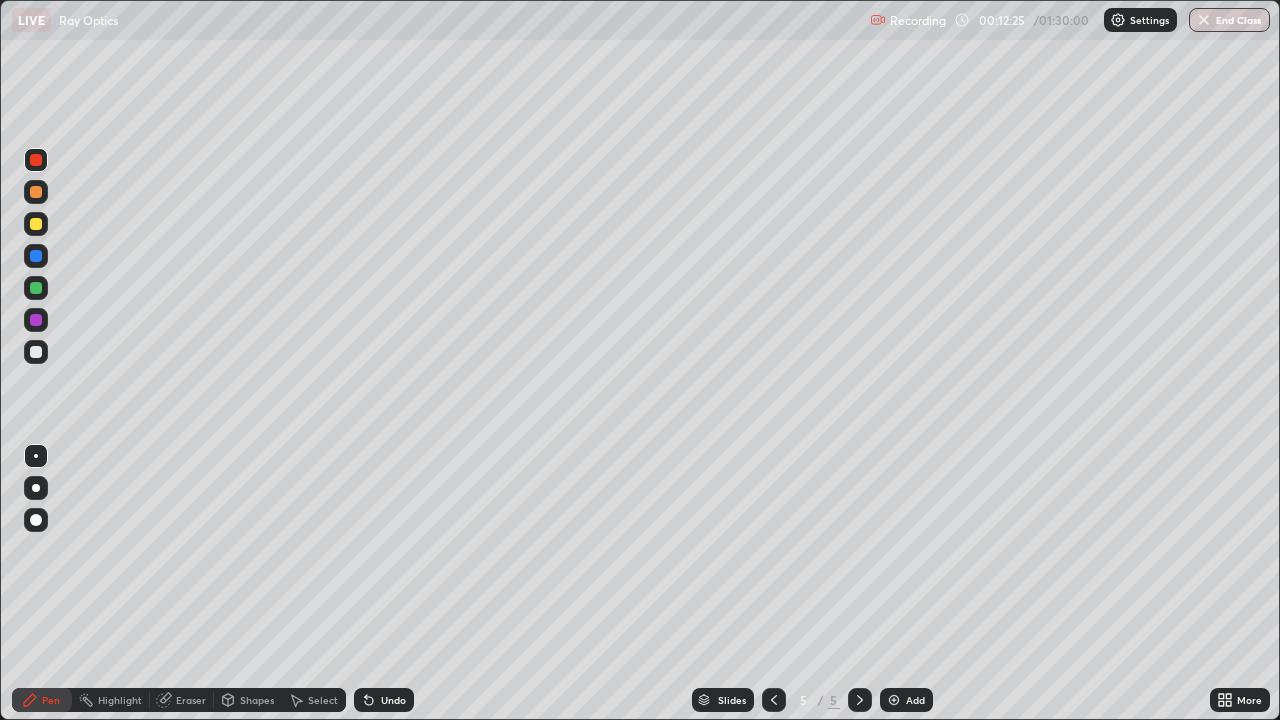 click on "Undo" at bounding box center (384, 700) 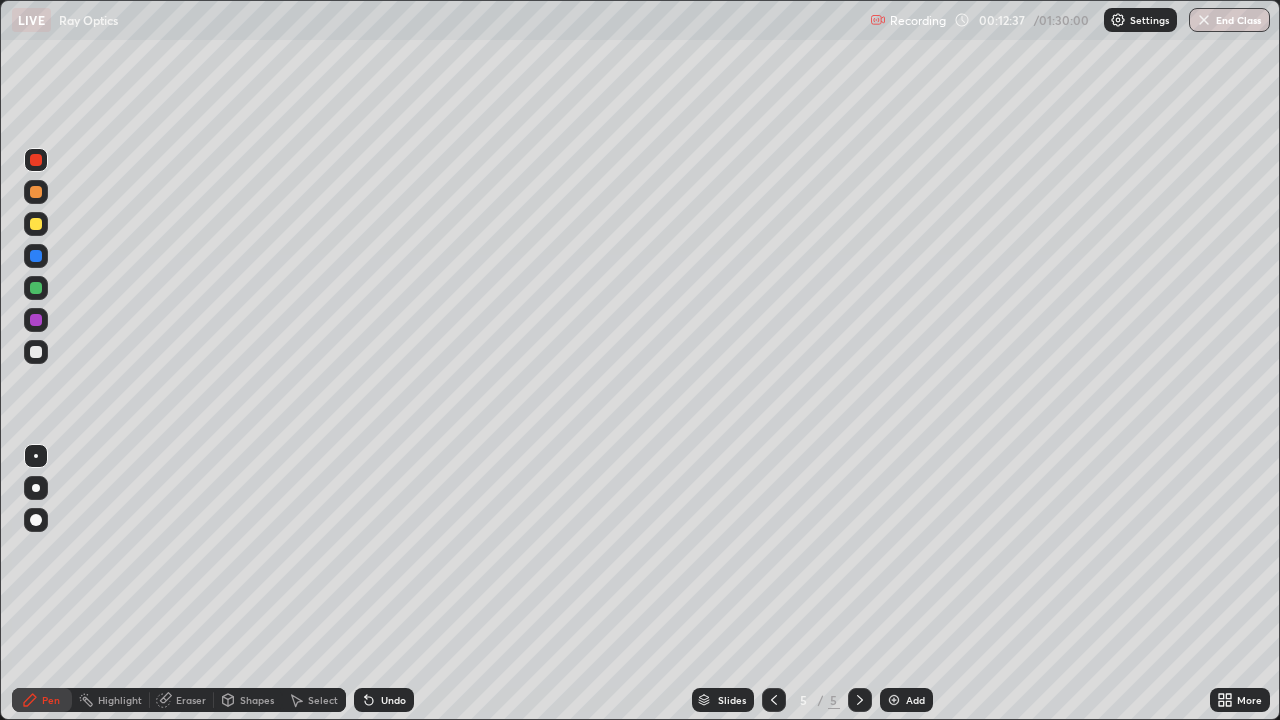 click on "Undo" at bounding box center [393, 700] 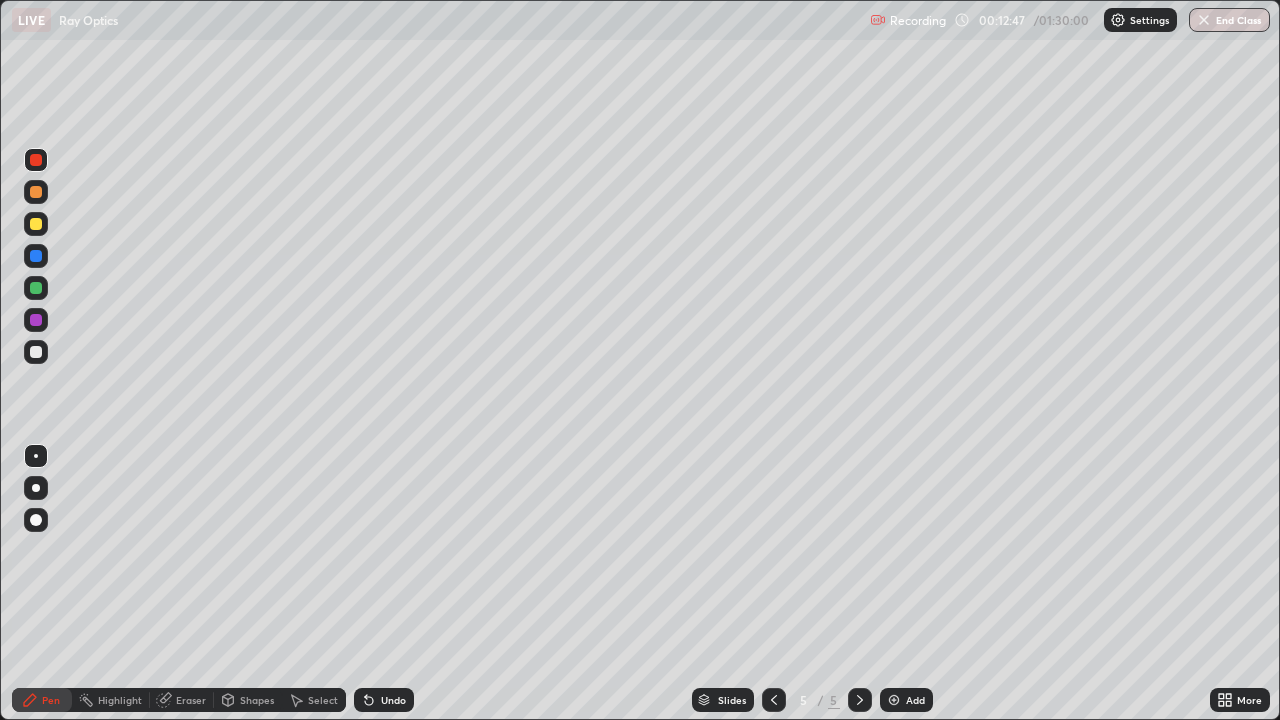click at bounding box center (36, 352) 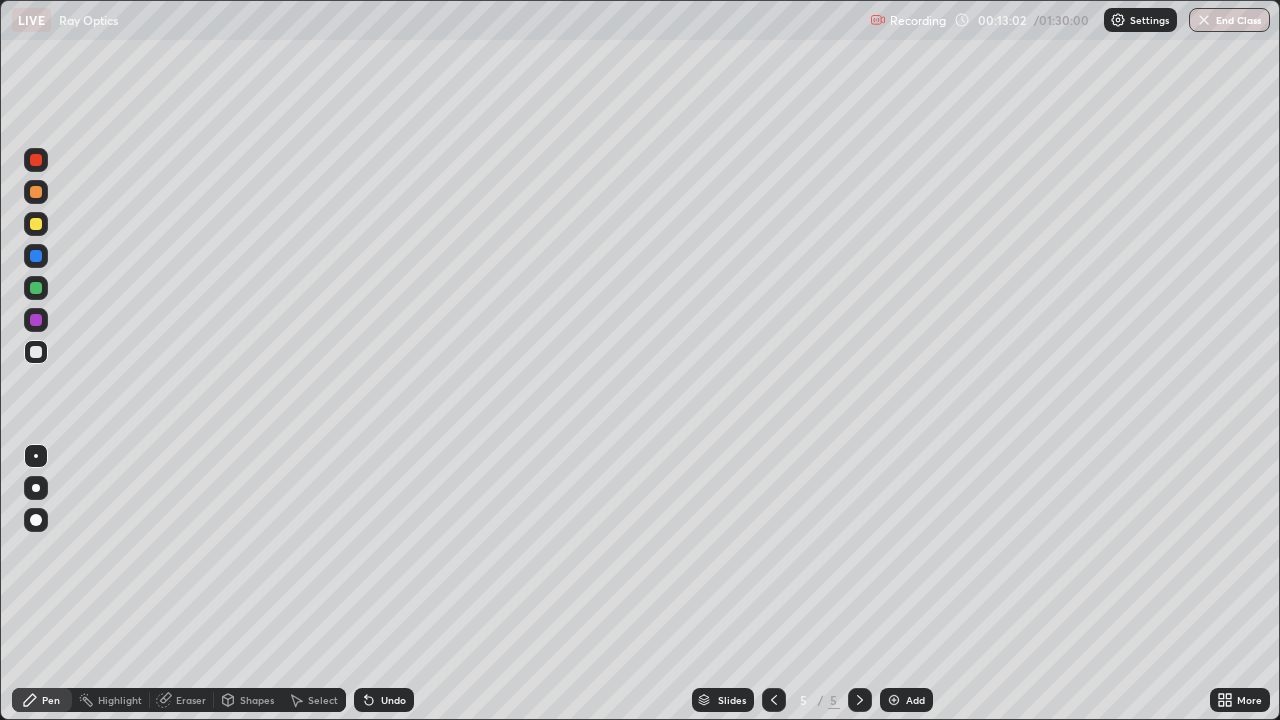 click on "Slides 5 / 5 Add" at bounding box center (812, 700) 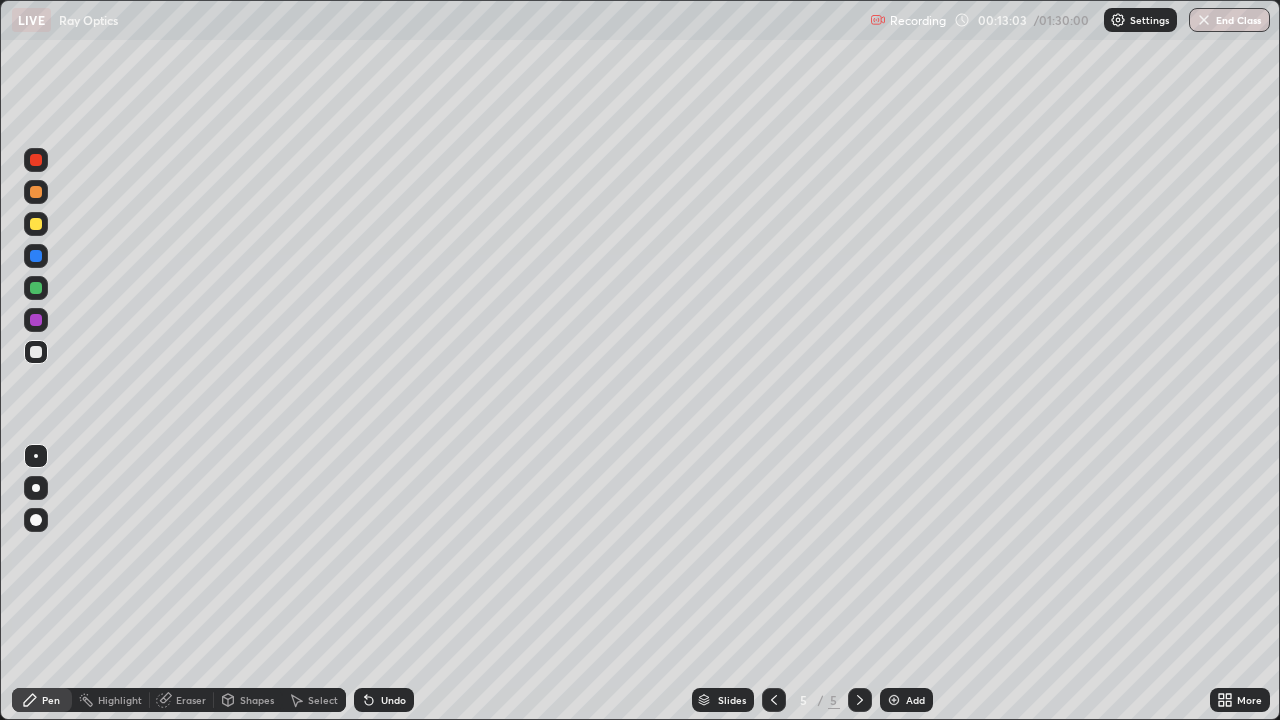 click on "Slides 5 / 5 Add" at bounding box center (812, 700) 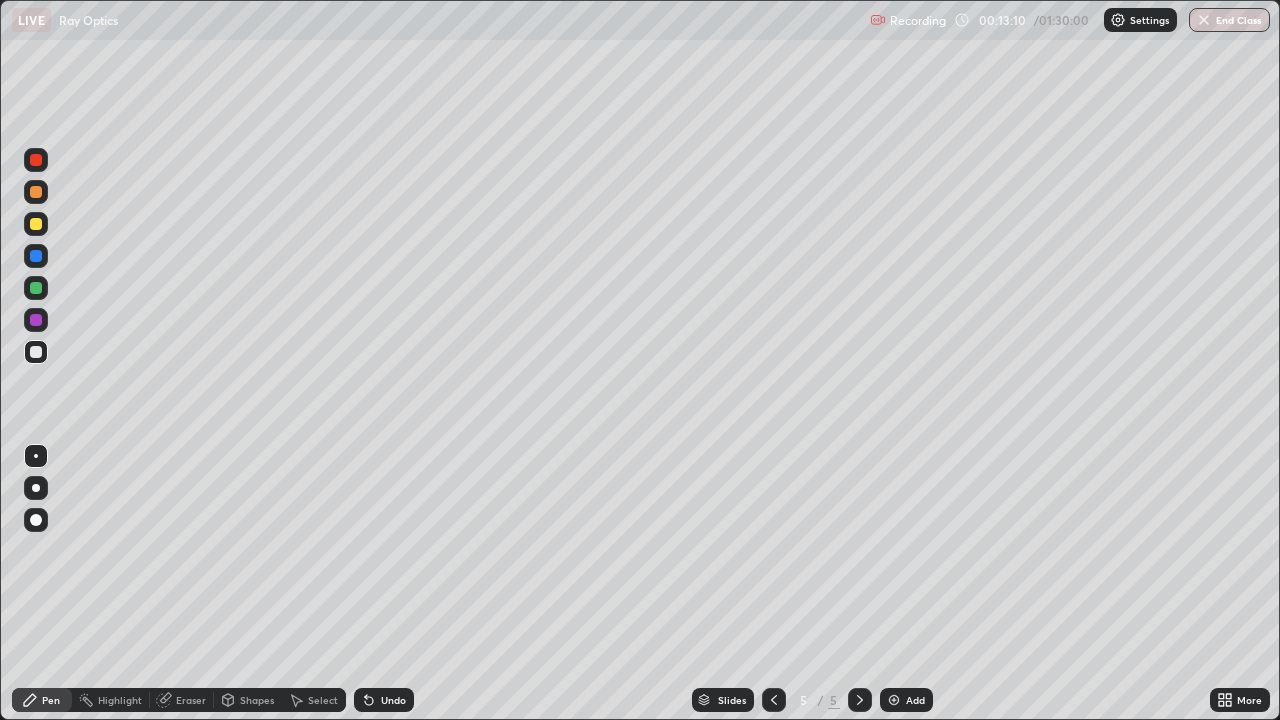 click on "Undo" at bounding box center [384, 700] 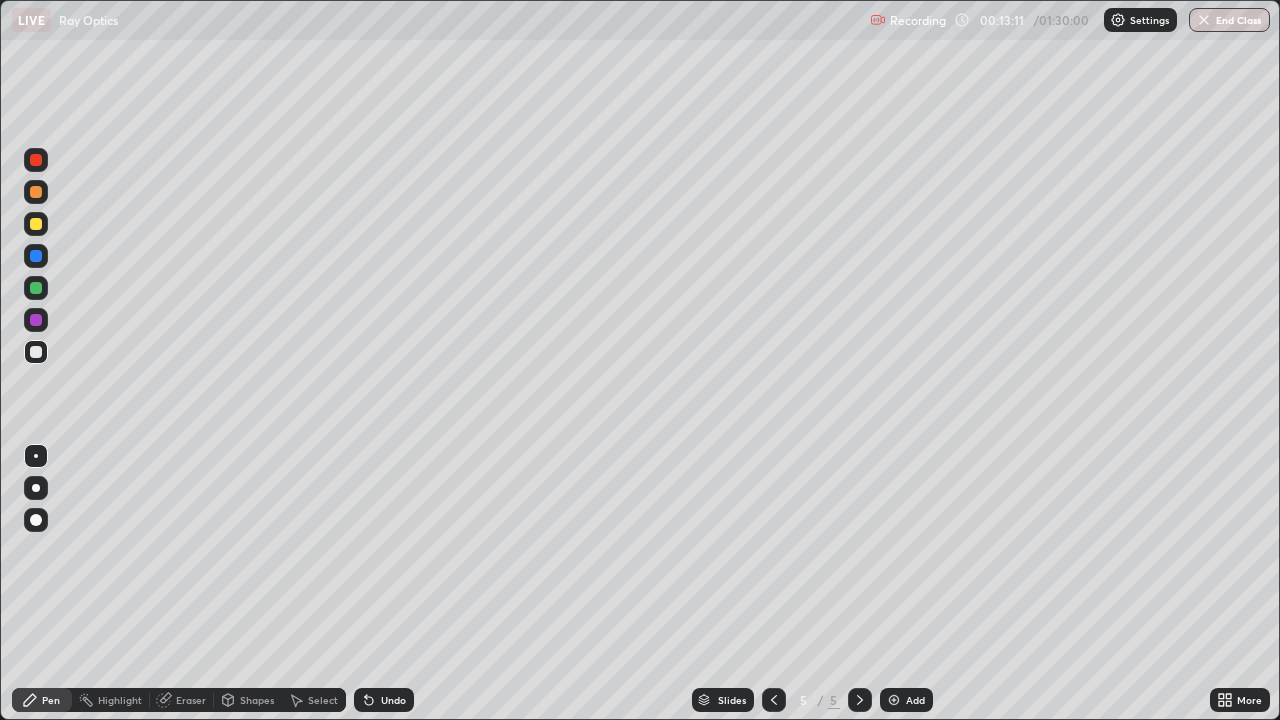 click 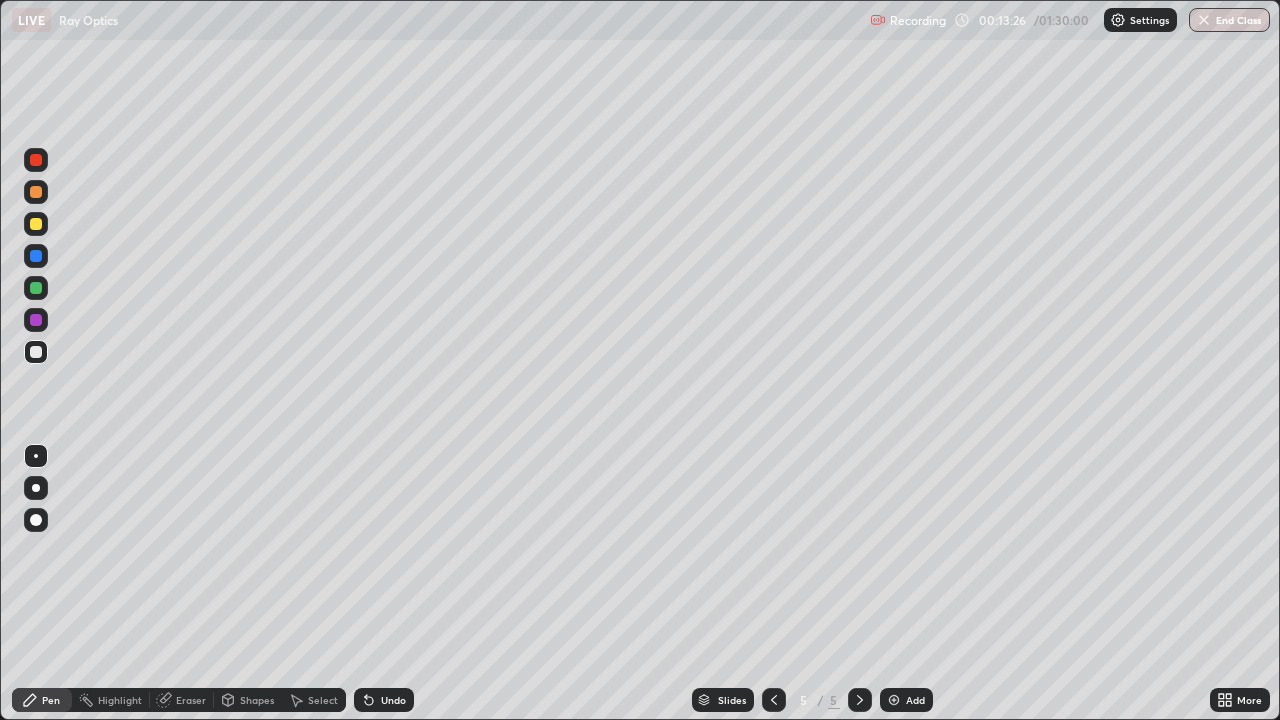 click at bounding box center [36, 224] 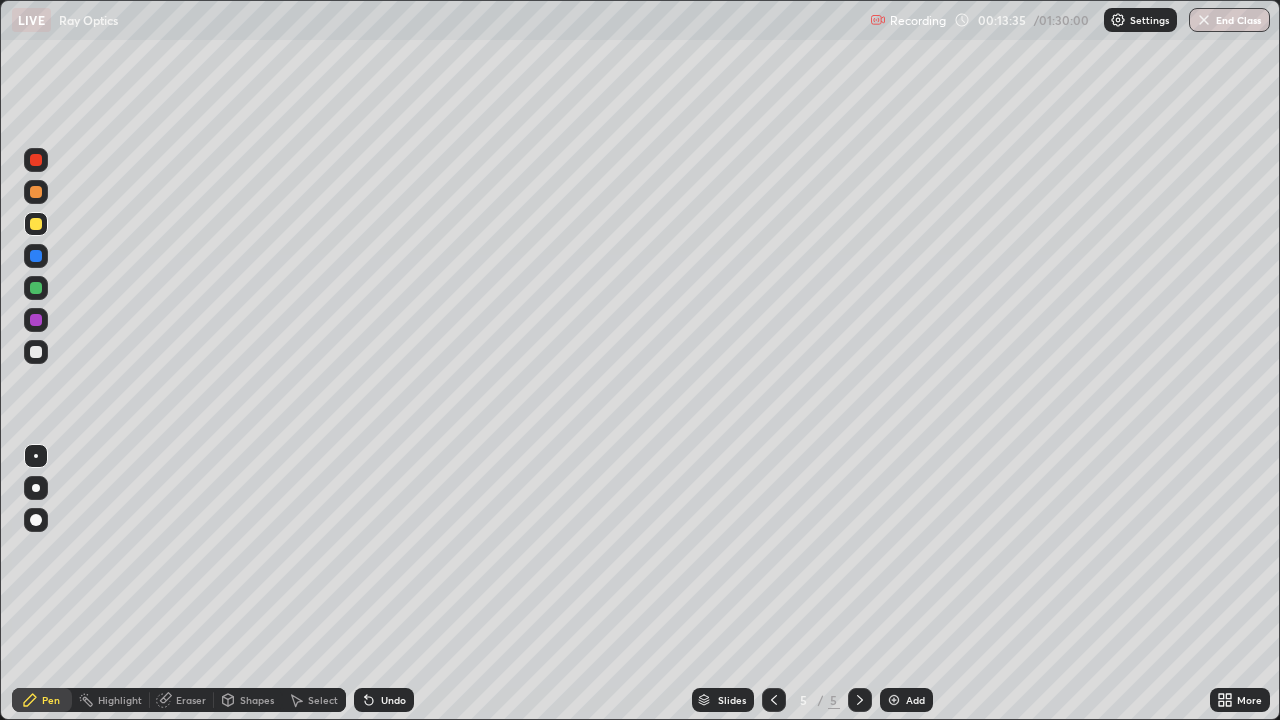 click on "Eraser" at bounding box center (191, 700) 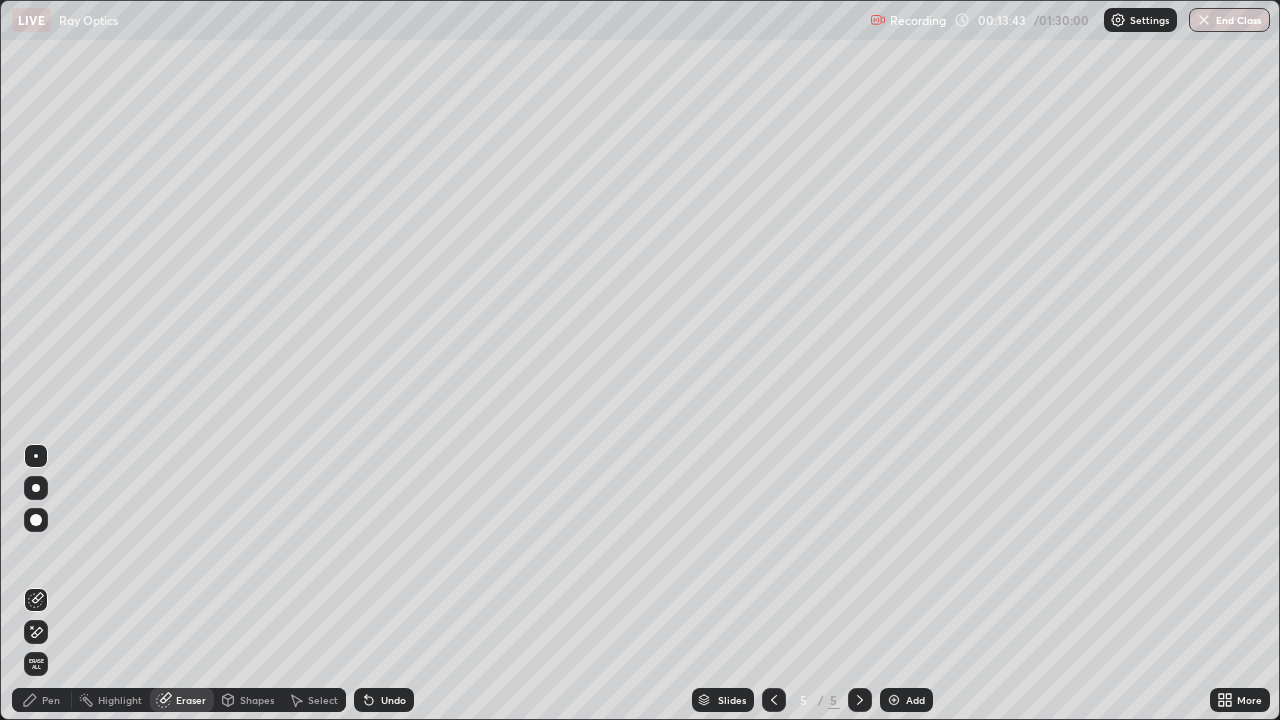 click 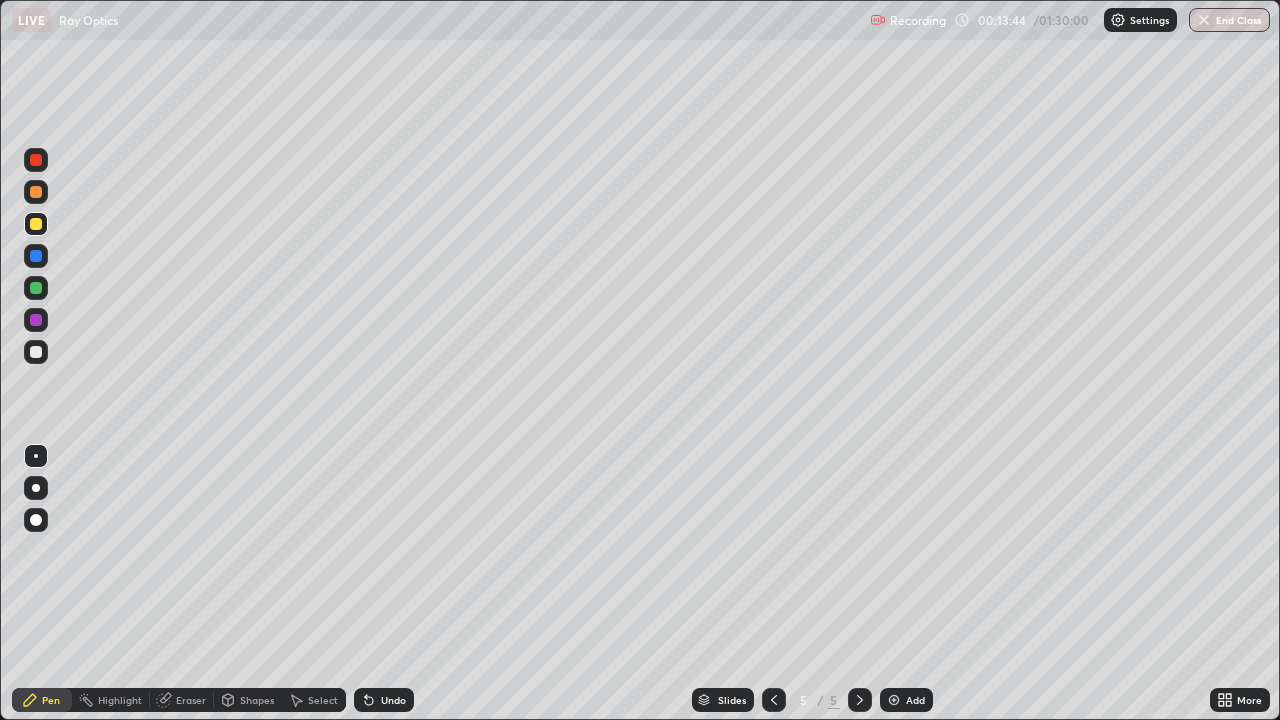 click at bounding box center (36, 160) 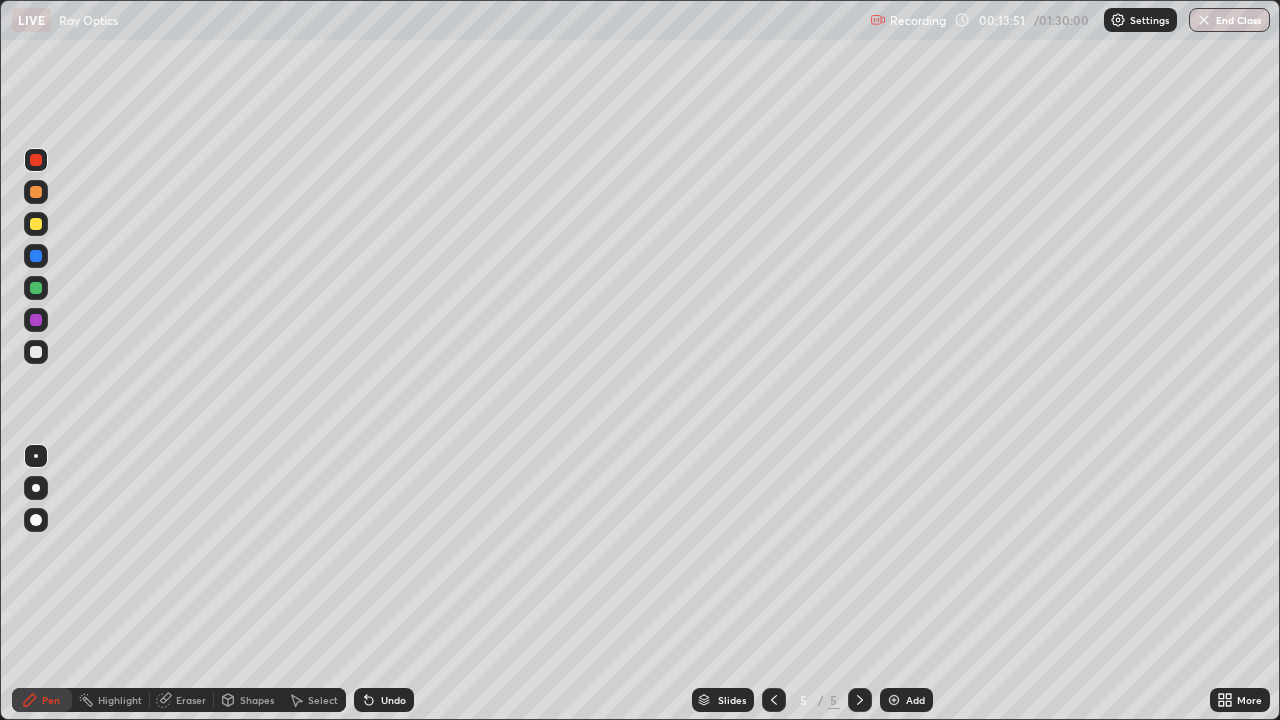 click on "Eraser" at bounding box center (191, 700) 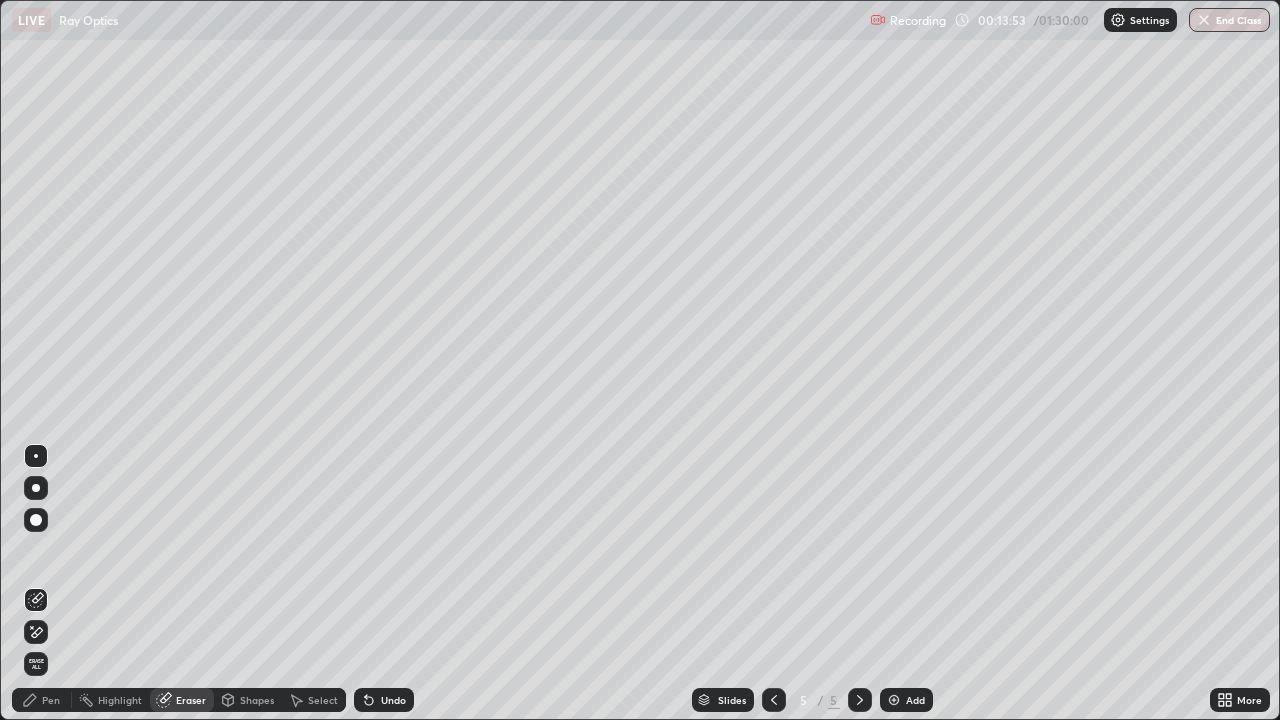 click 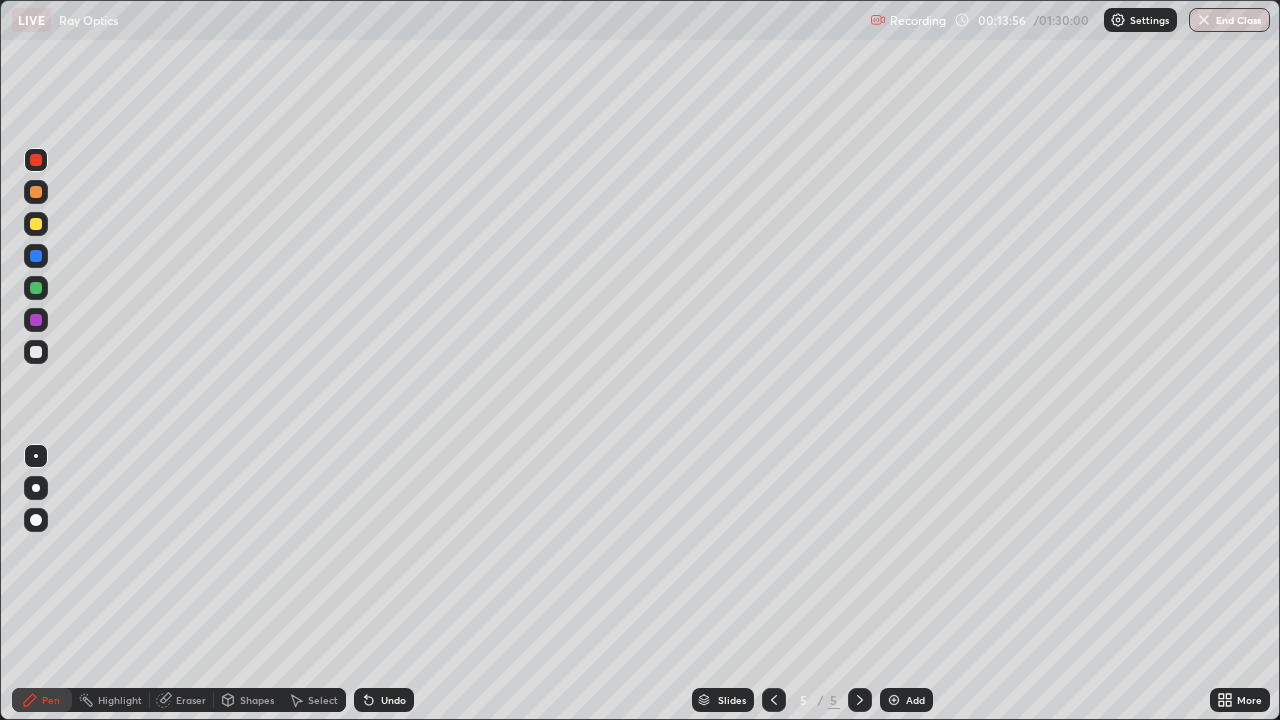 click 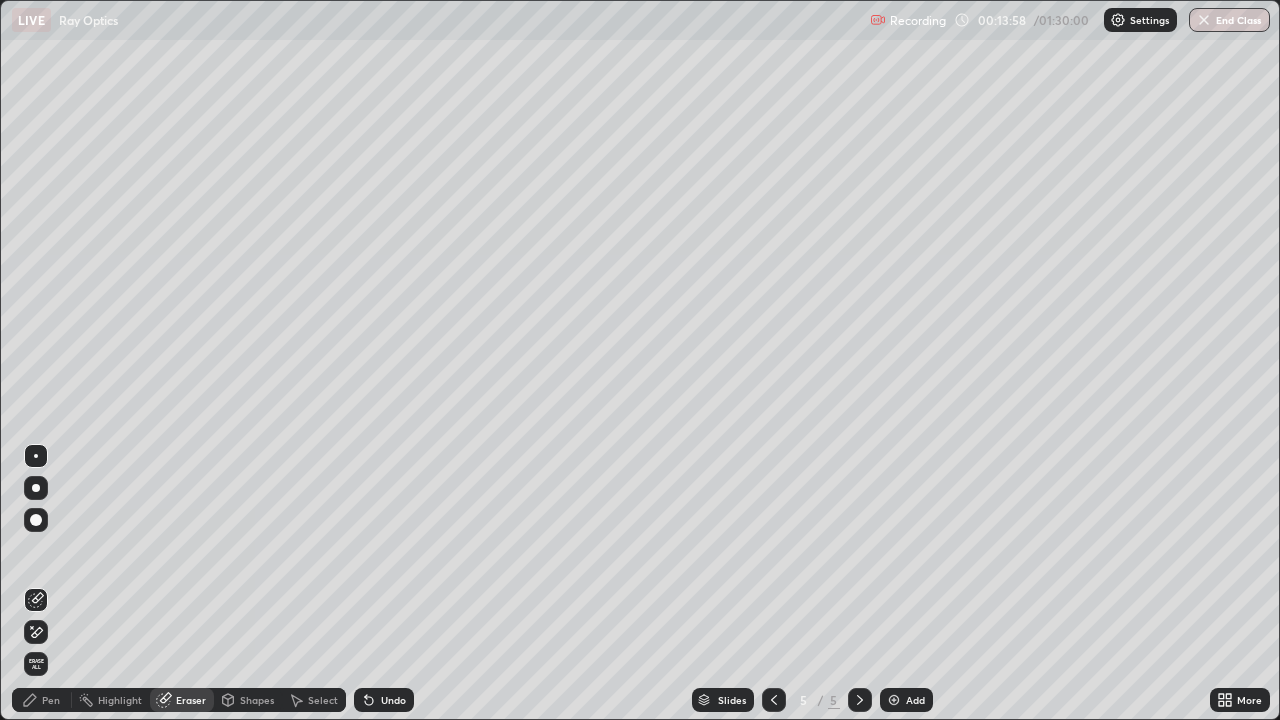 click 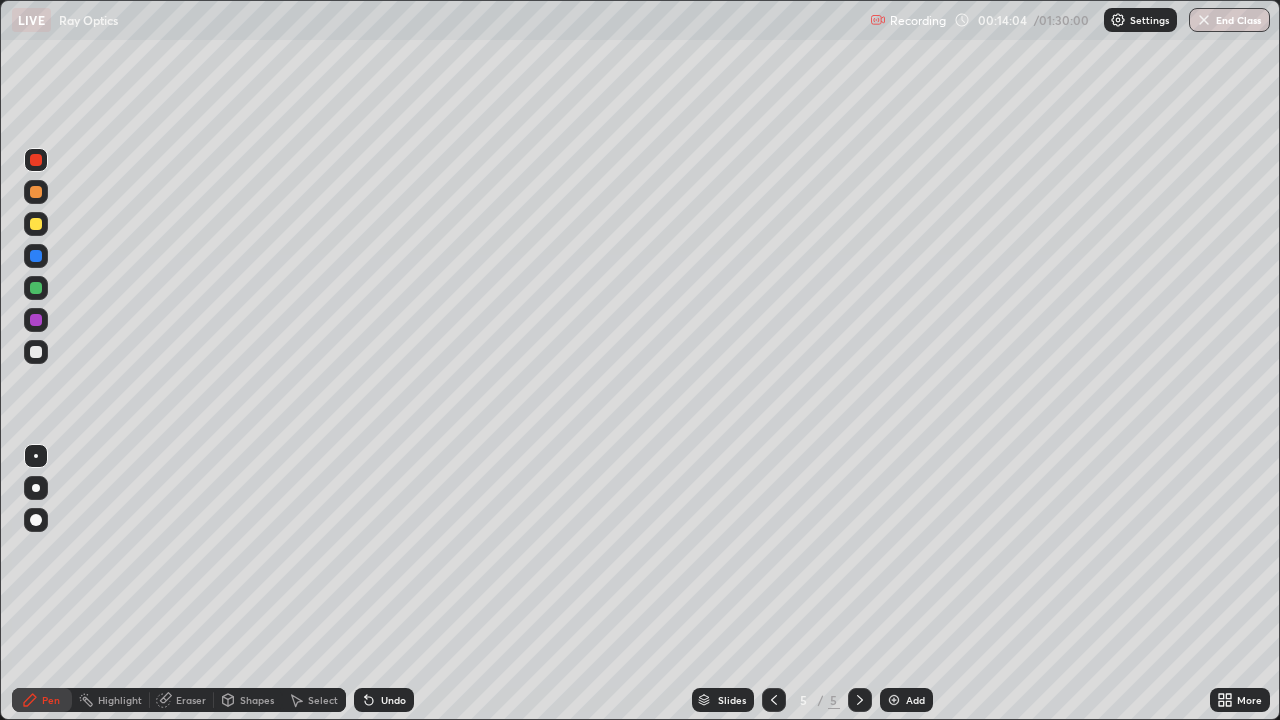 click at bounding box center (36, 224) 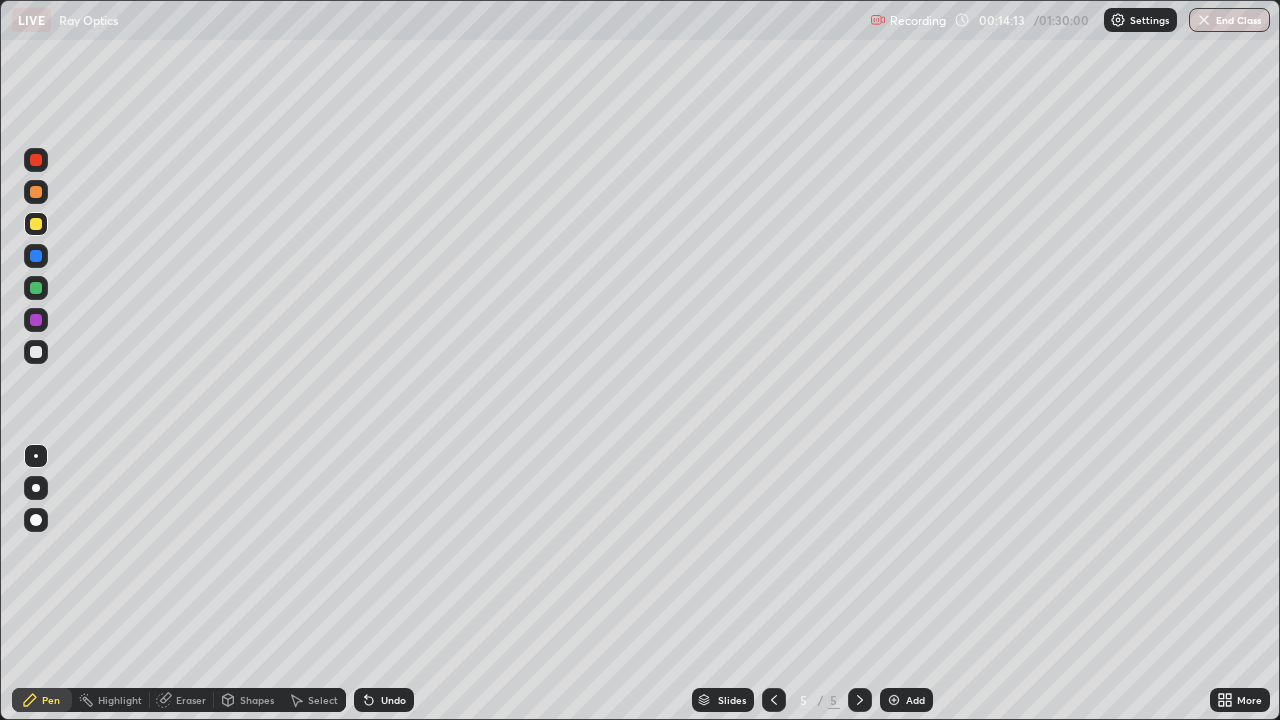 click at bounding box center (36, 160) 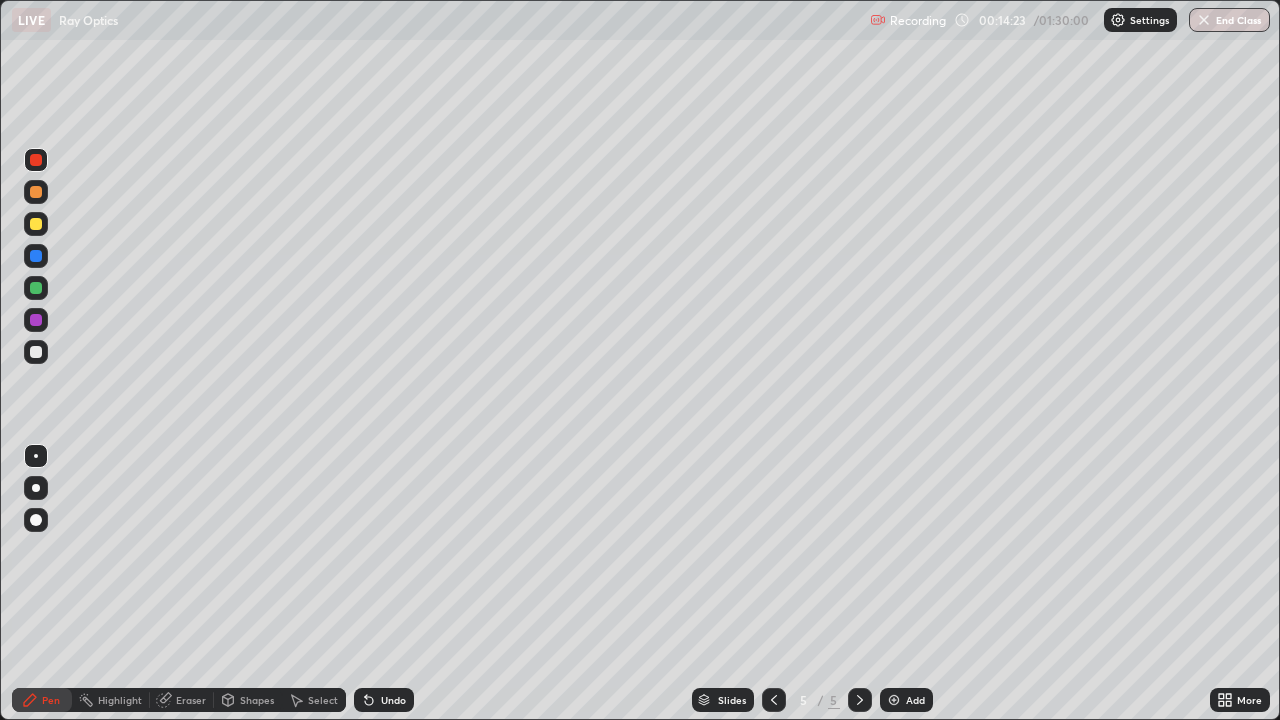 click at bounding box center (36, 224) 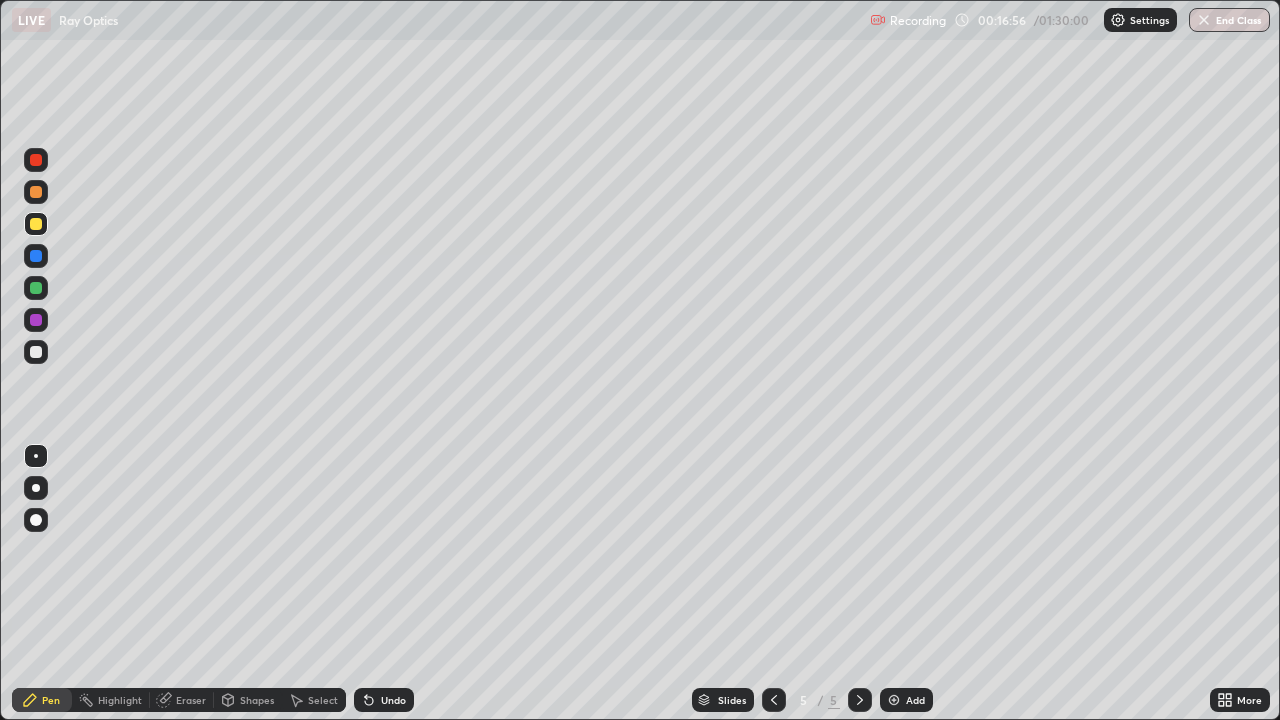 click on "Add" at bounding box center [915, 700] 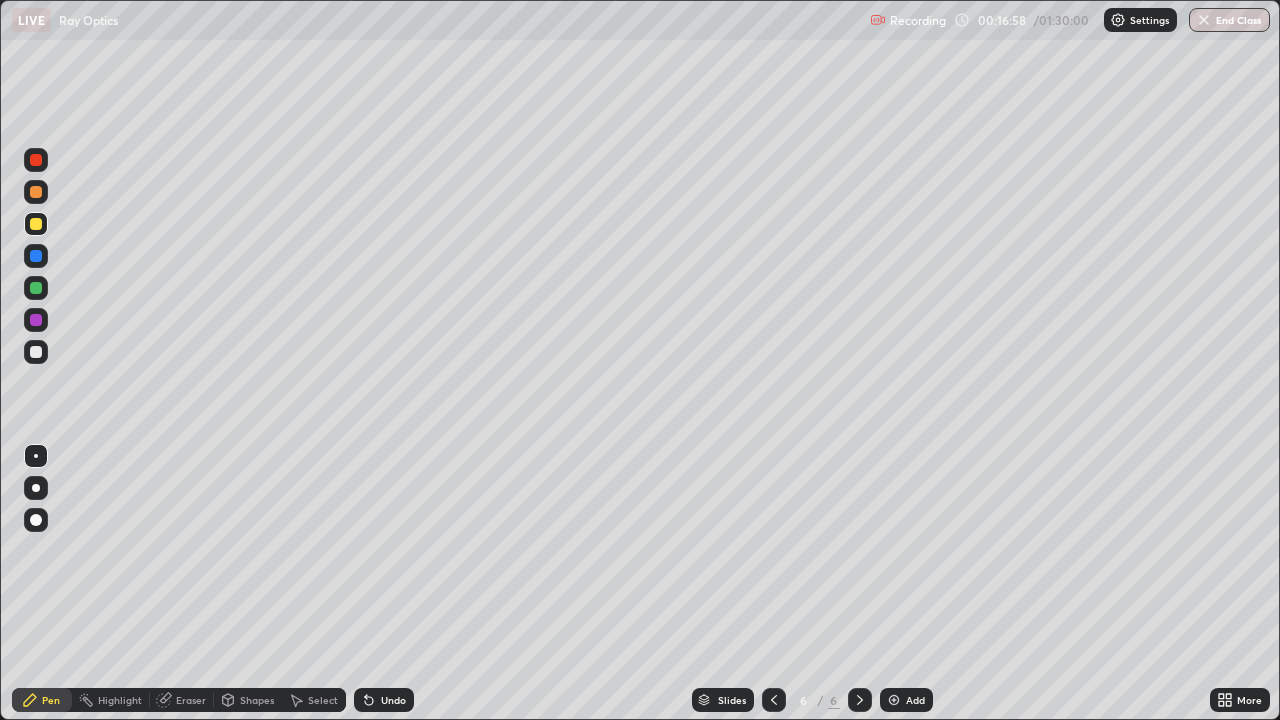 click at bounding box center [36, 192] 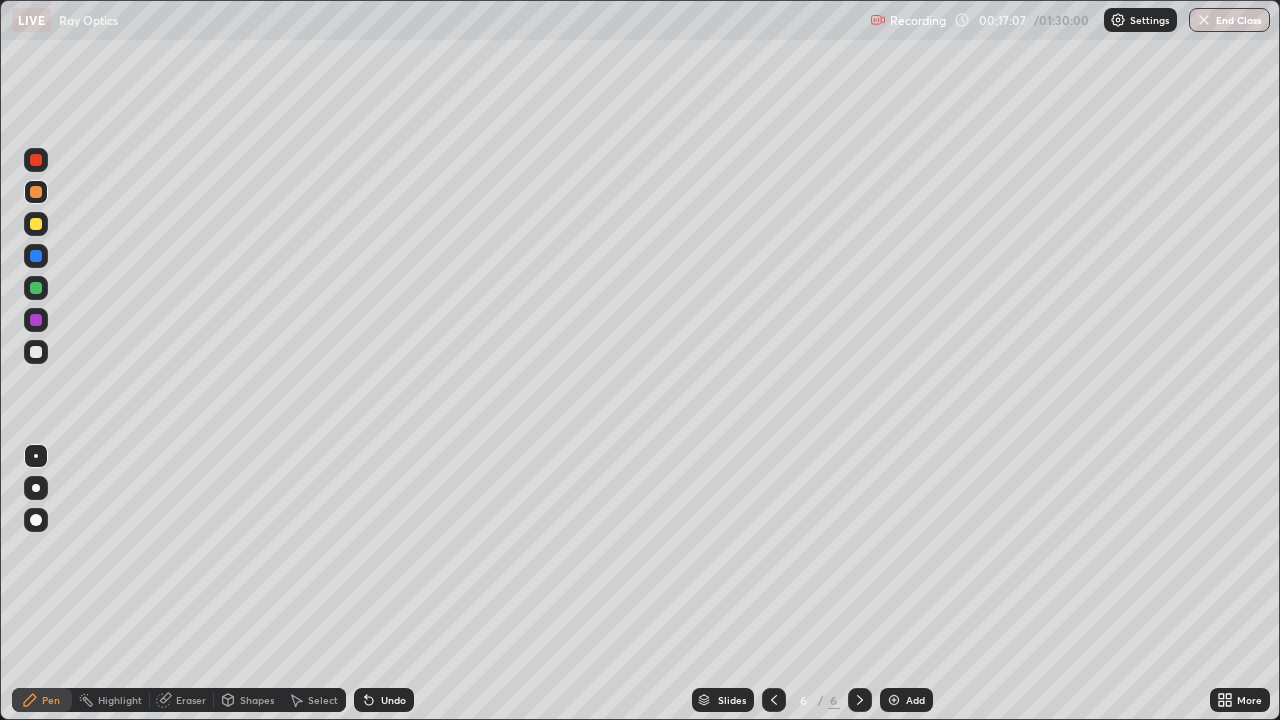 click at bounding box center (36, 192) 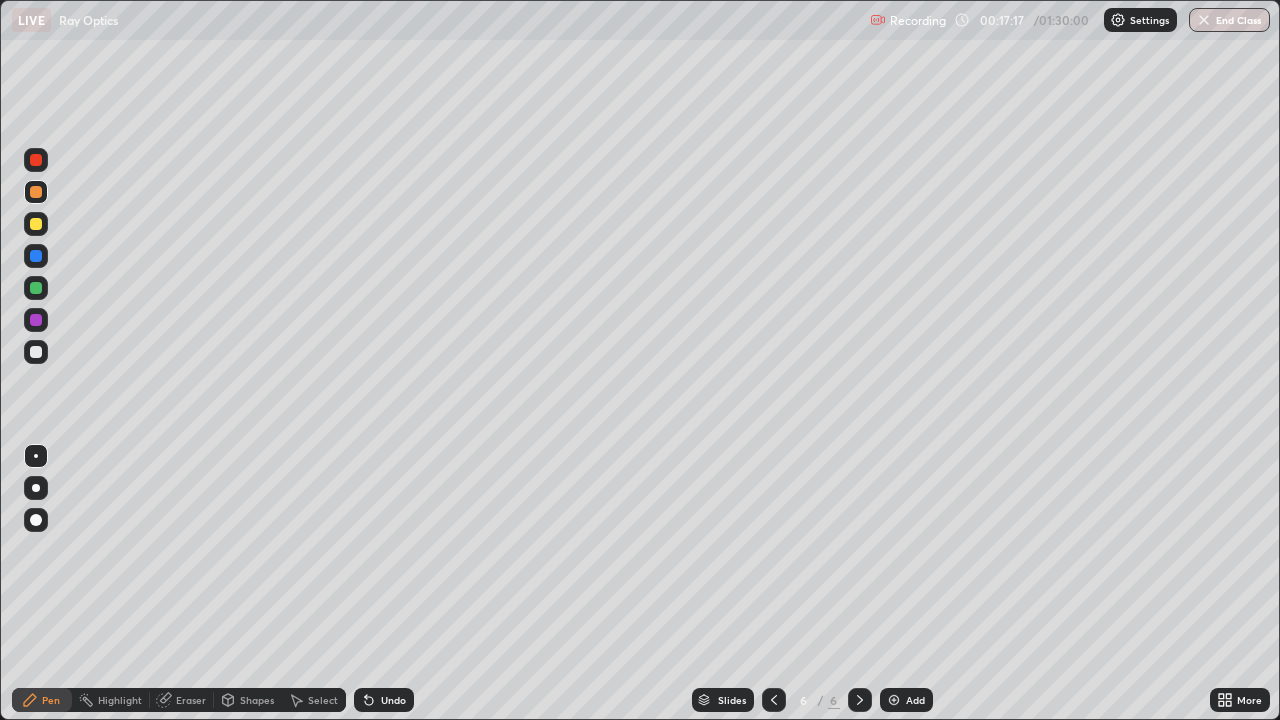 click at bounding box center (36, 352) 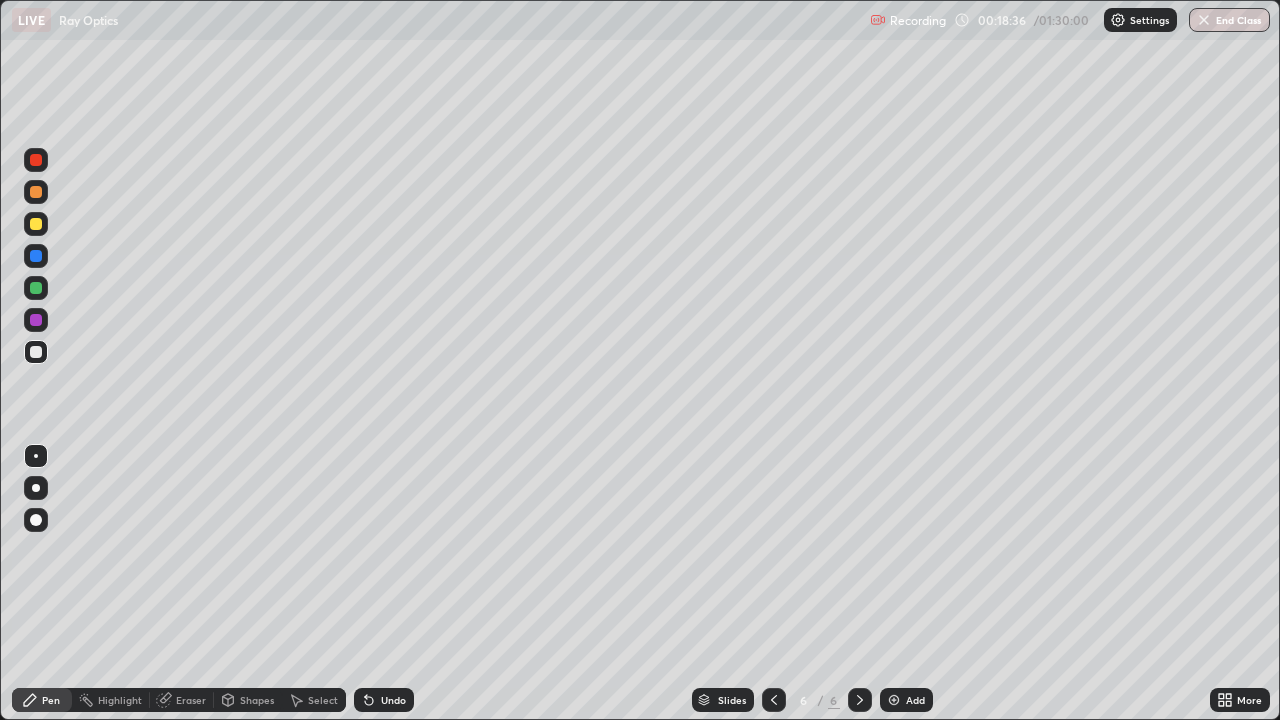 click at bounding box center [36, 224] 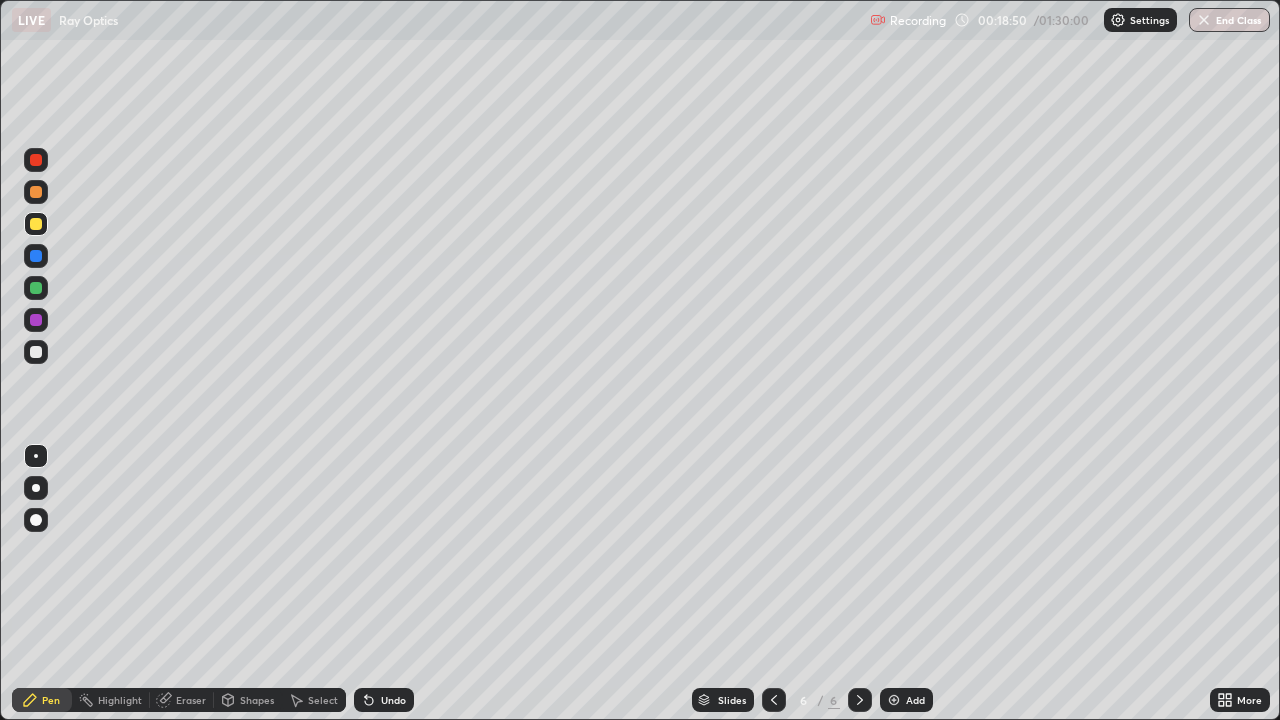 click on "Undo" at bounding box center (393, 700) 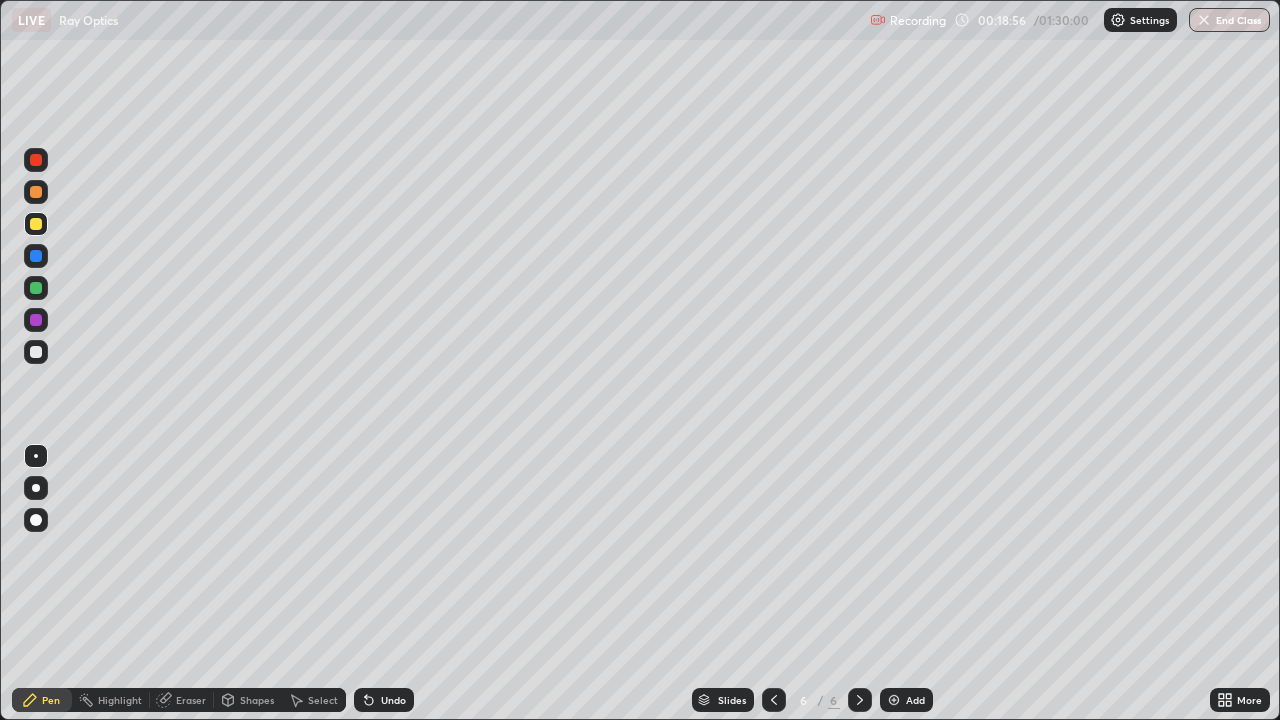click on "Undo" at bounding box center (393, 700) 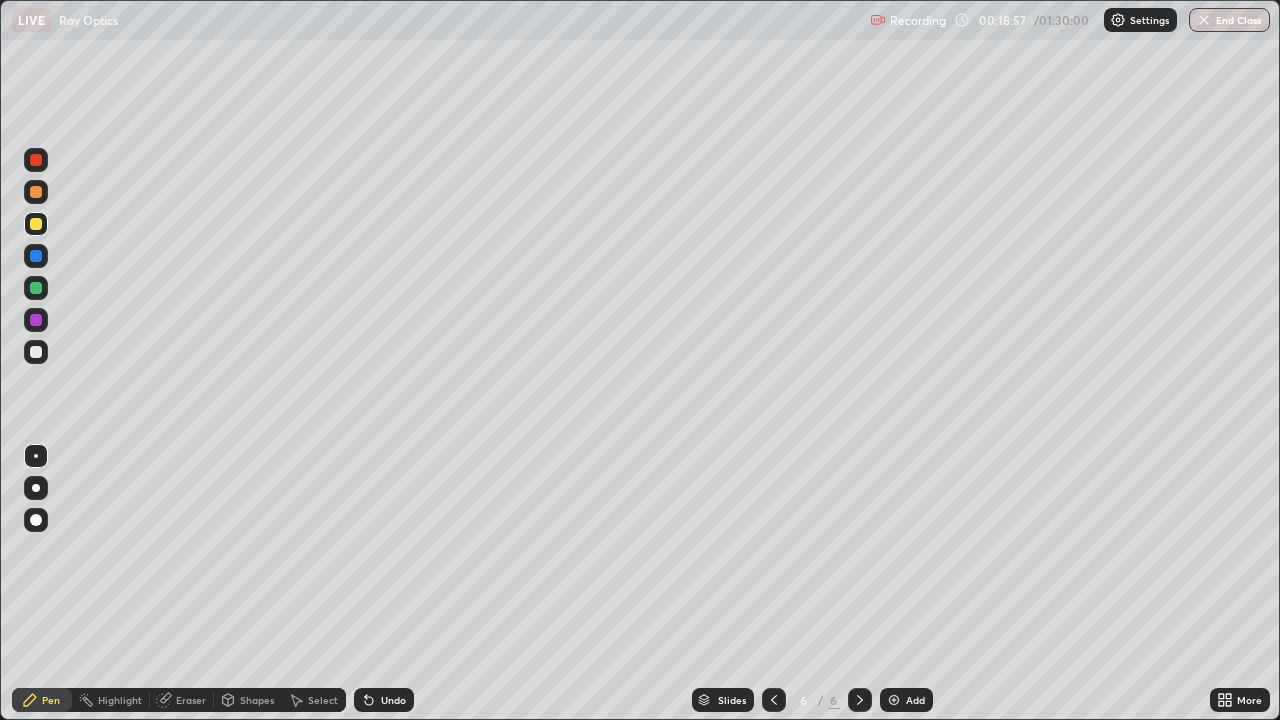 click on "Undo" at bounding box center (393, 700) 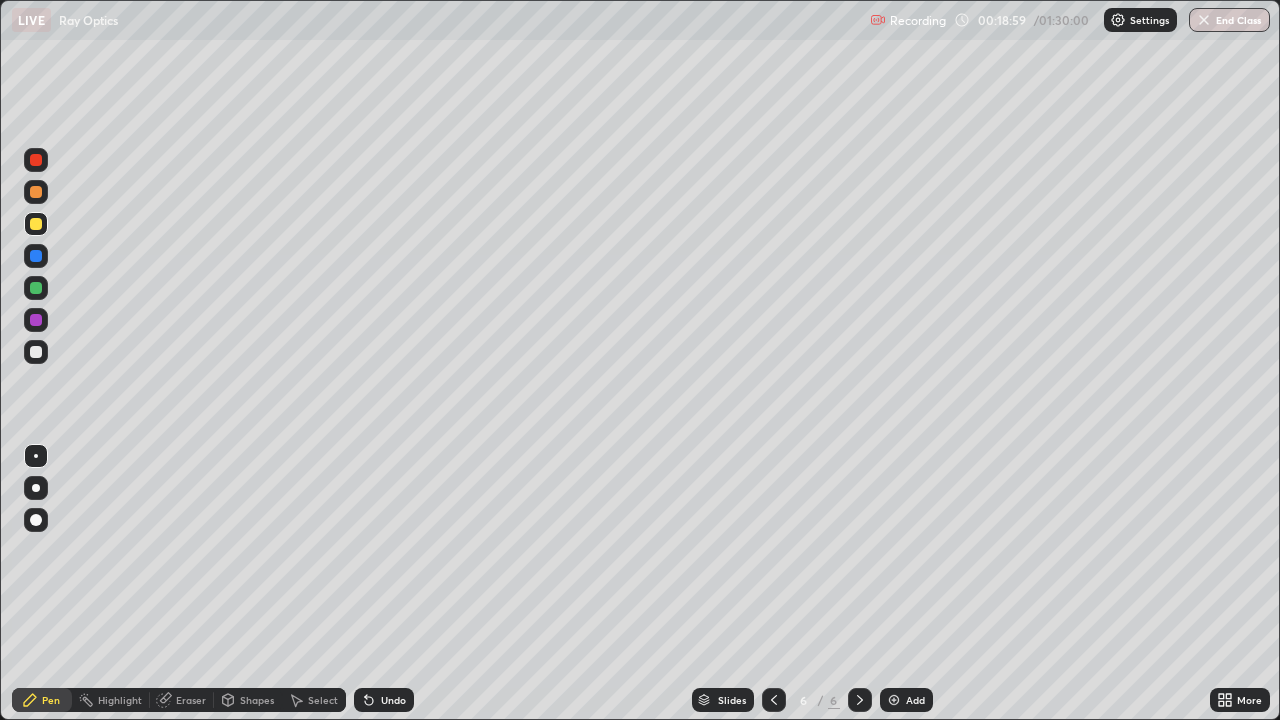 click on "Undo" at bounding box center (384, 700) 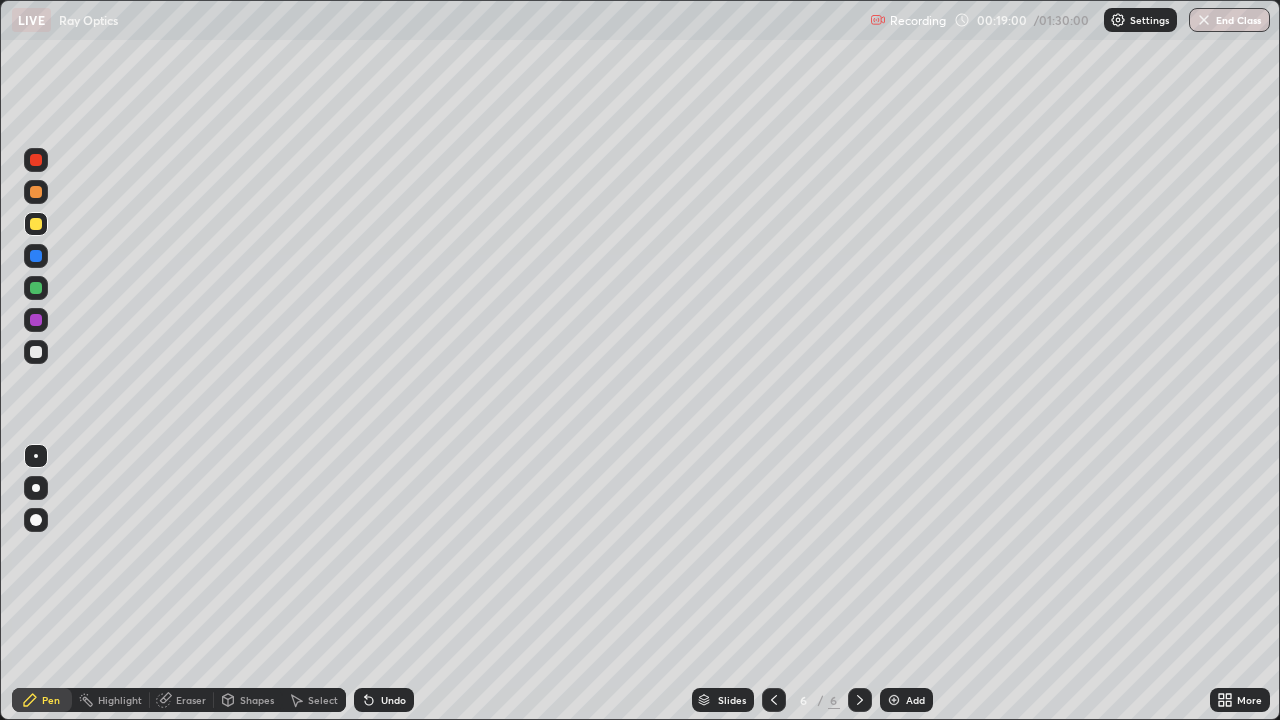 click on "Undo" at bounding box center [384, 700] 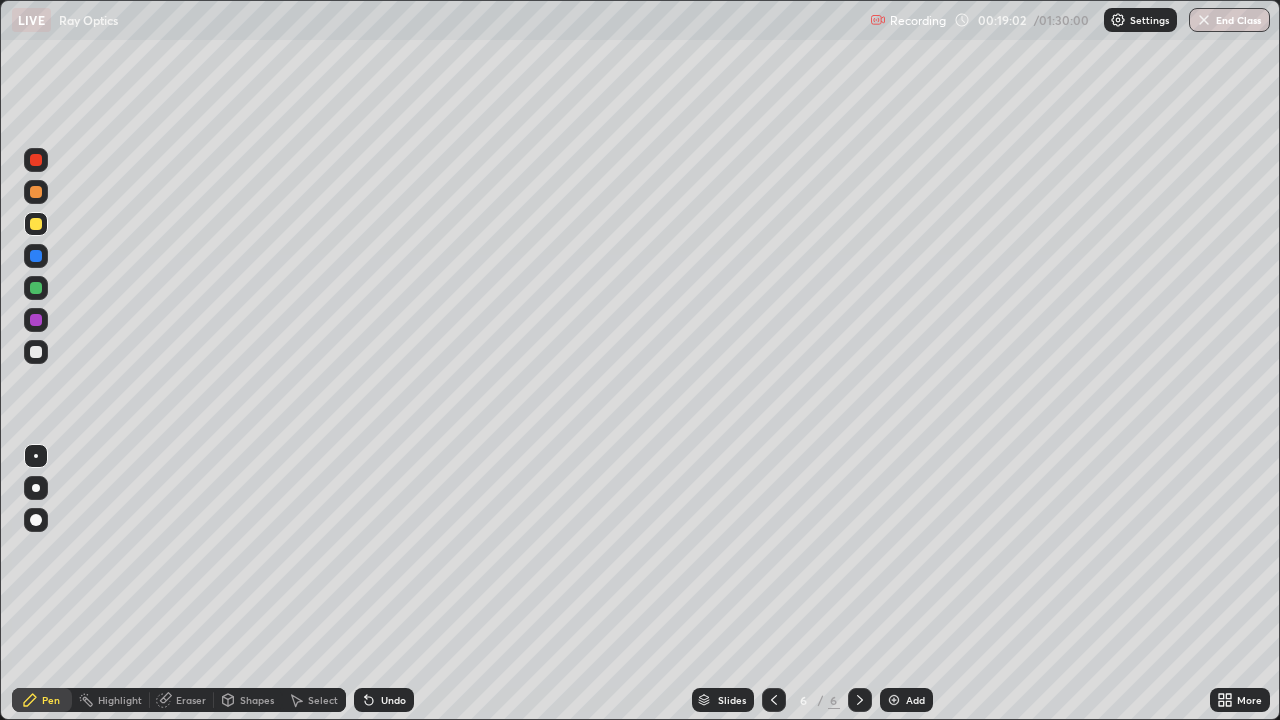click on "Undo" at bounding box center [384, 700] 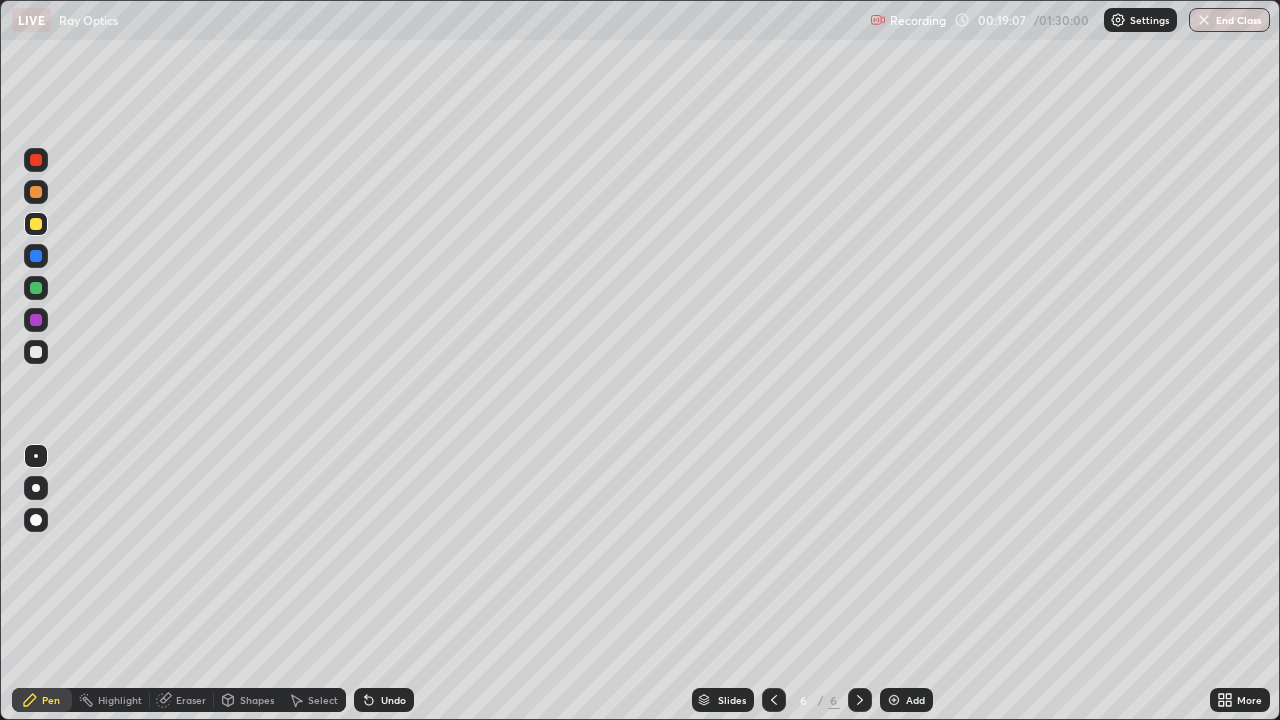 click at bounding box center (36, 320) 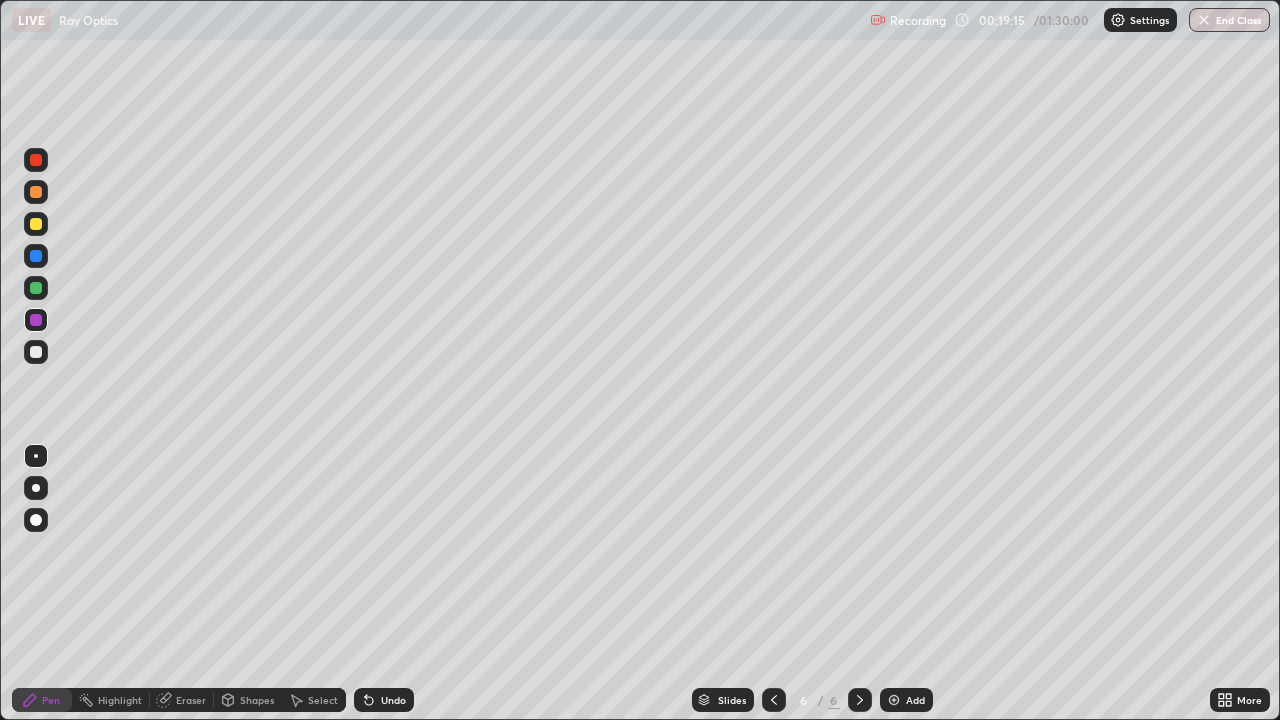 click at bounding box center (36, 288) 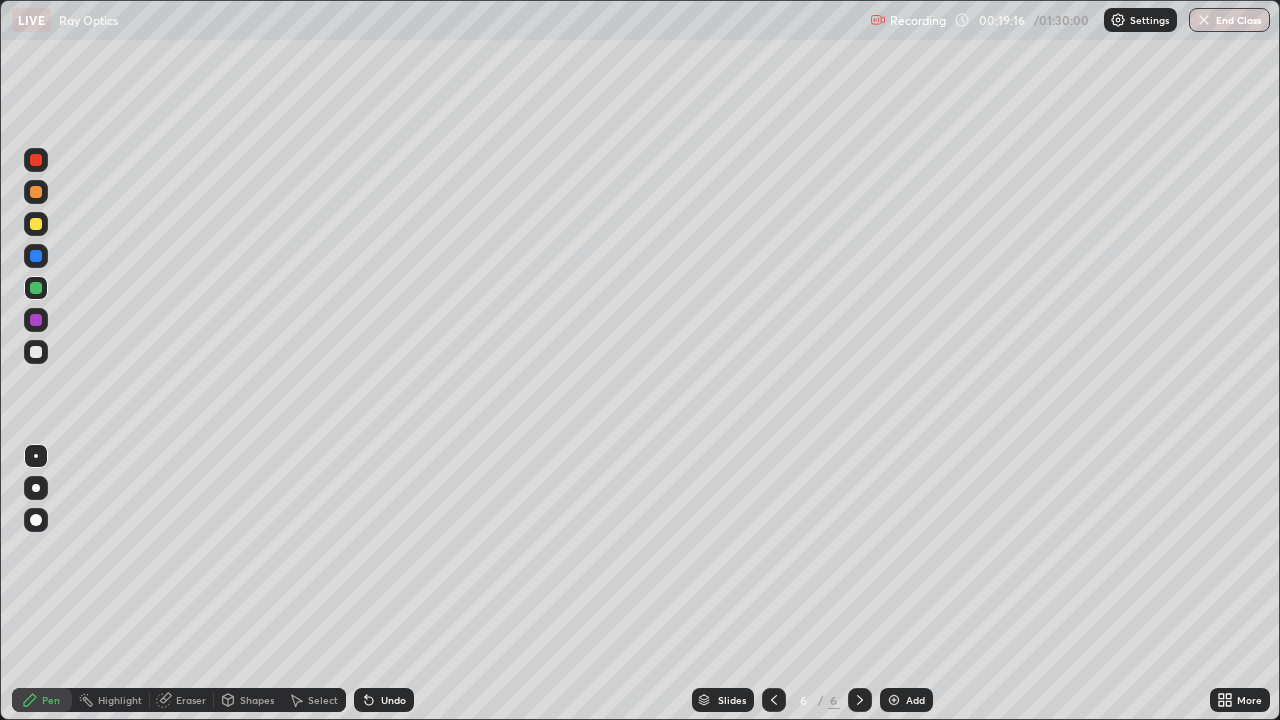 click at bounding box center [36, 352] 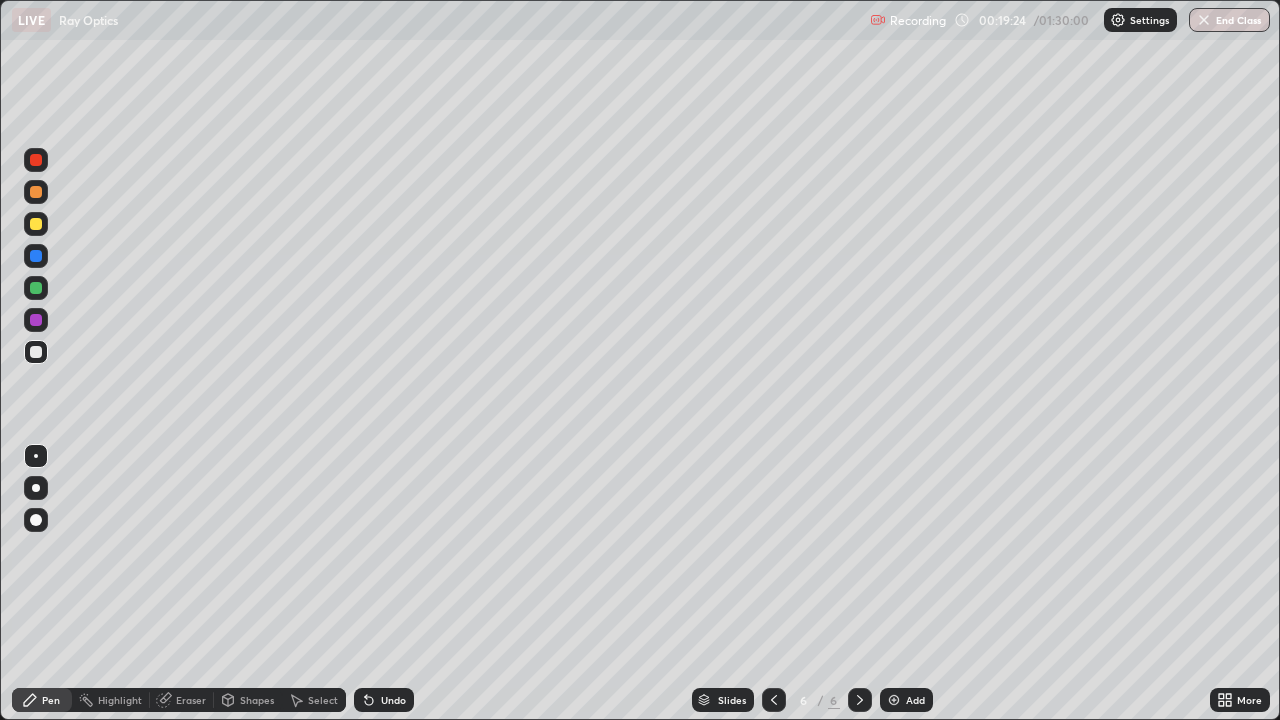 click on "Undo" at bounding box center (384, 700) 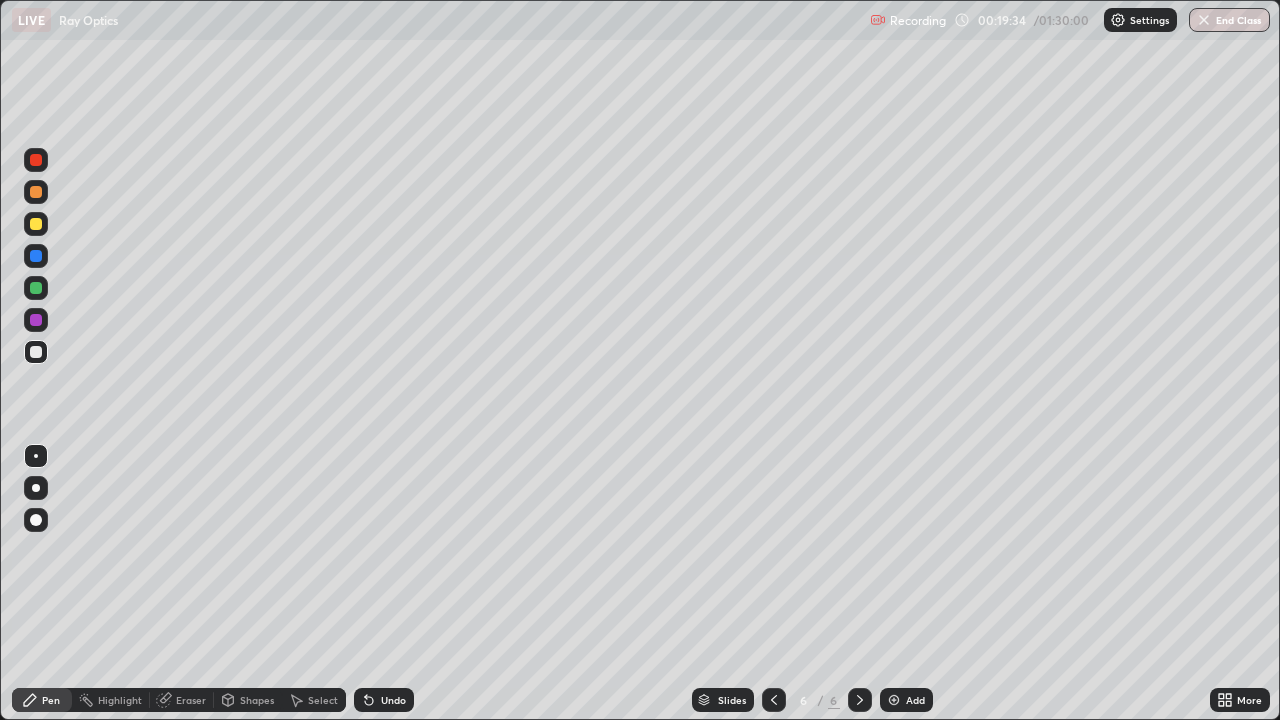 click at bounding box center [36, 320] 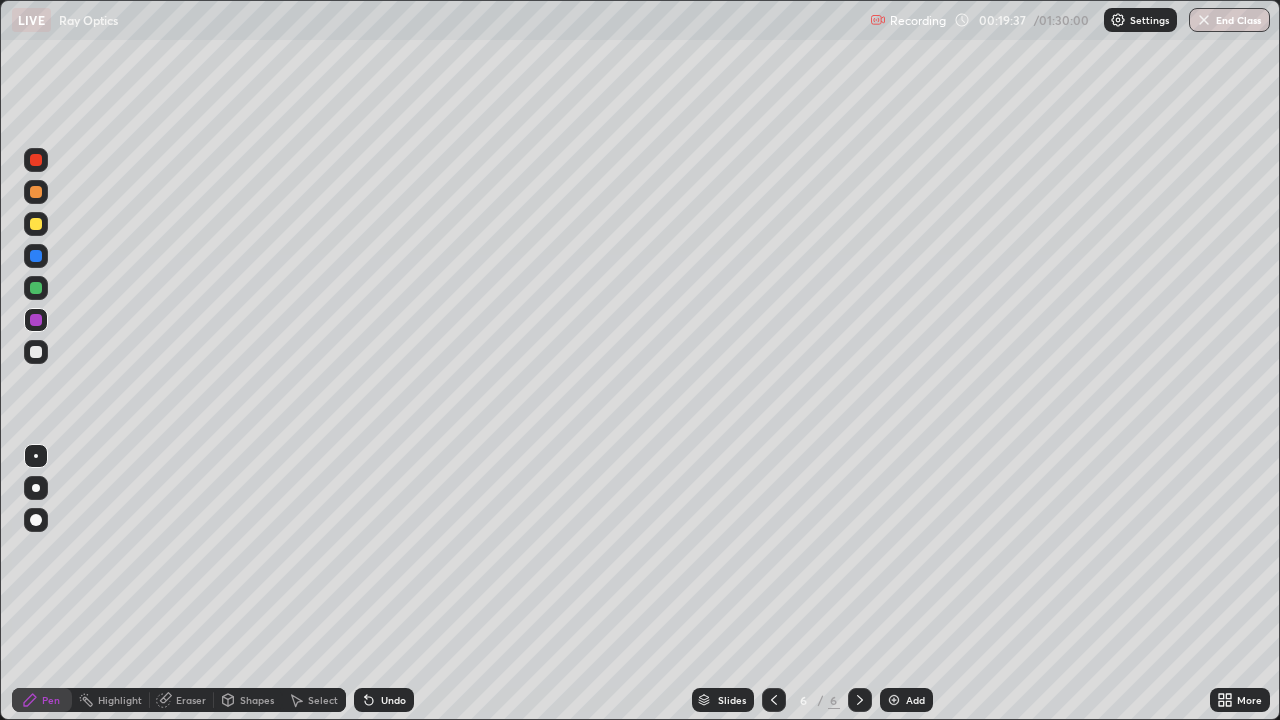 click at bounding box center [36, 224] 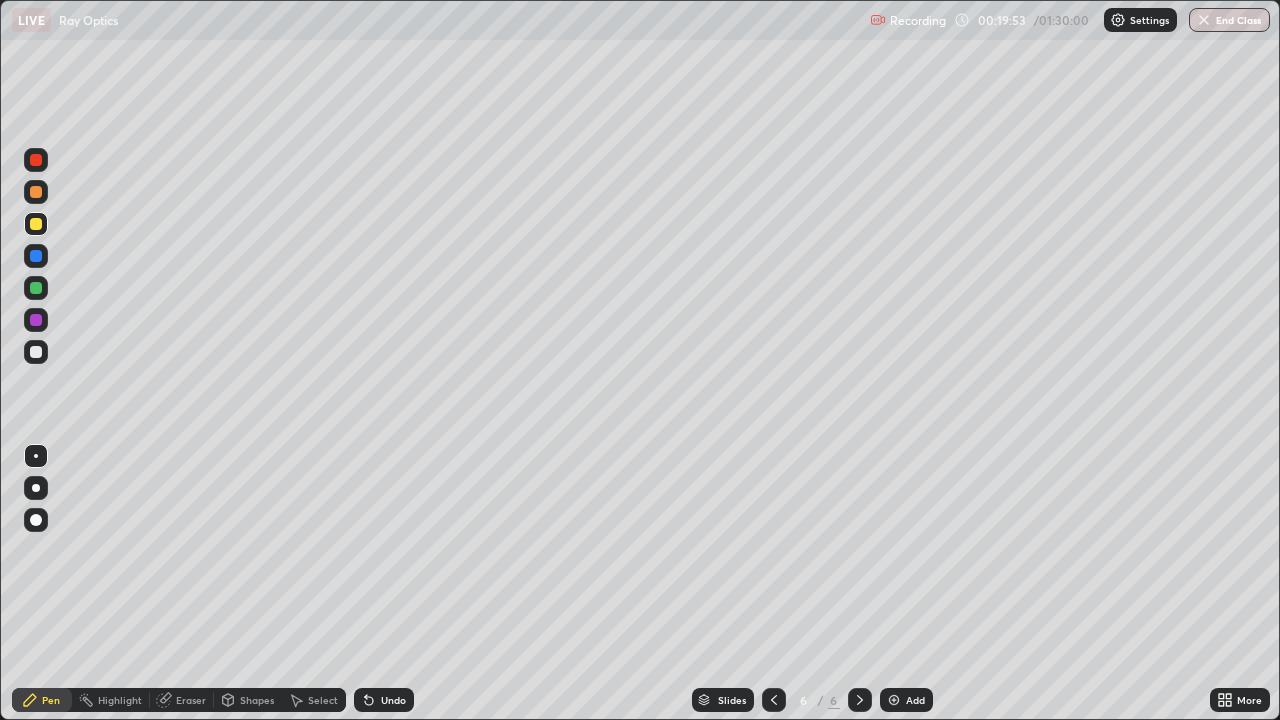 click at bounding box center [36, 192] 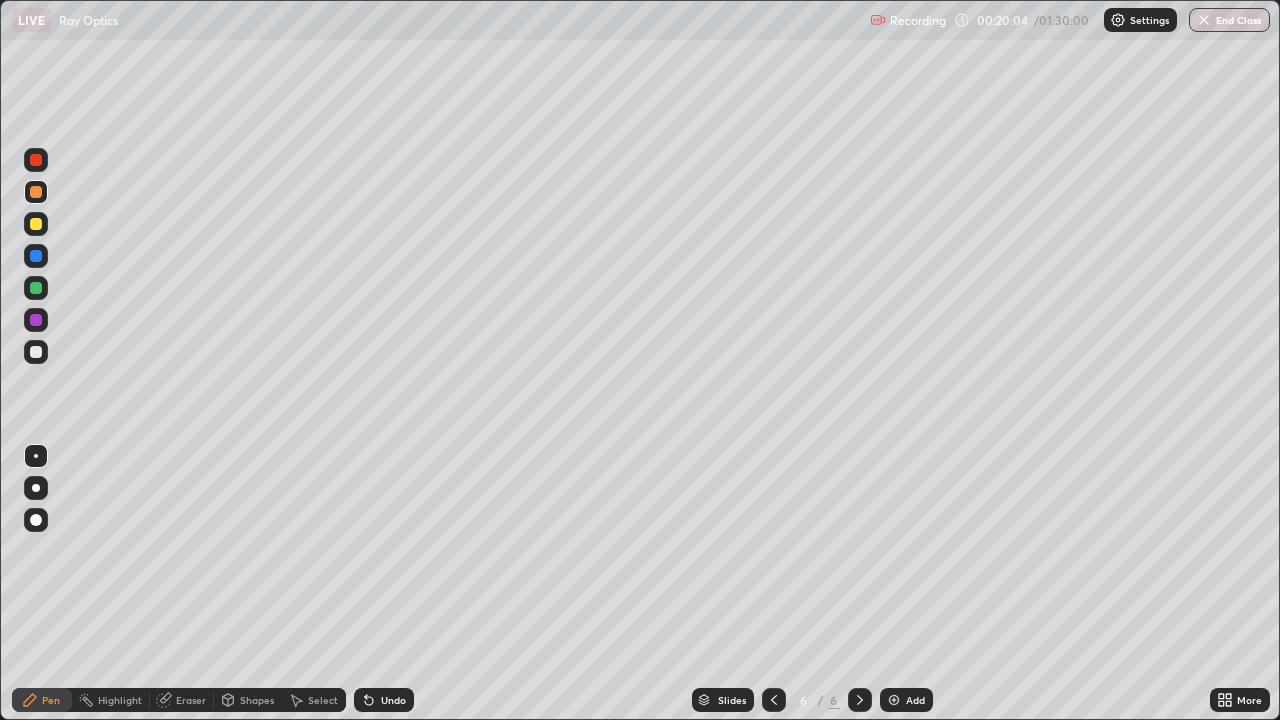 click at bounding box center [36, 192] 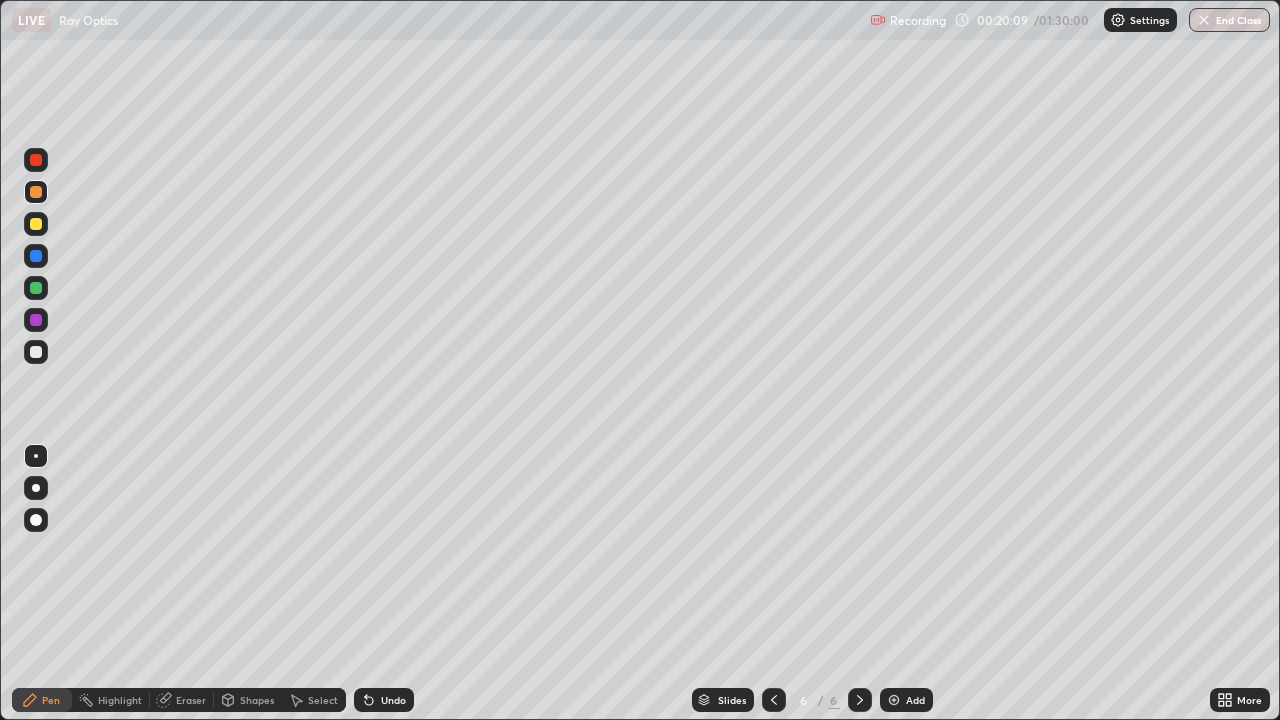 click on "Undo" at bounding box center [393, 700] 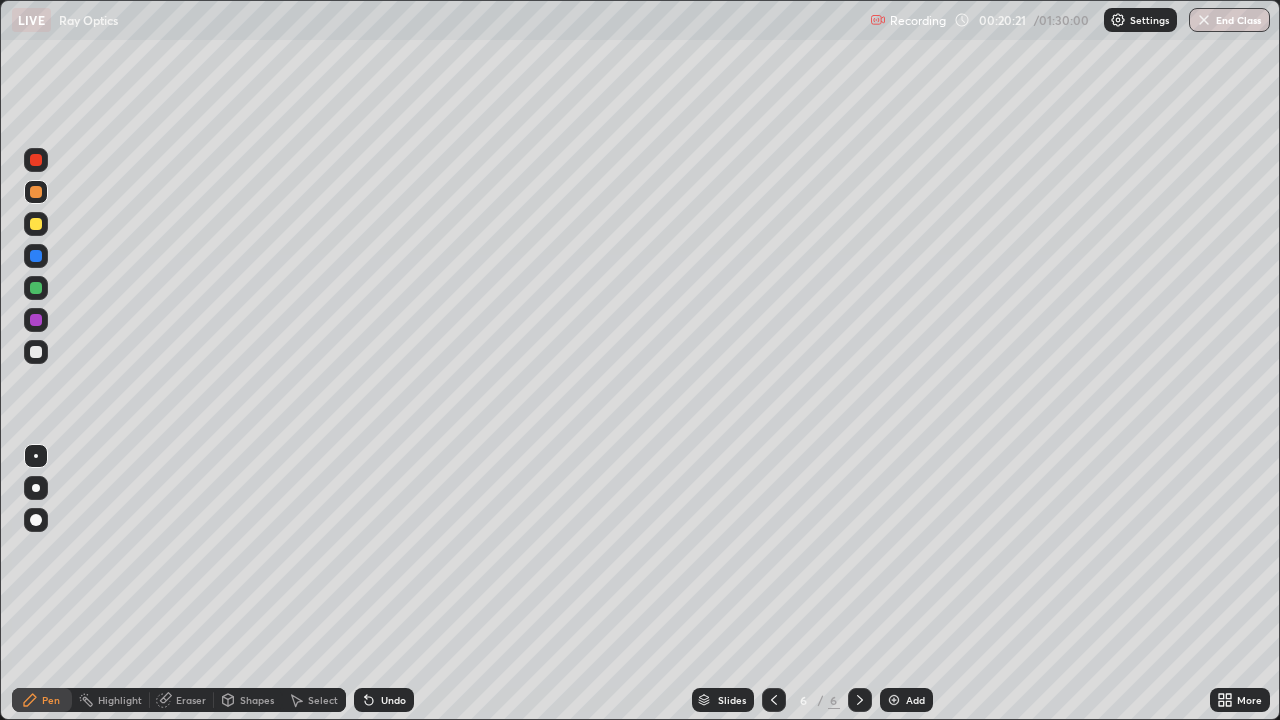 click at bounding box center (36, 256) 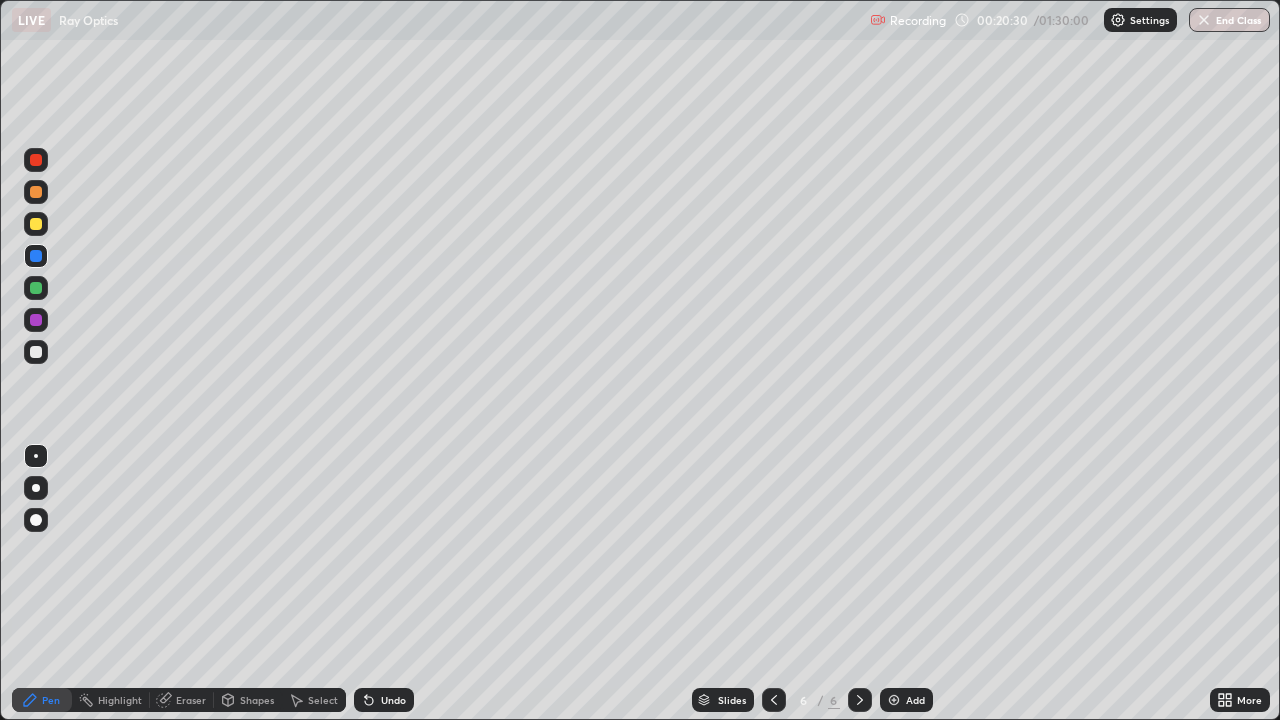 click on "Setting up your live class" at bounding box center [640, 360] 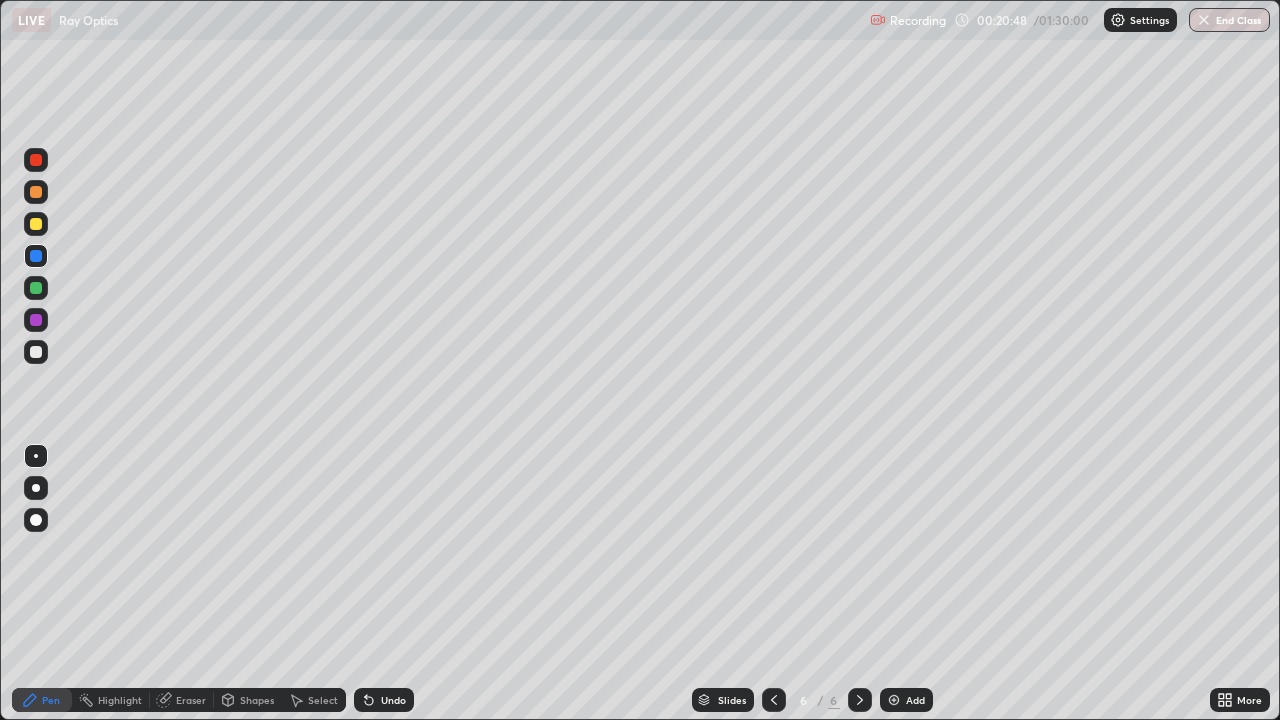 click at bounding box center [36, 352] 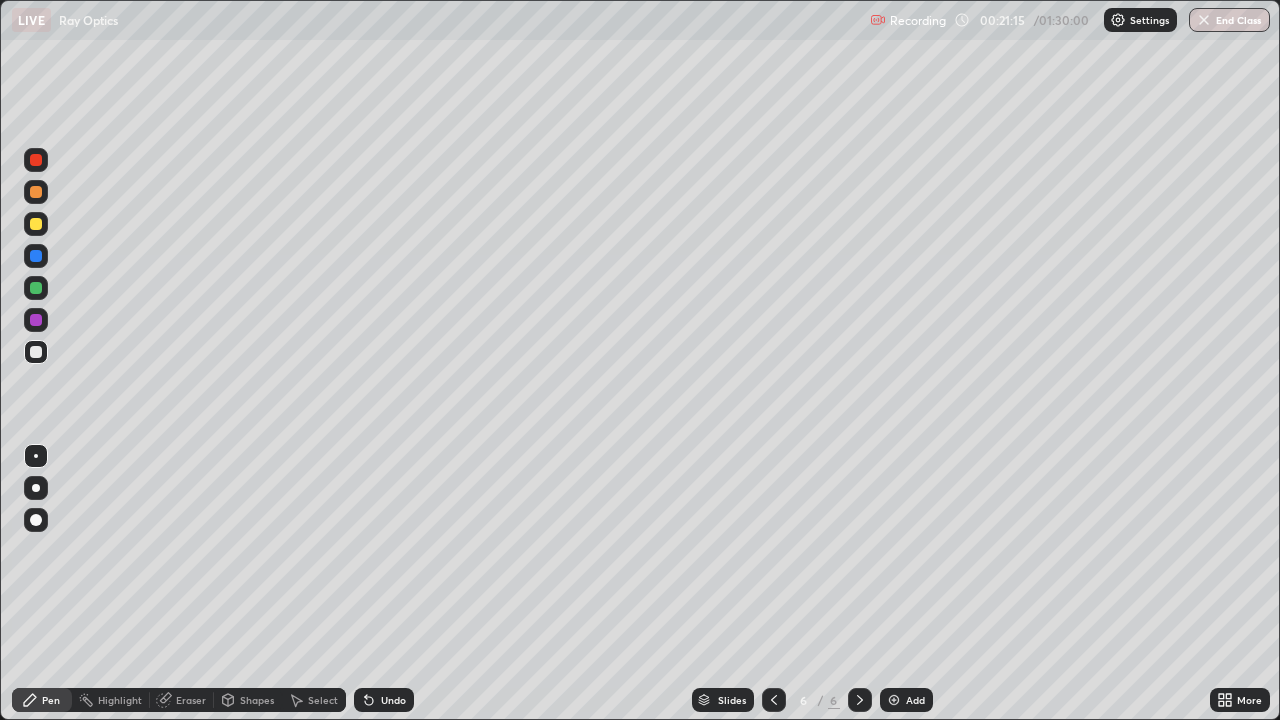 click at bounding box center (36, 352) 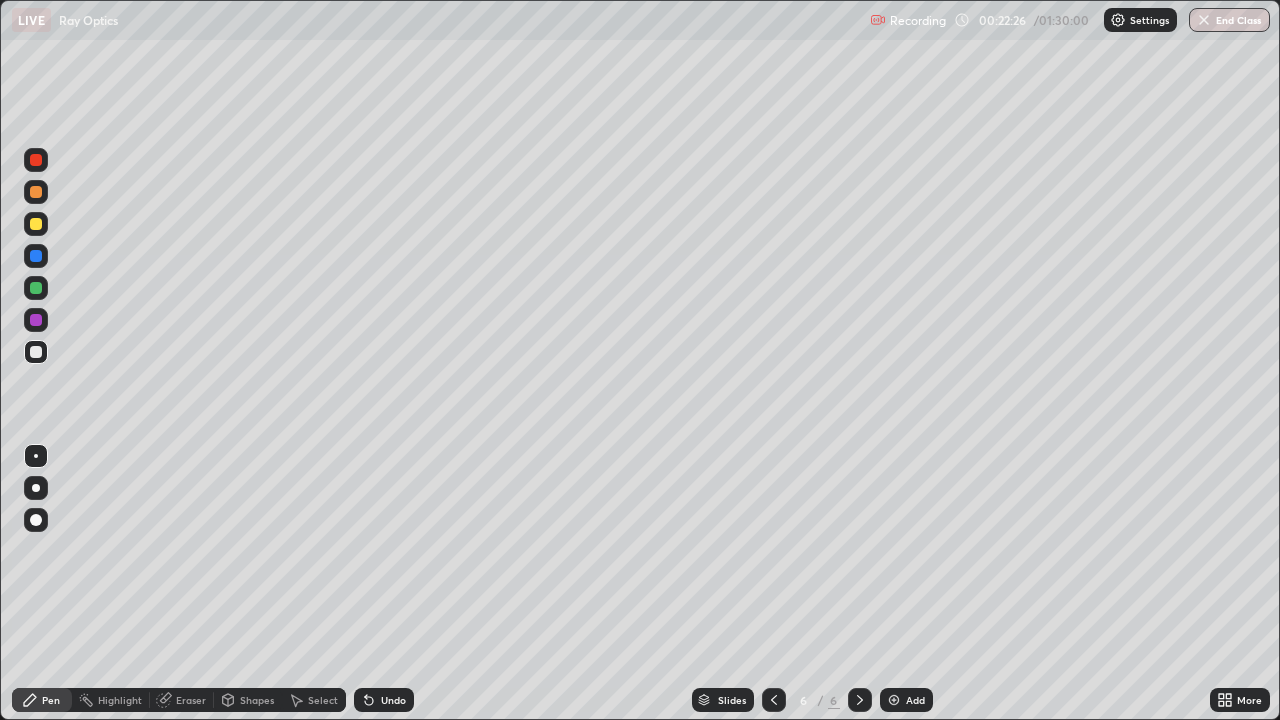 click at bounding box center (36, 352) 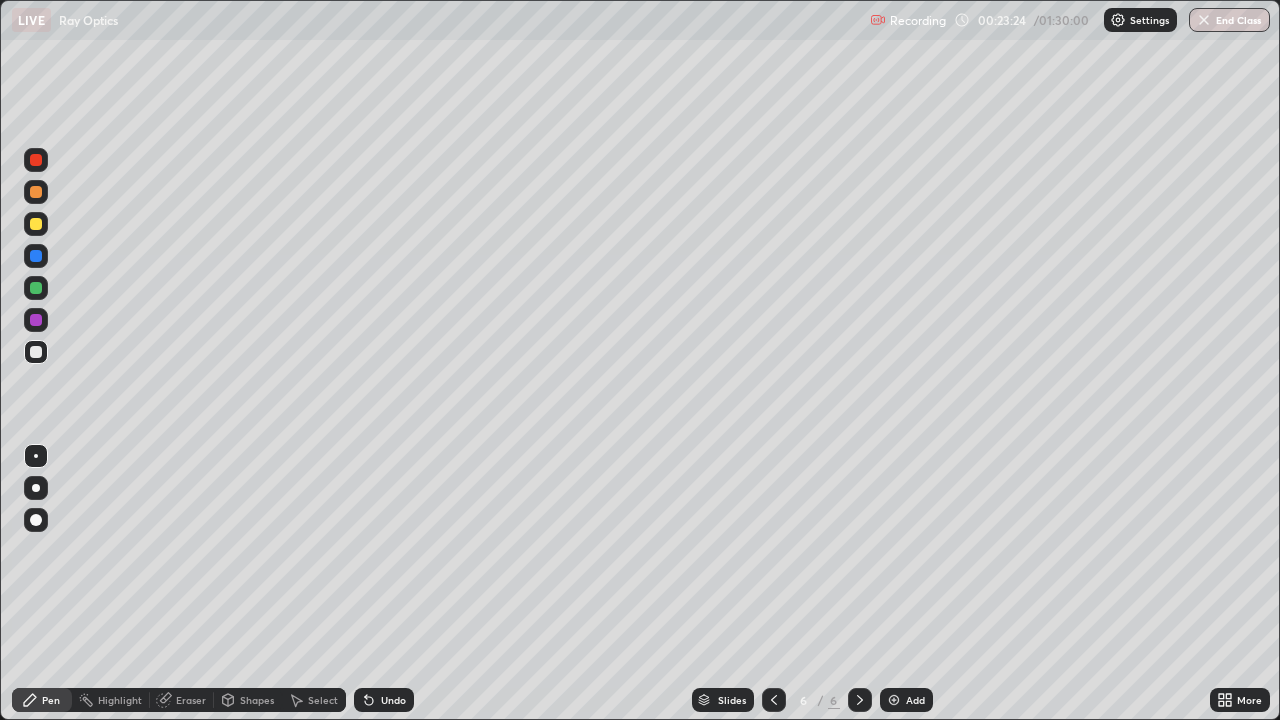 click at bounding box center [36, 352] 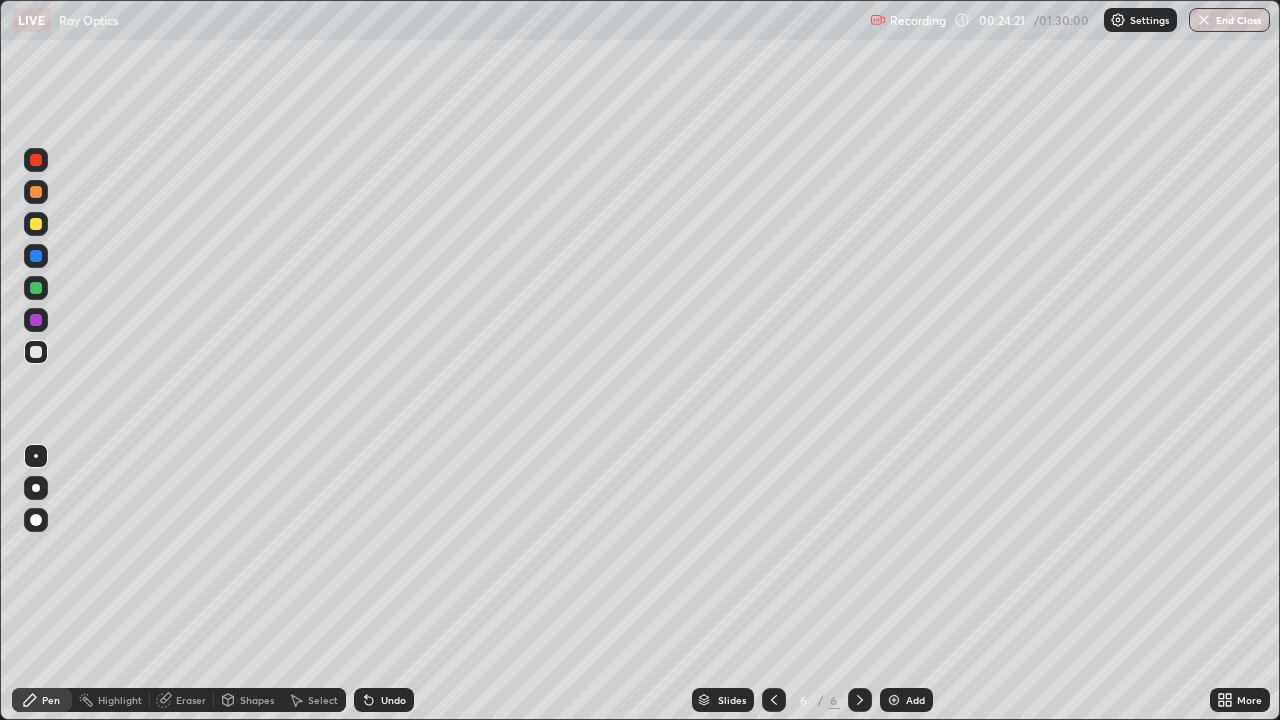 click on "Highlight" at bounding box center (111, 700) 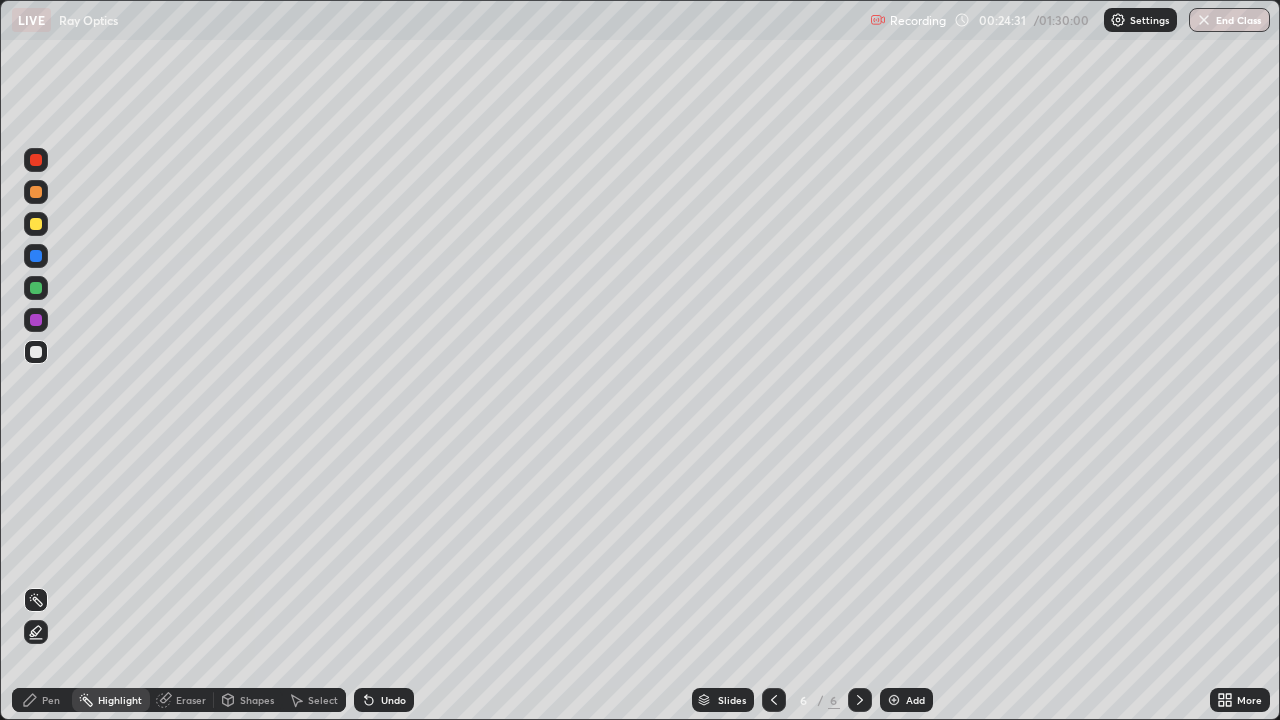 click at bounding box center [36, 224] 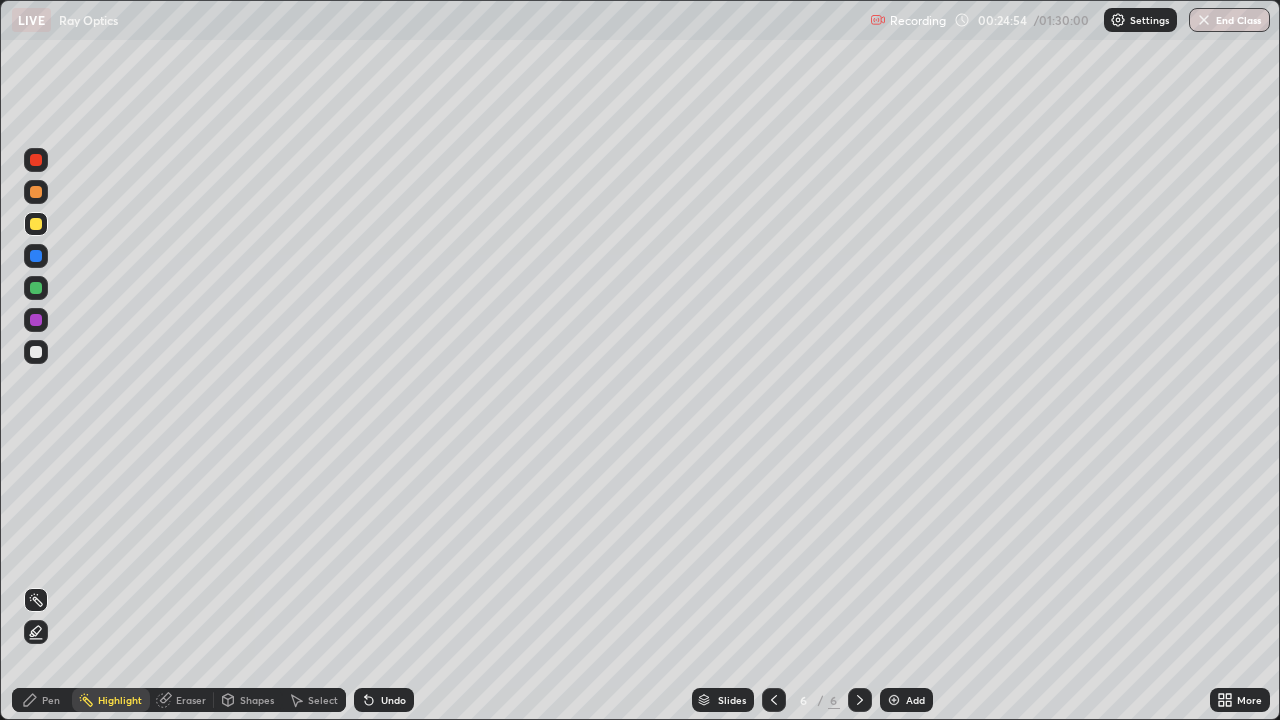 click on "Pen" at bounding box center [51, 700] 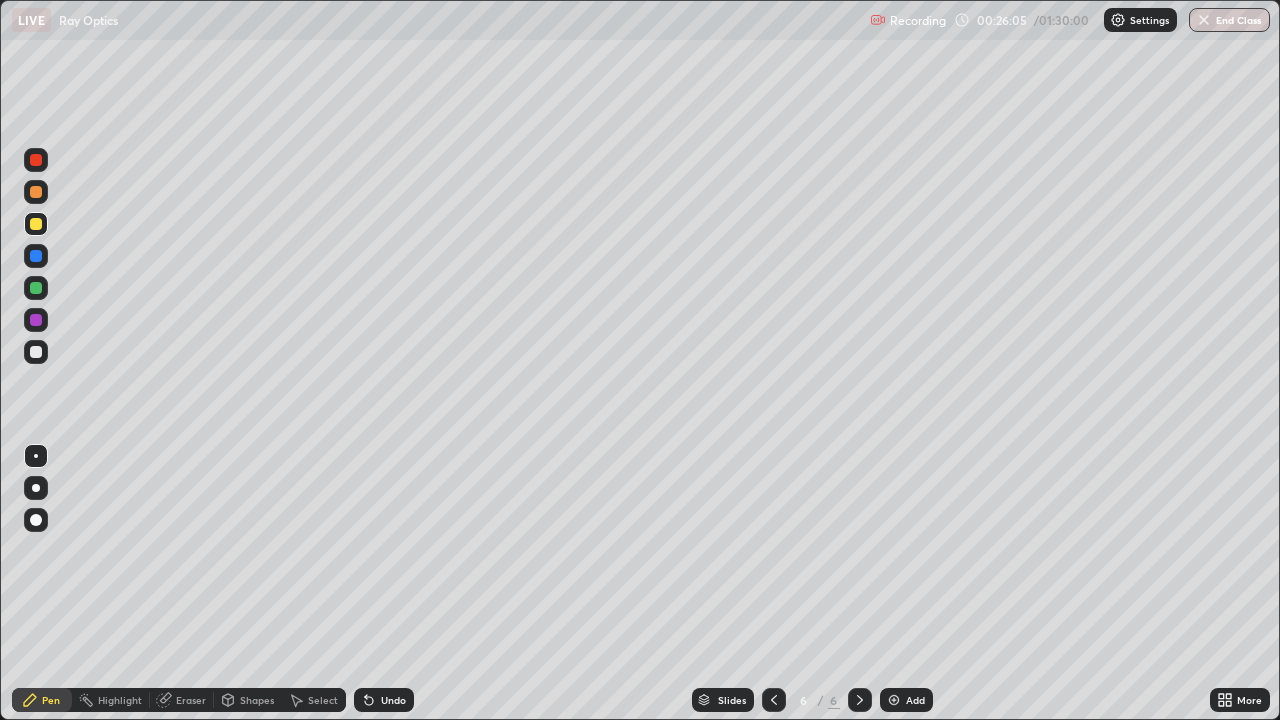 click on "Add" at bounding box center [906, 700] 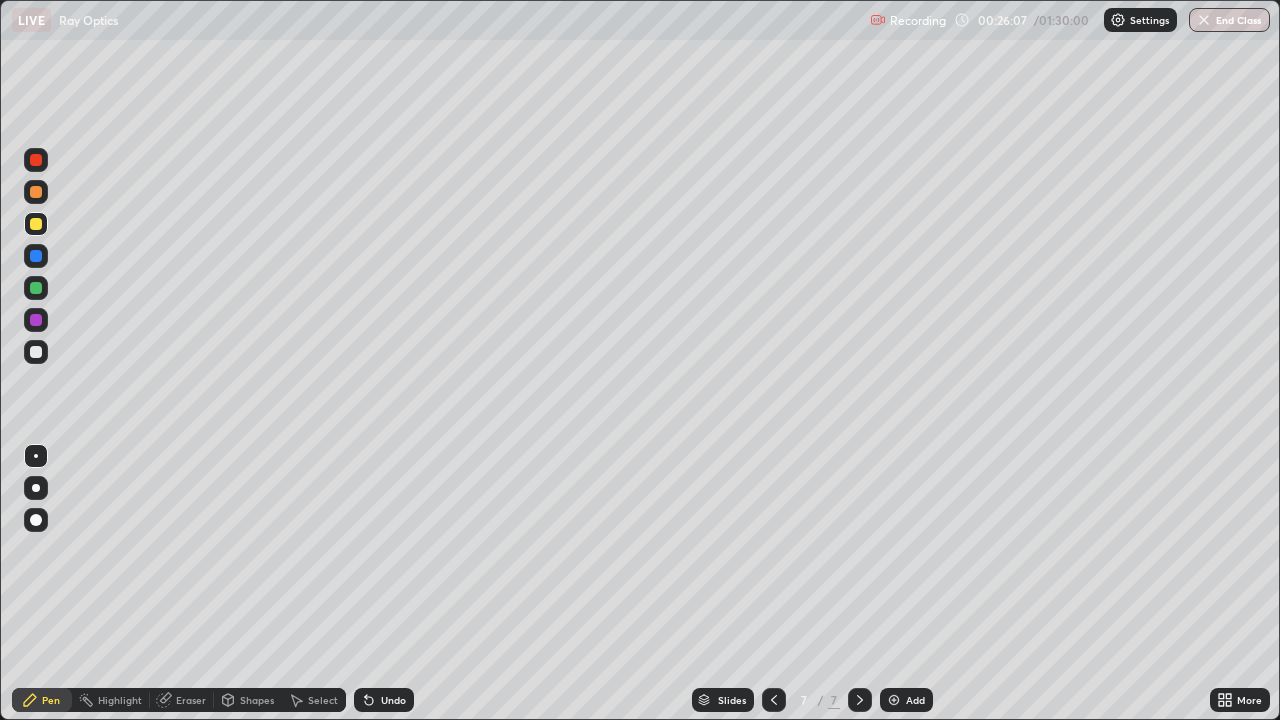 click at bounding box center (36, 192) 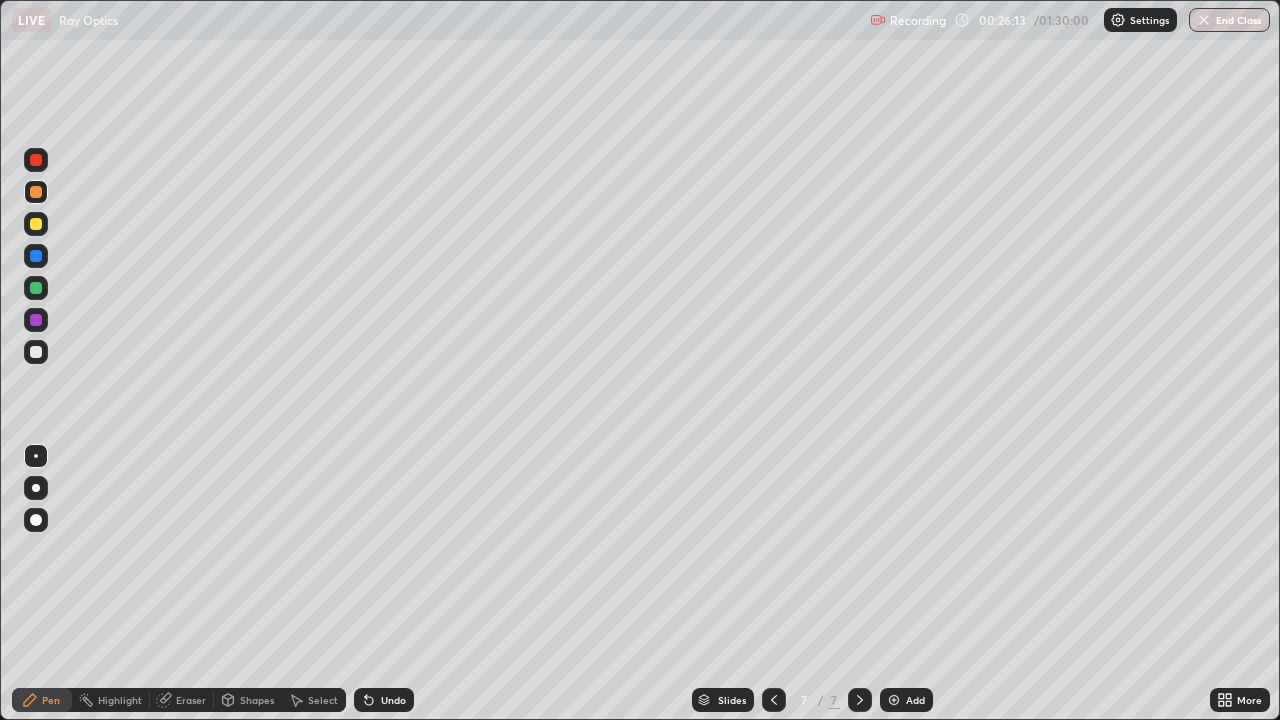 click on "Undo" at bounding box center [384, 700] 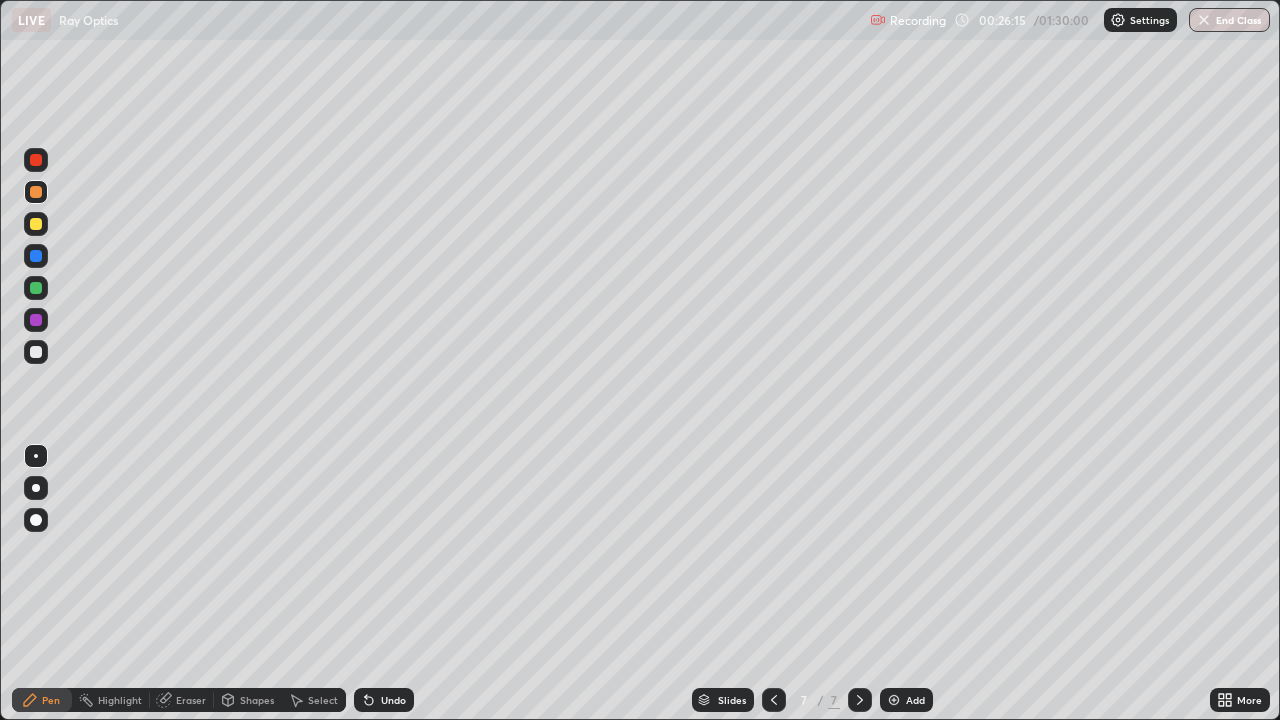 click on "Undo" at bounding box center [393, 700] 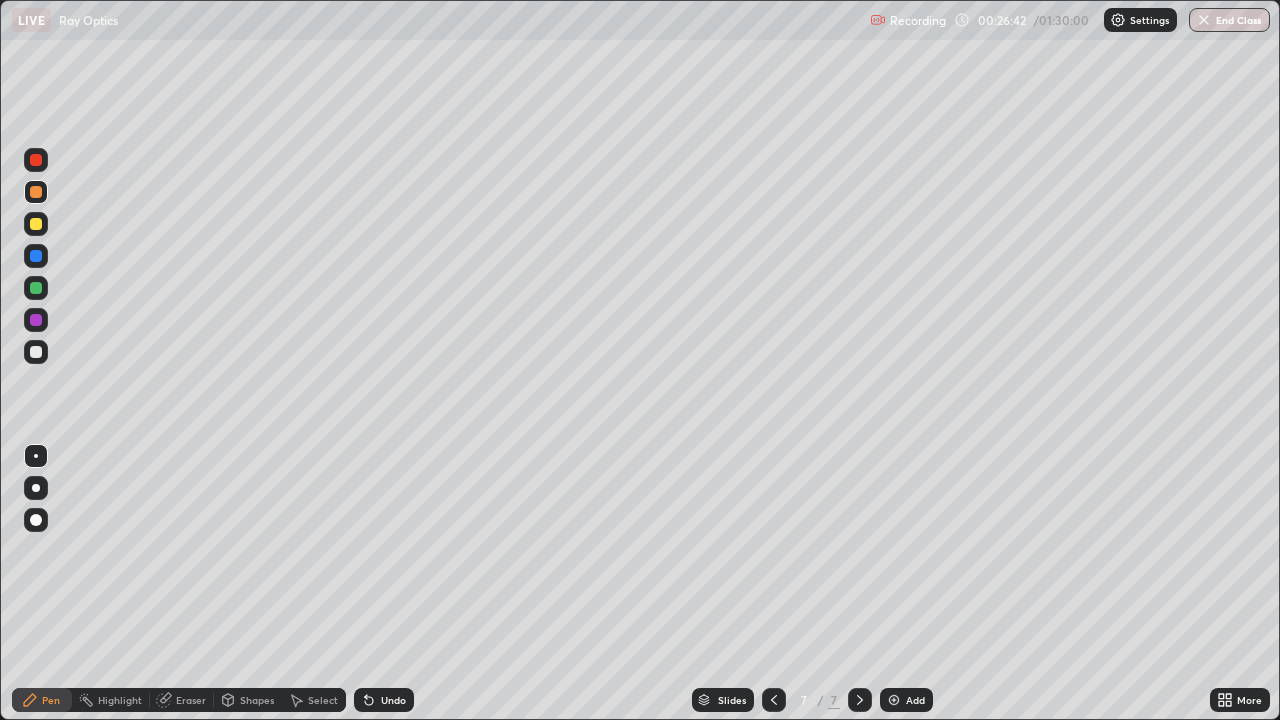 click on "Eraser" at bounding box center (191, 700) 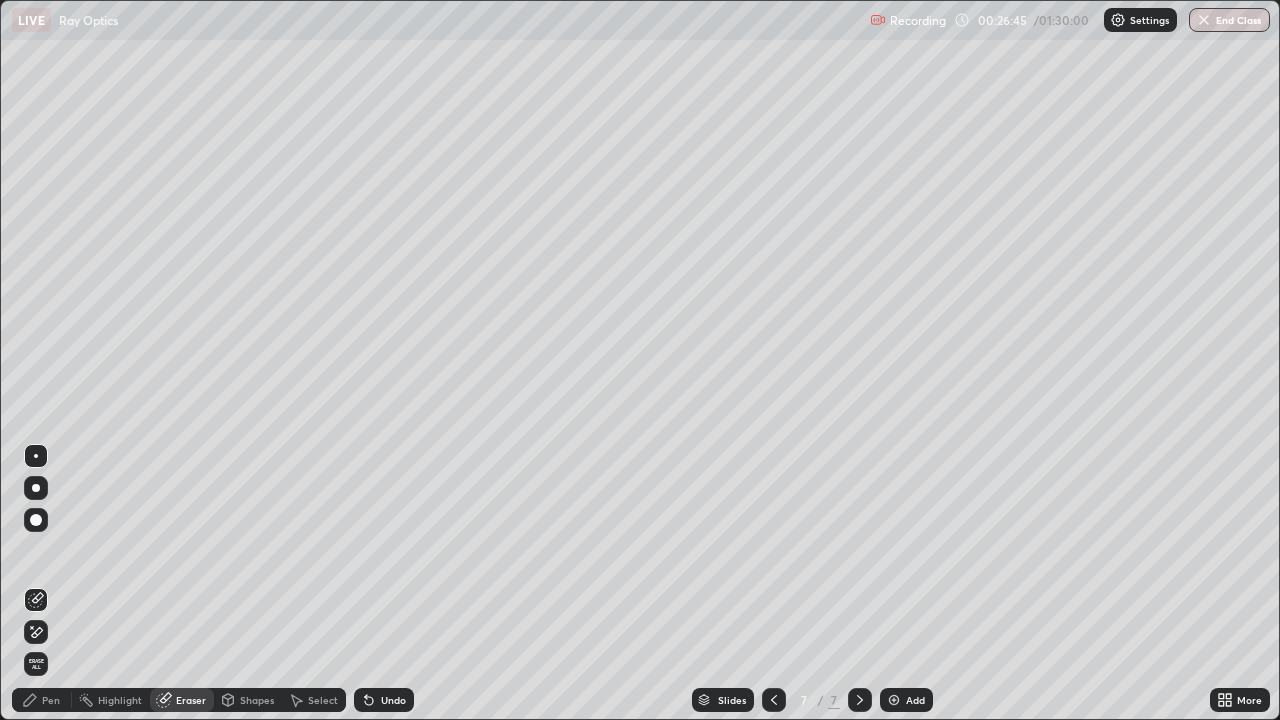 click on "Pen" at bounding box center (42, 700) 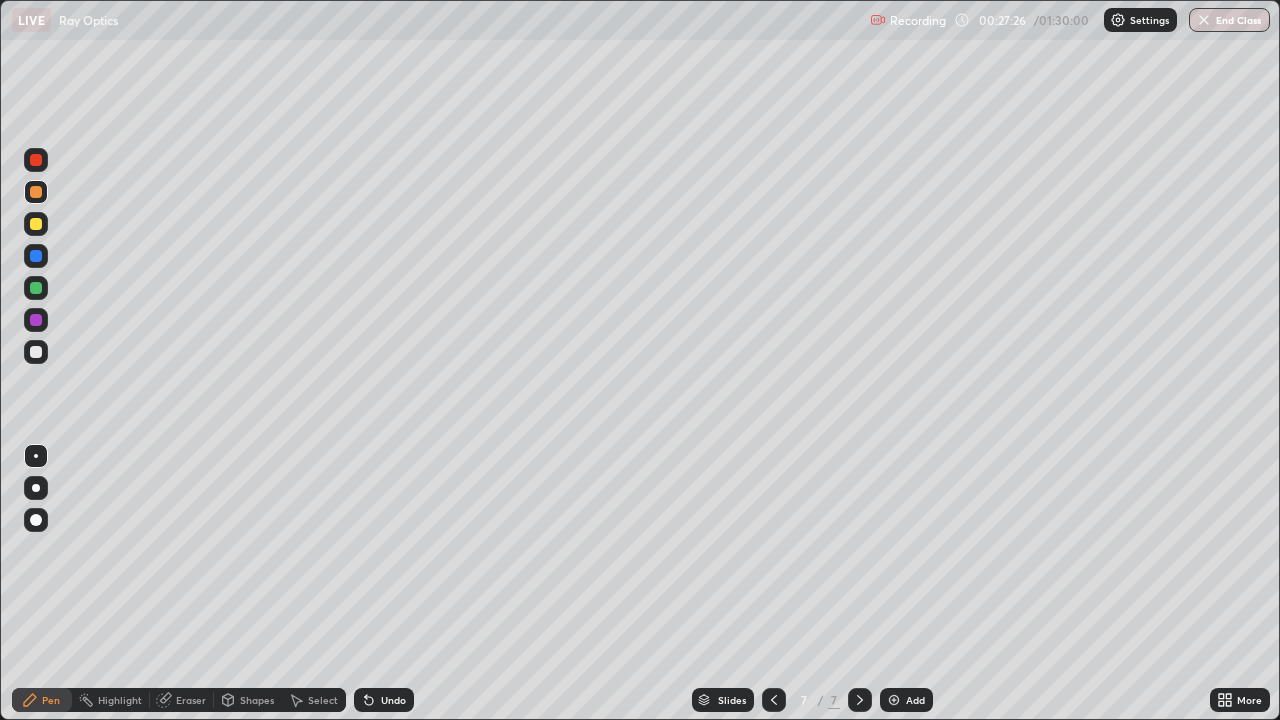 click on "Undo" at bounding box center (384, 700) 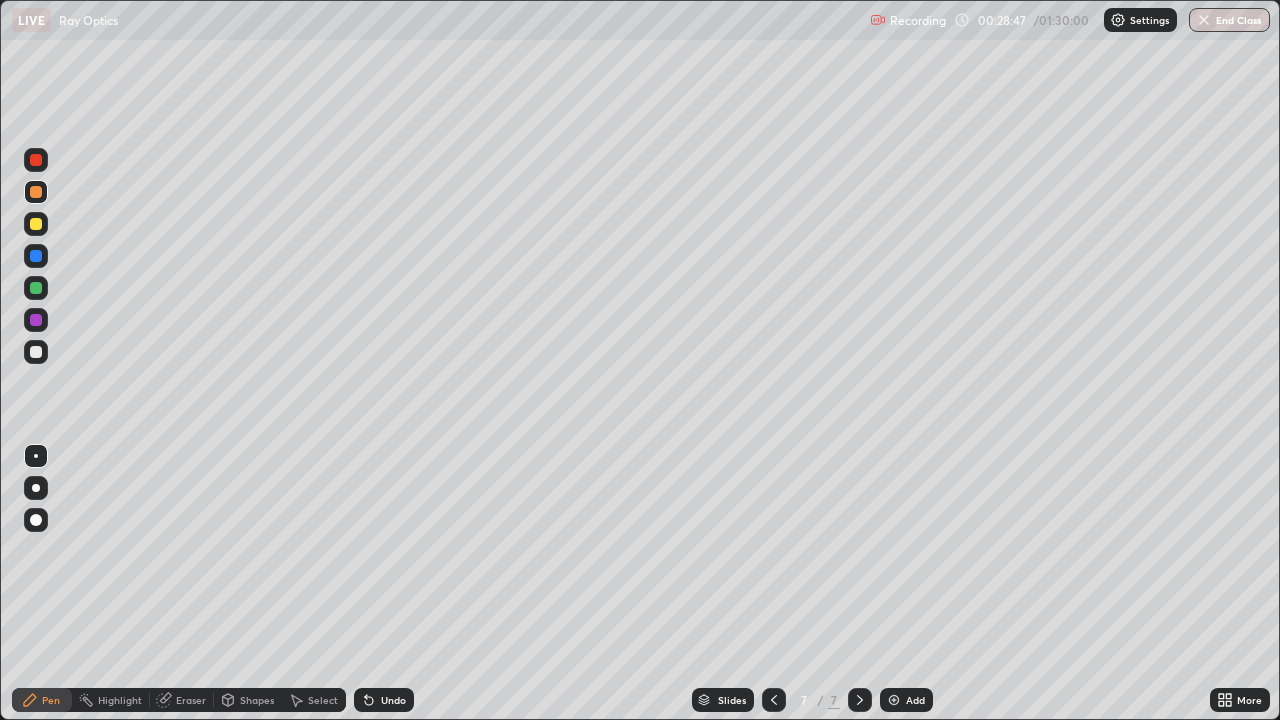 click at bounding box center [36, 352] 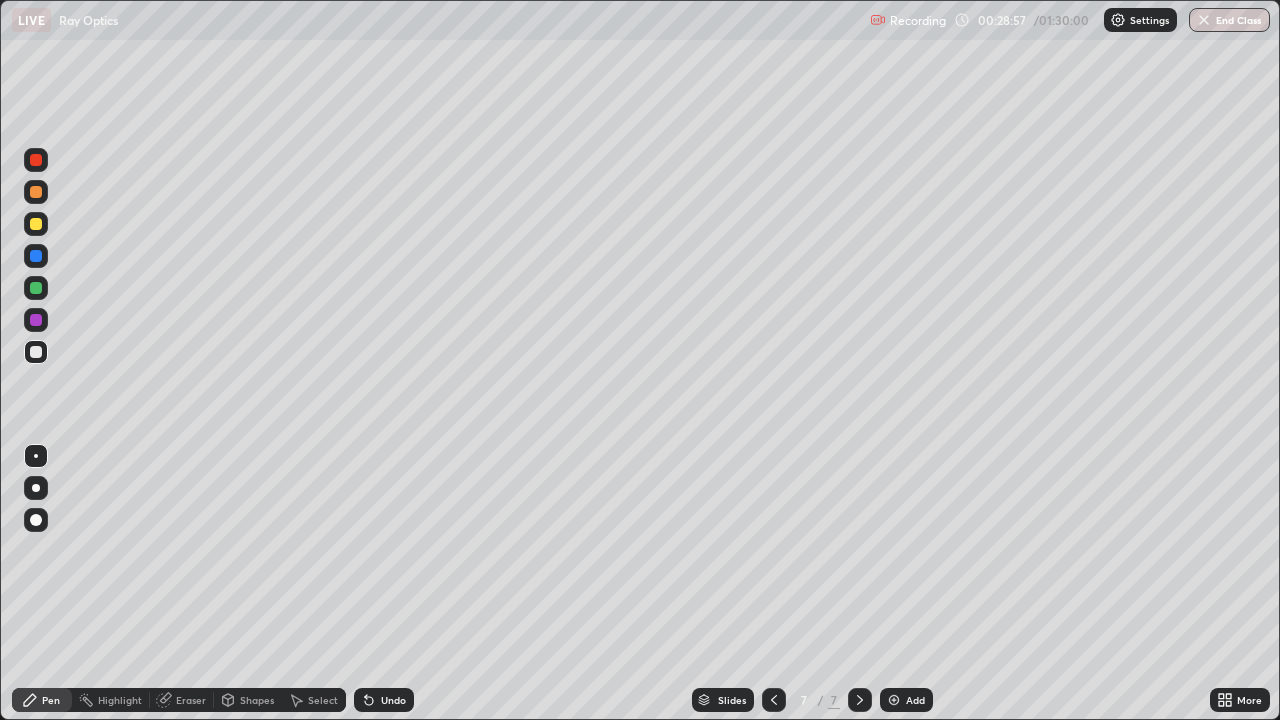 click at bounding box center (36, 320) 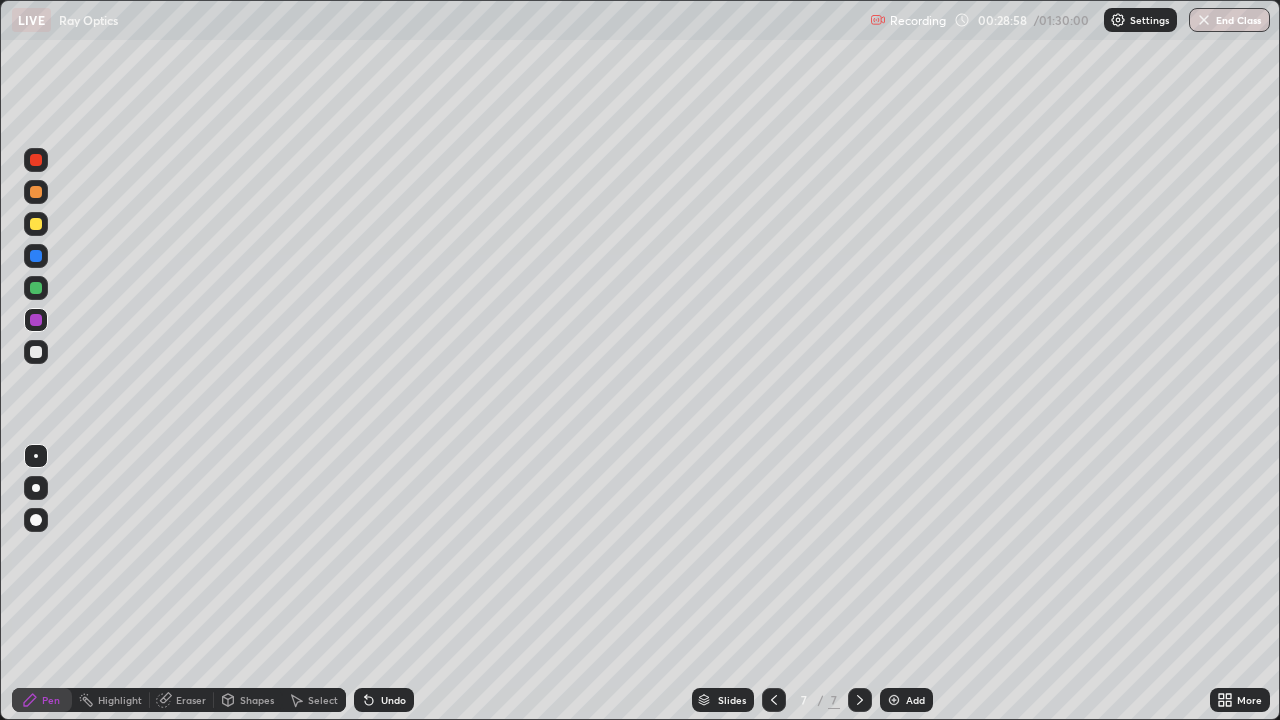 click at bounding box center (36, 288) 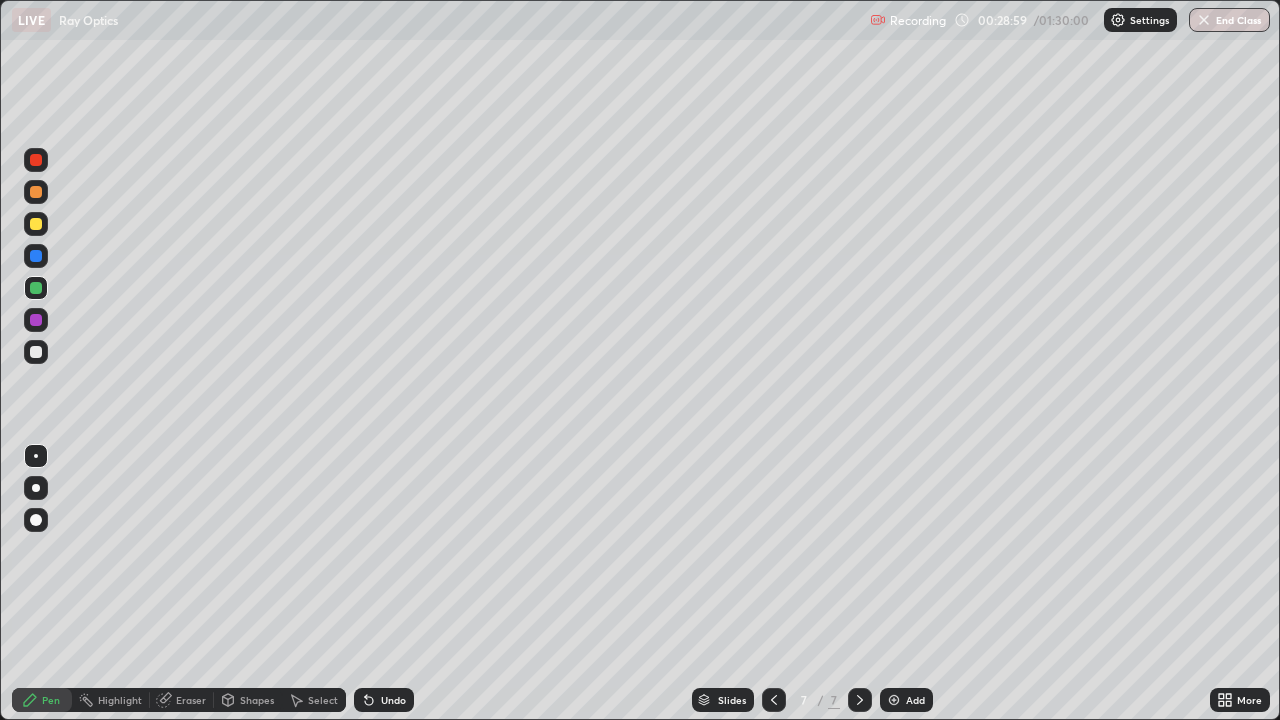 click at bounding box center (36, 256) 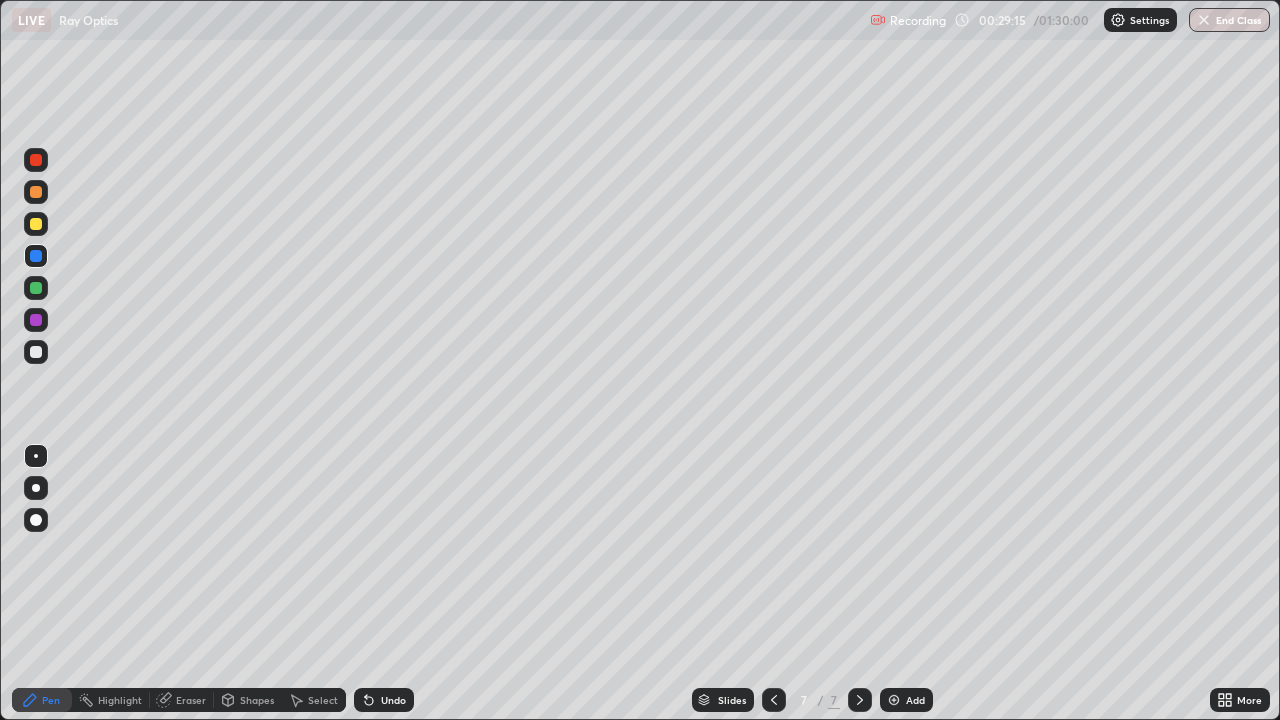 click at bounding box center (36, 352) 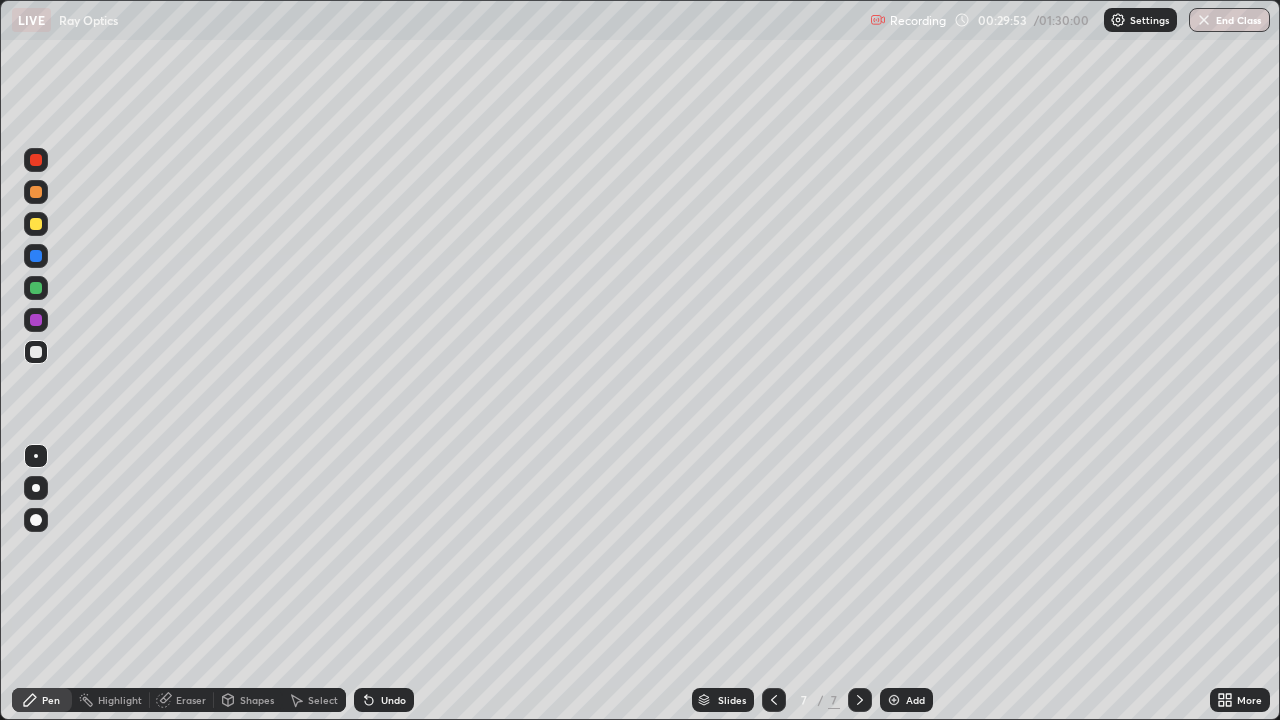 click at bounding box center [36, 288] 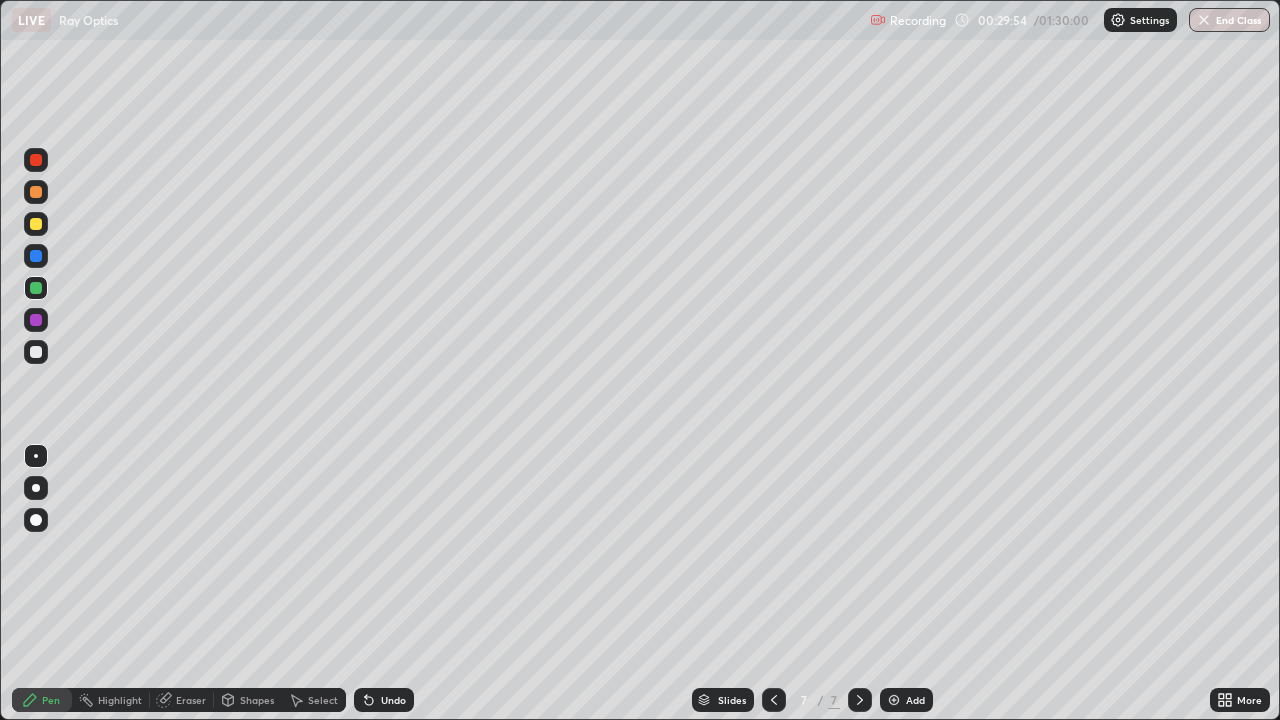 click at bounding box center (36, 352) 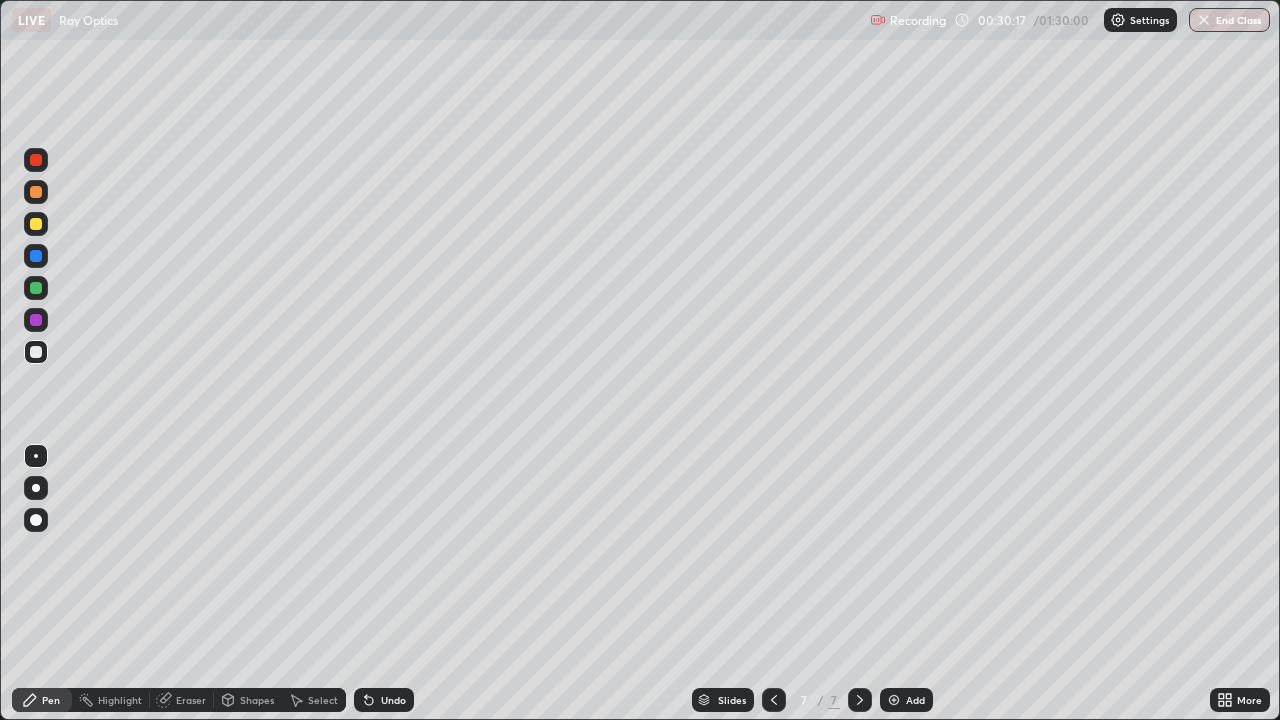 click 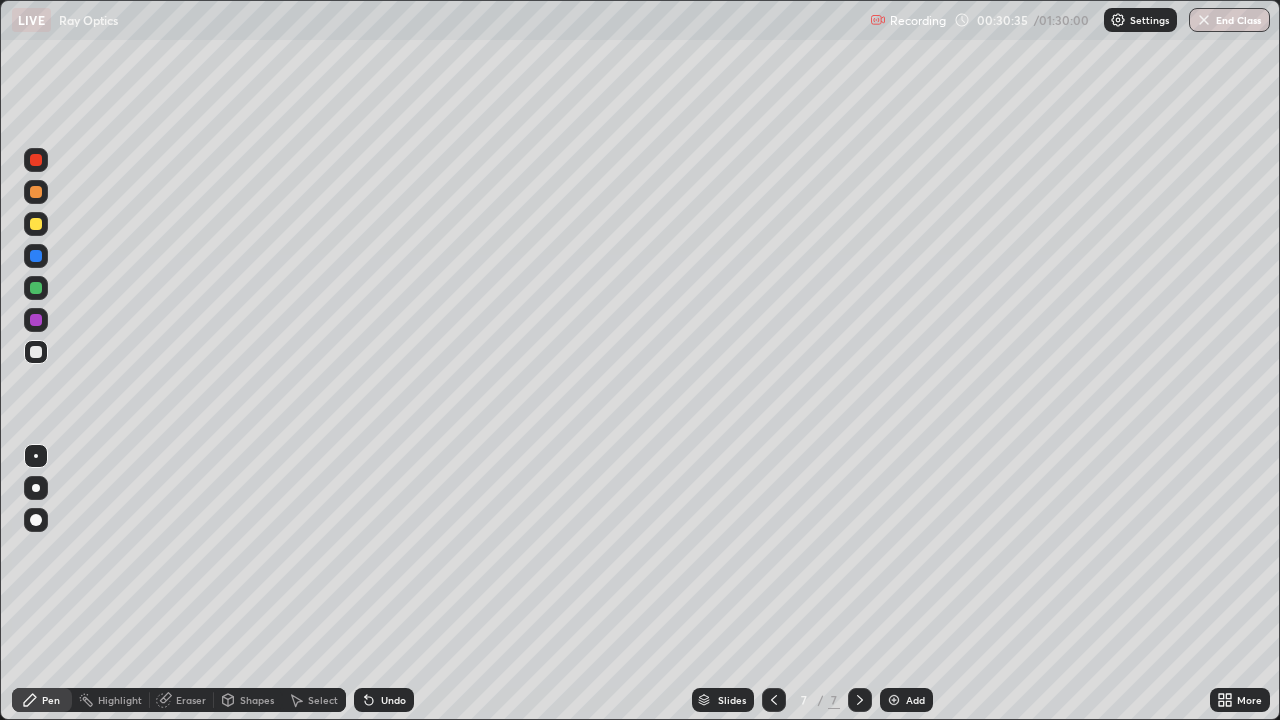 click 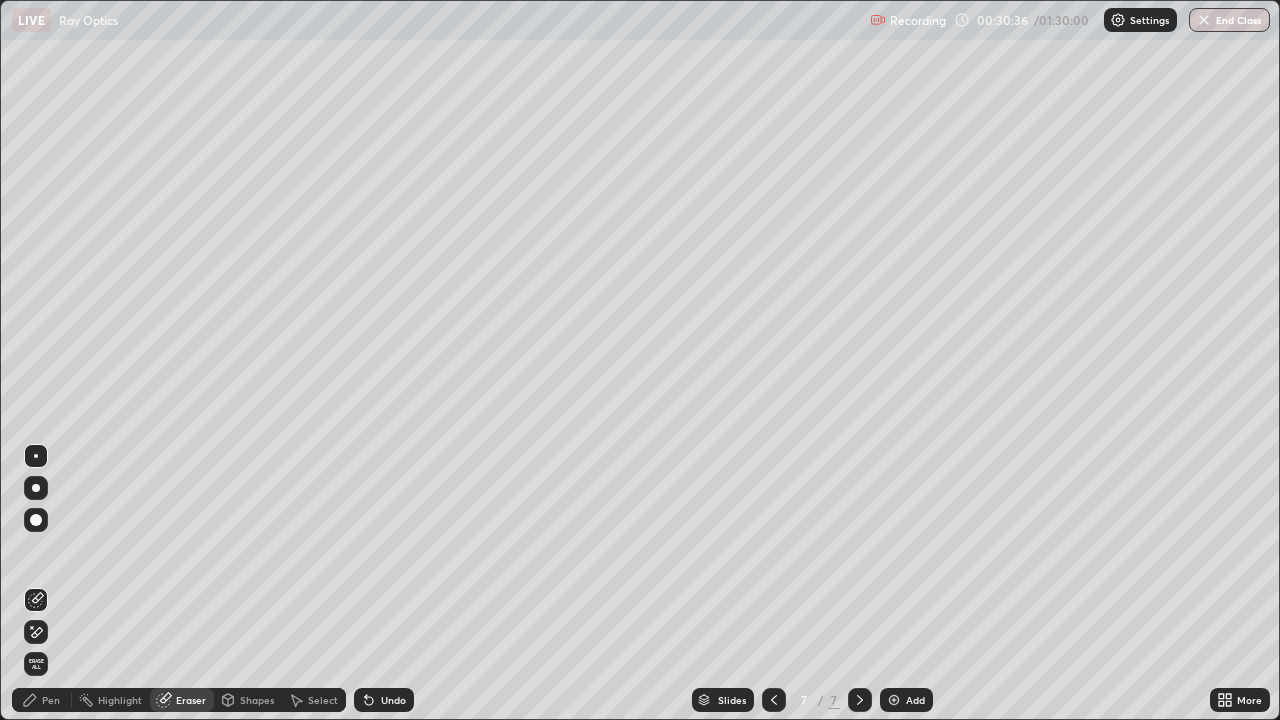 click on "Highlight" at bounding box center (111, 700) 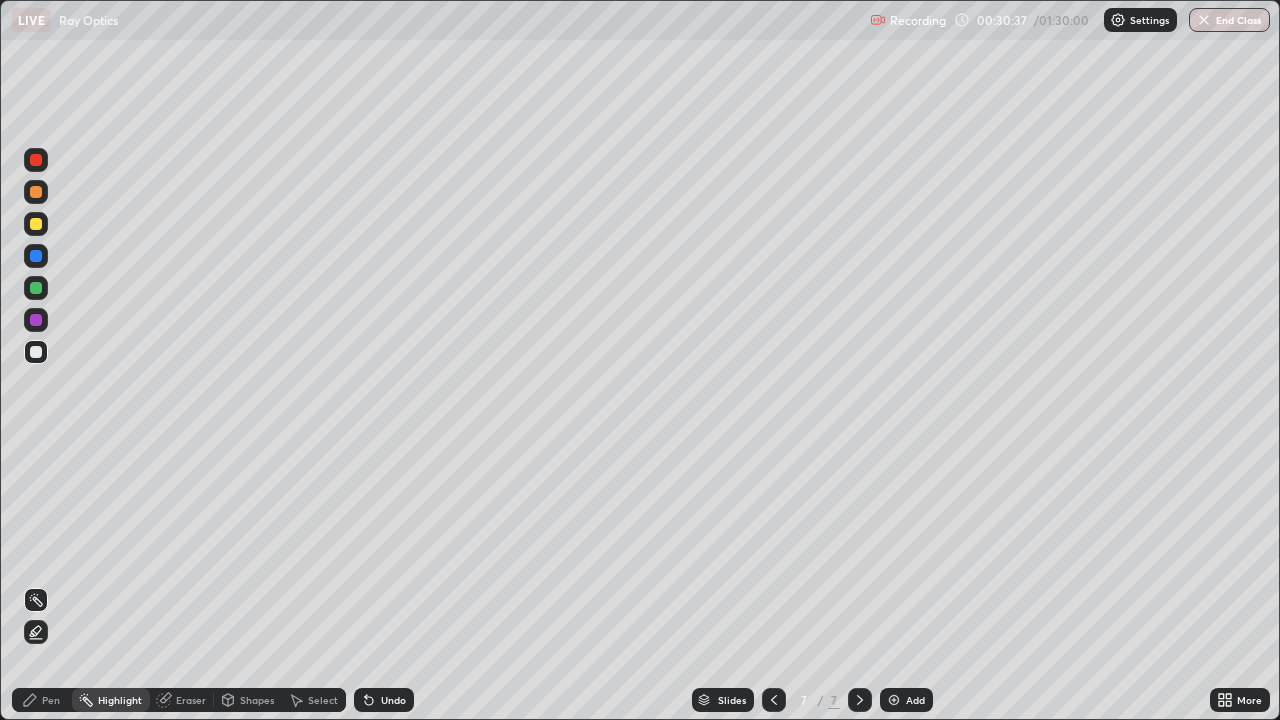 click at bounding box center (36, 320) 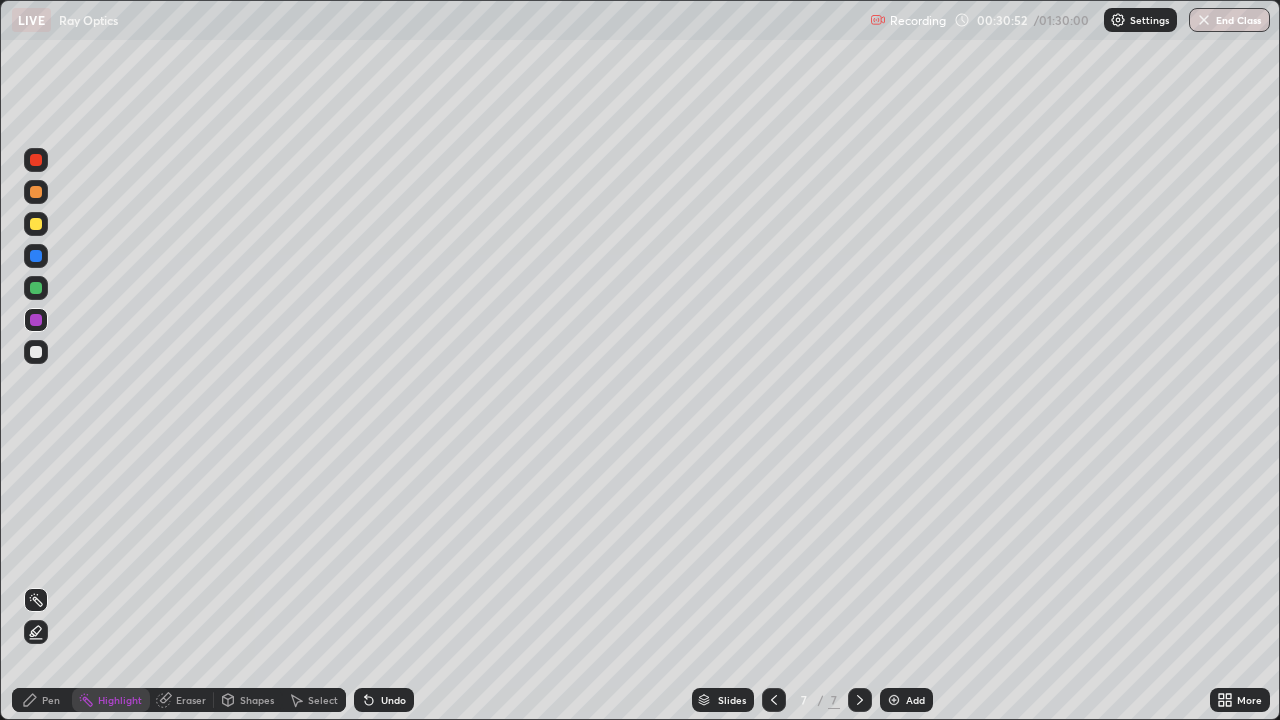 click at bounding box center [36, 352] 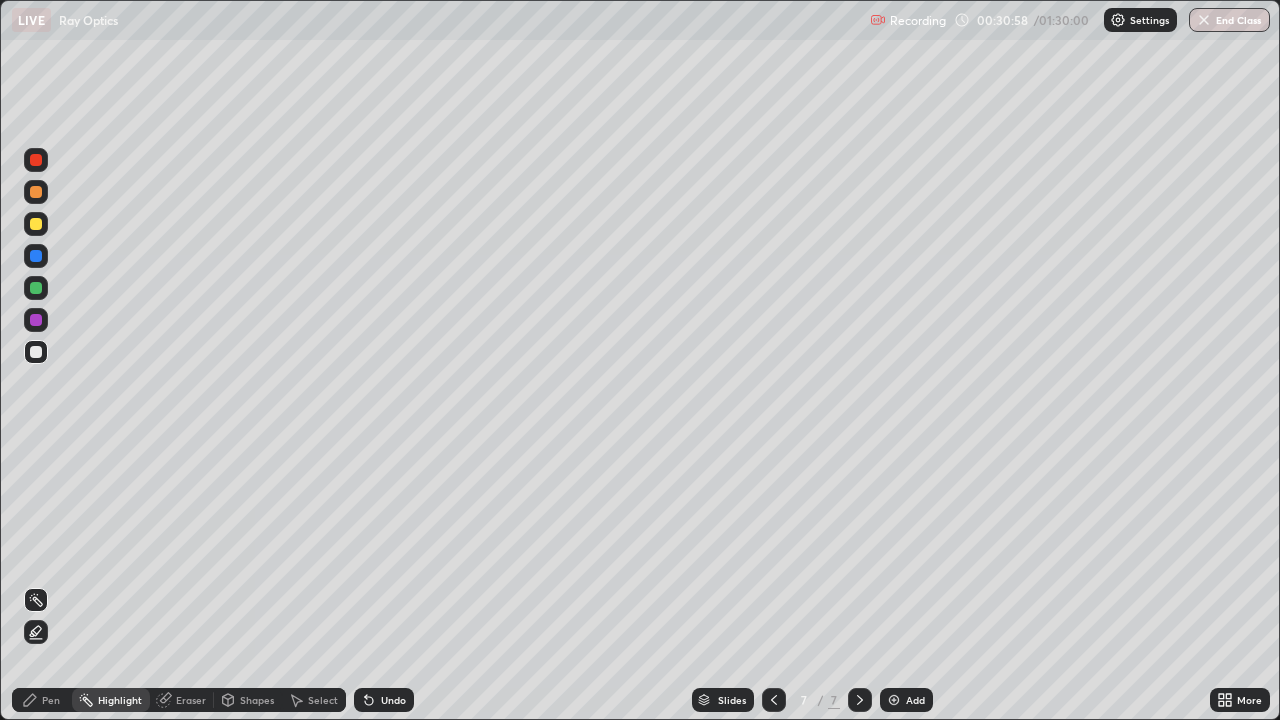 click on "Pen" at bounding box center (51, 700) 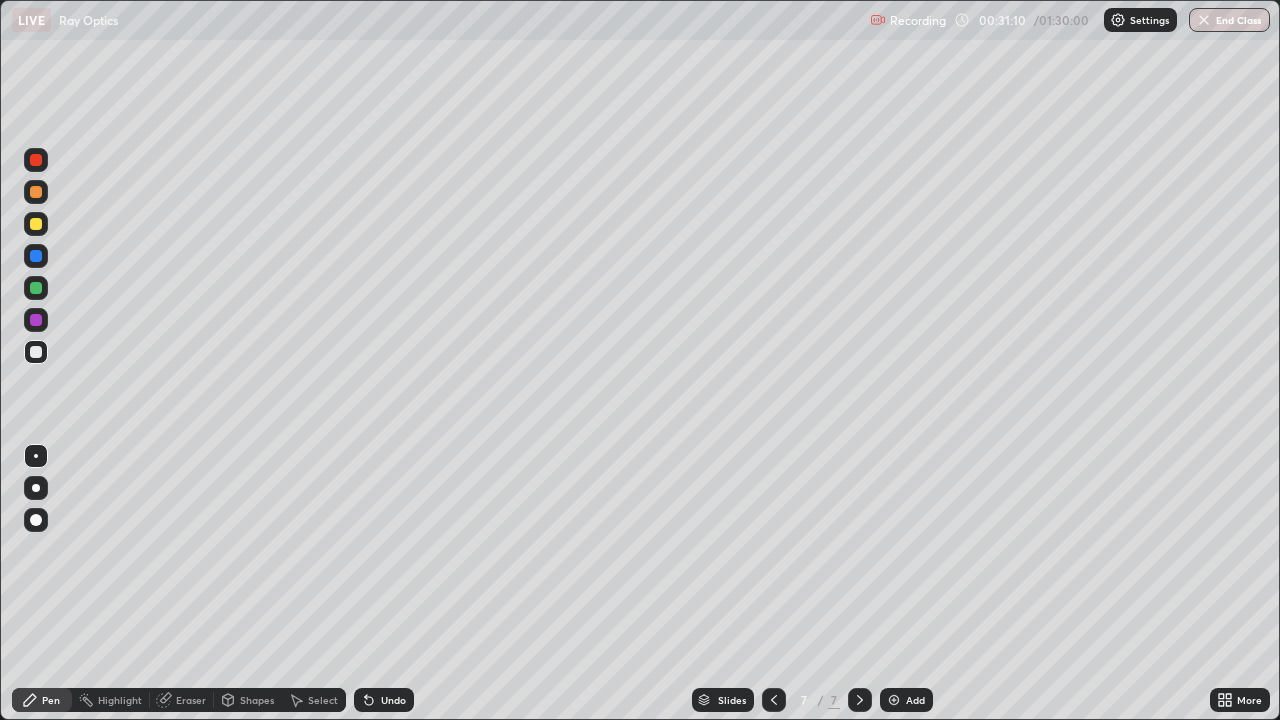 click at bounding box center (36, 192) 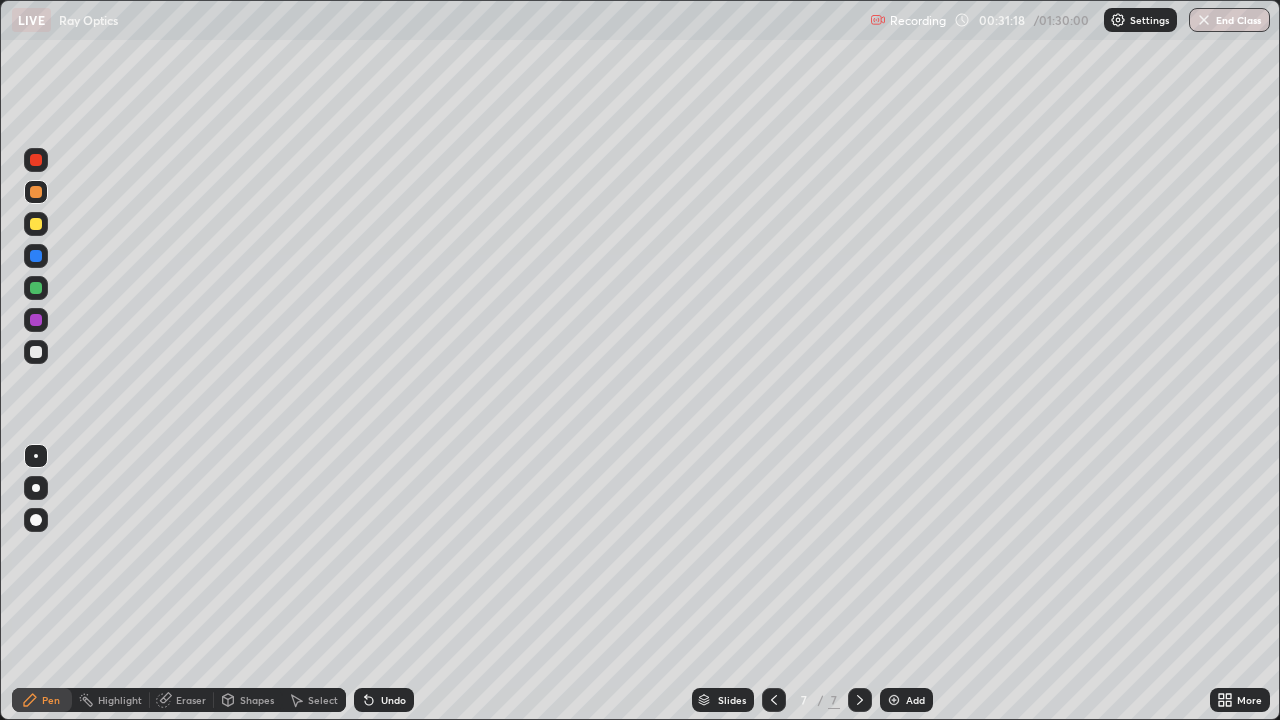 click at bounding box center (36, 352) 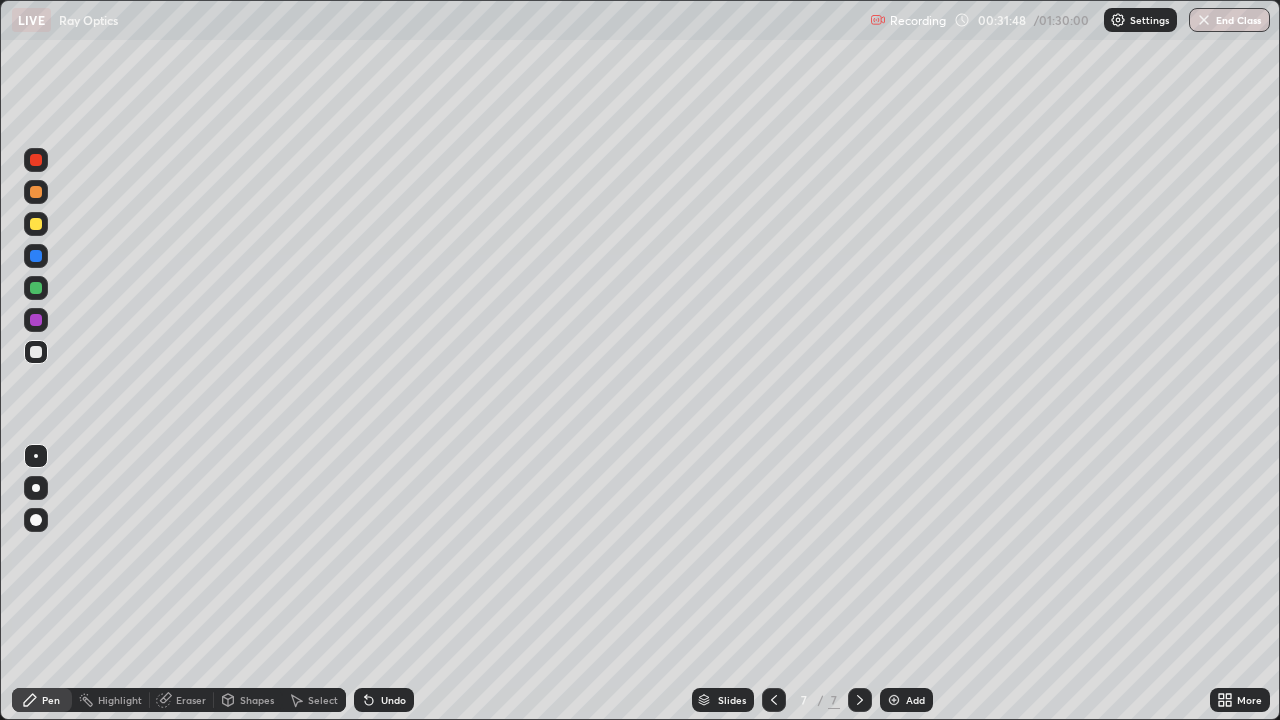 click at bounding box center [36, 288] 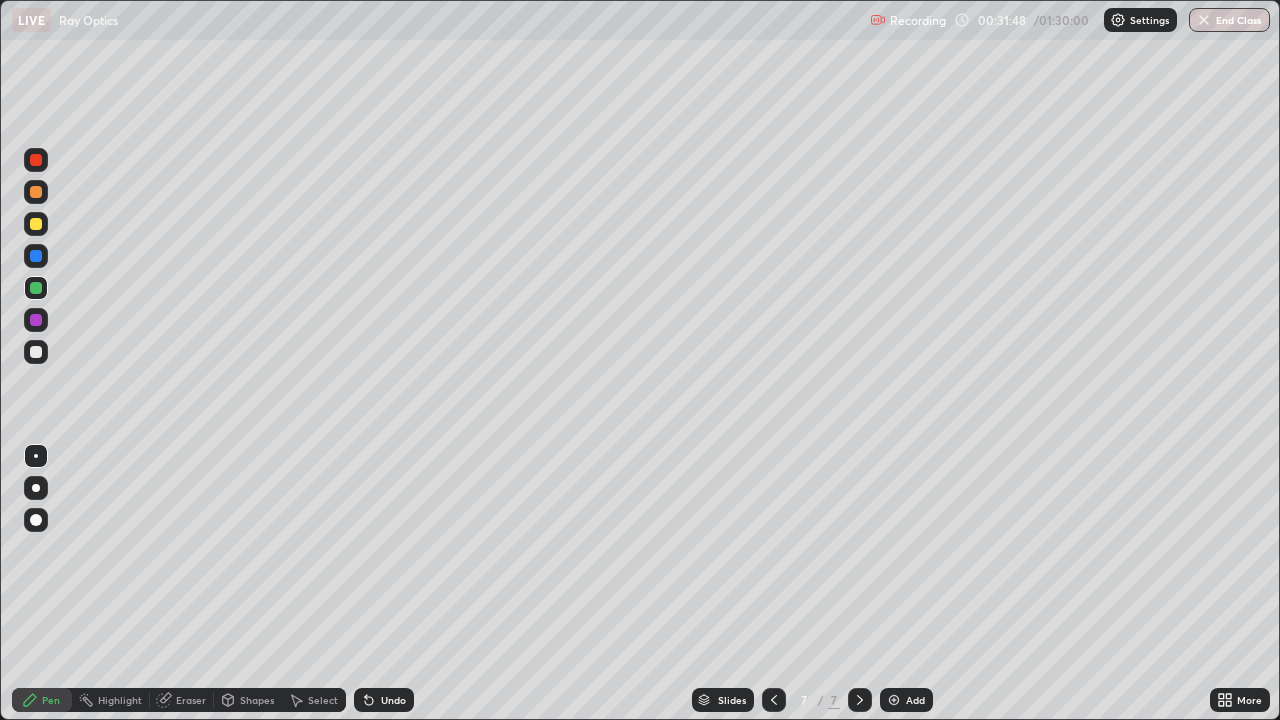 click on "Highlight" at bounding box center (120, 700) 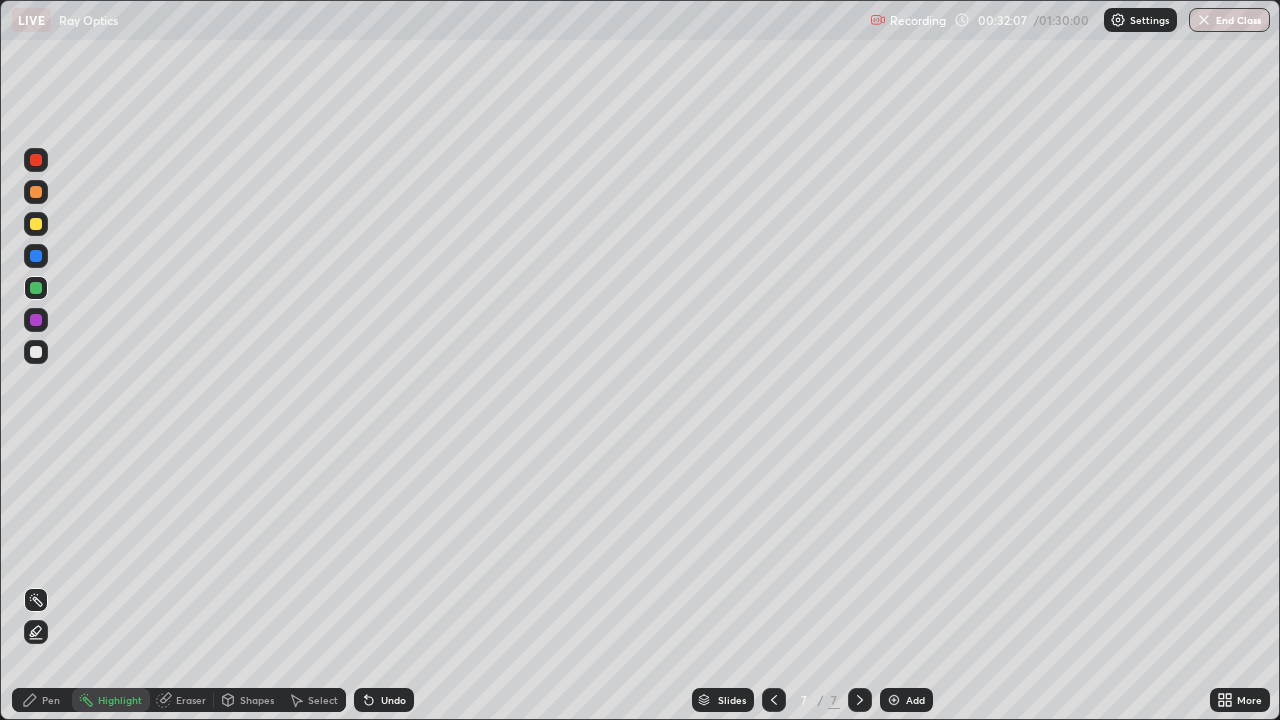 click at bounding box center (36, 352) 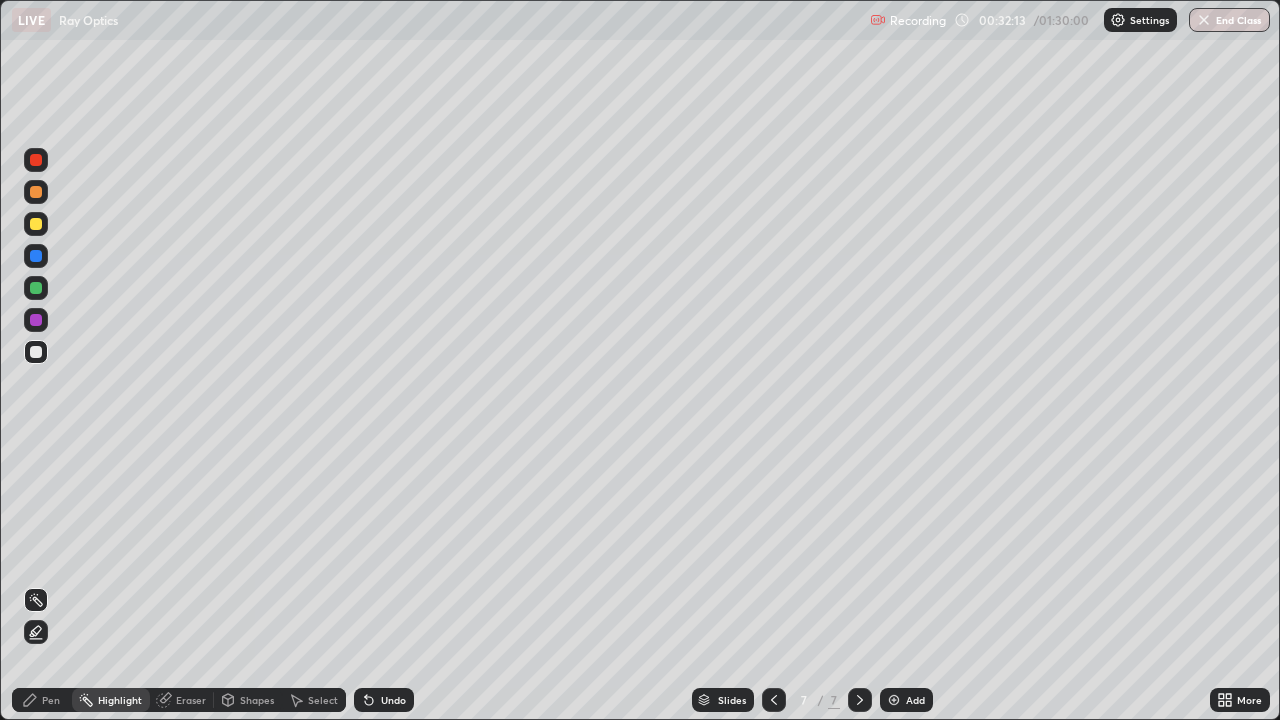 click on "Pen" at bounding box center (51, 700) 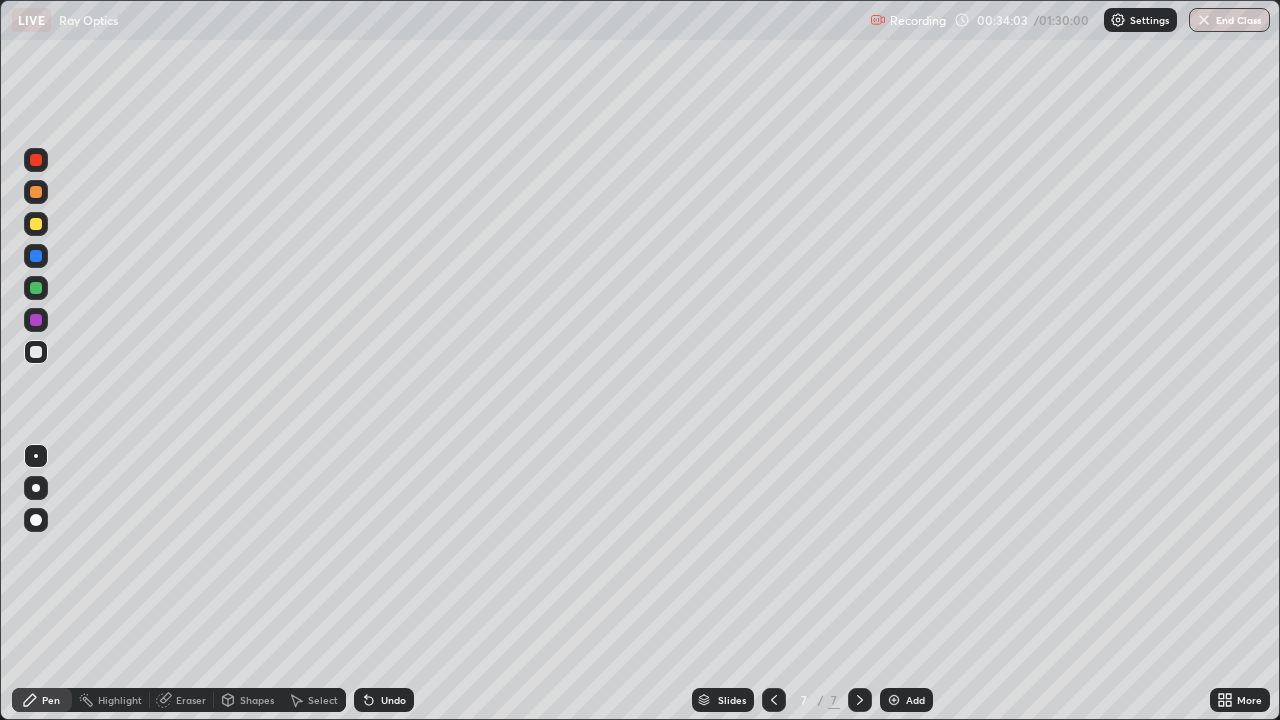 click on "Highlight" at bounding box center (111, 700) 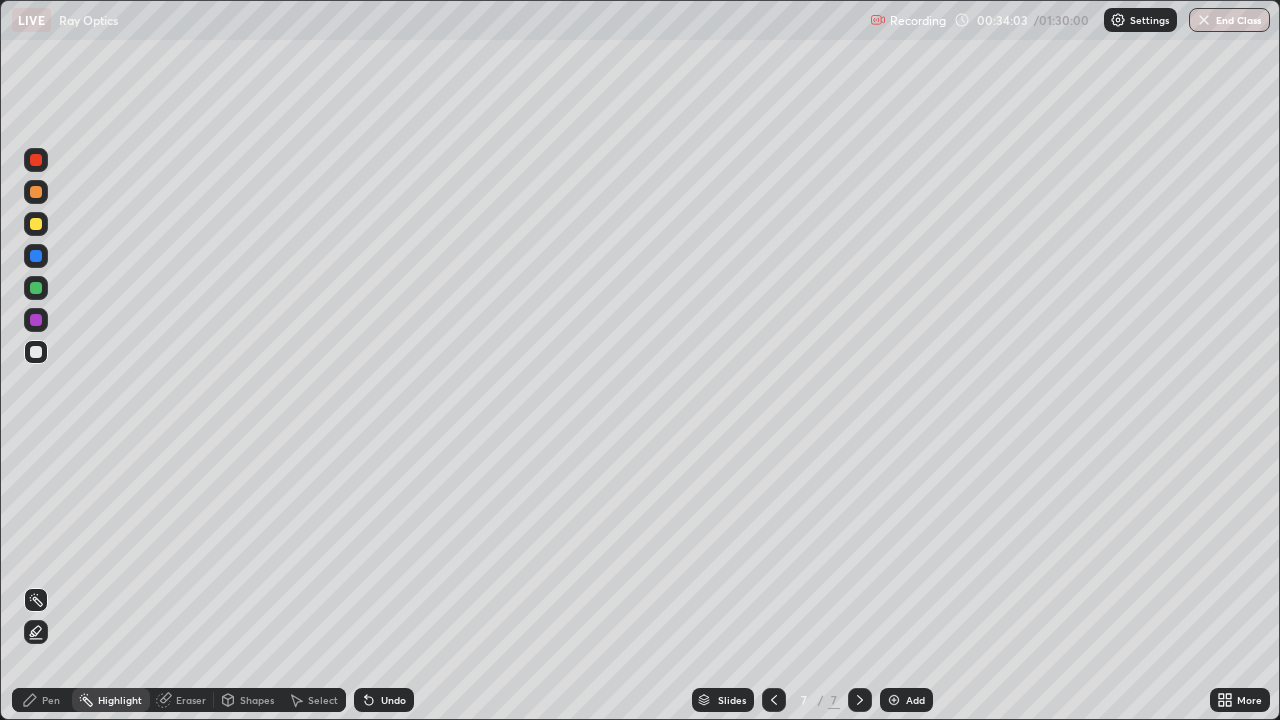 click at bounding box center (36, 320) 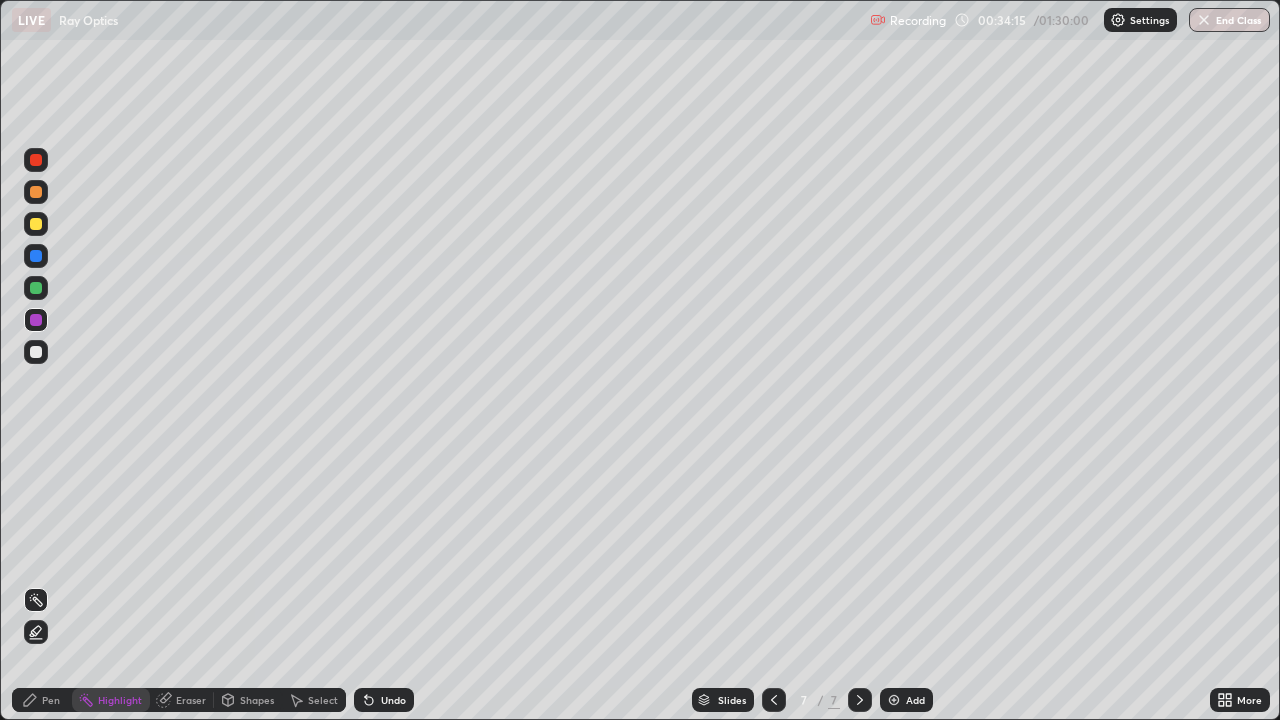 click 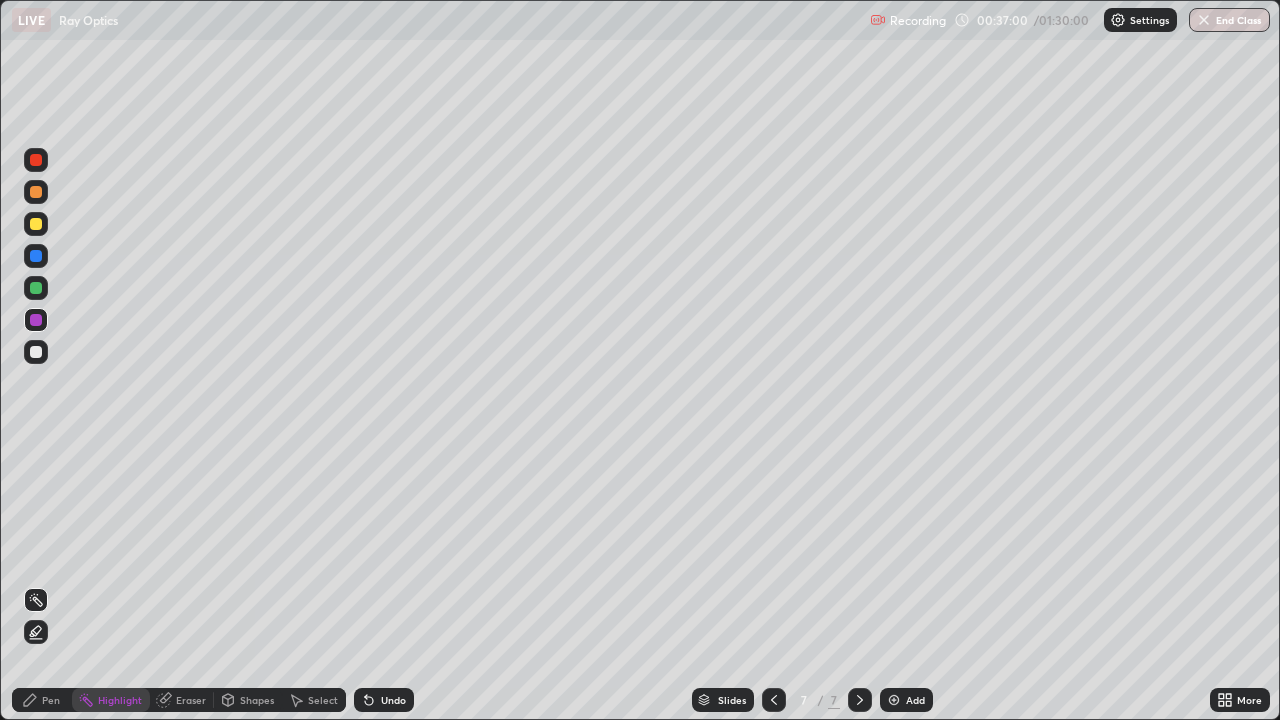 click on "Add" at bounding box center (915, 700) 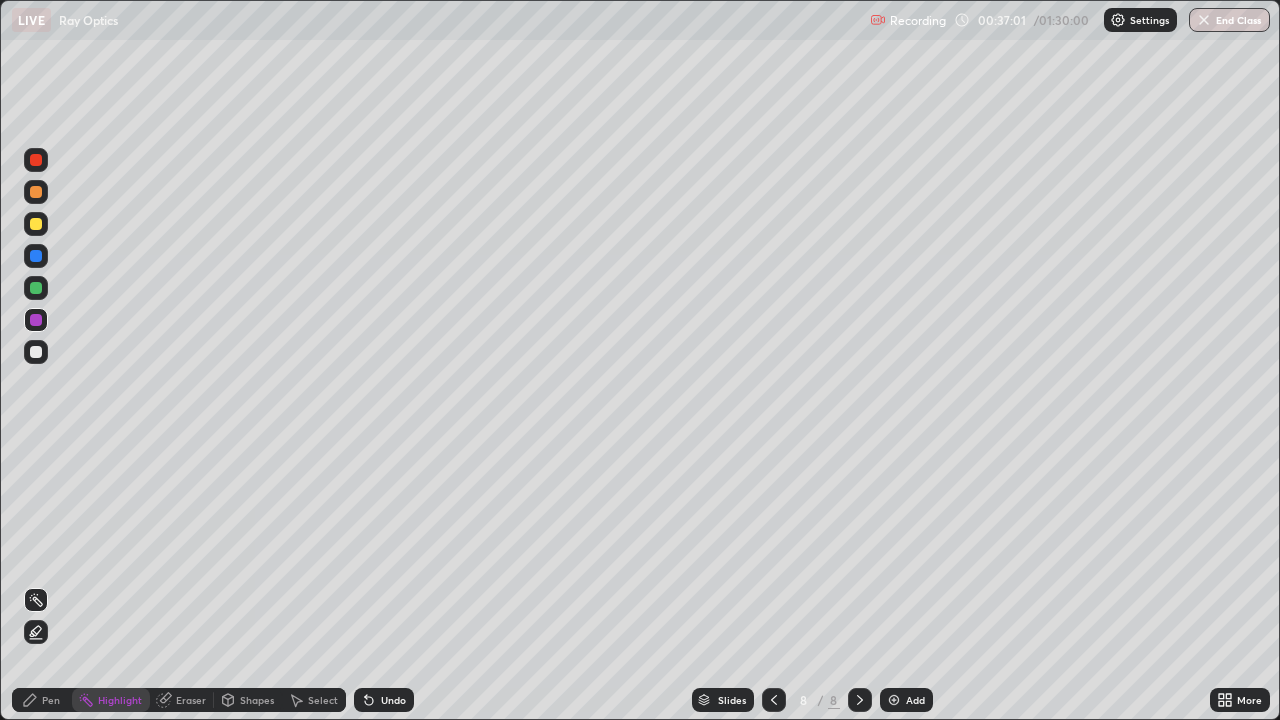 click at bounding box center (36, 192) 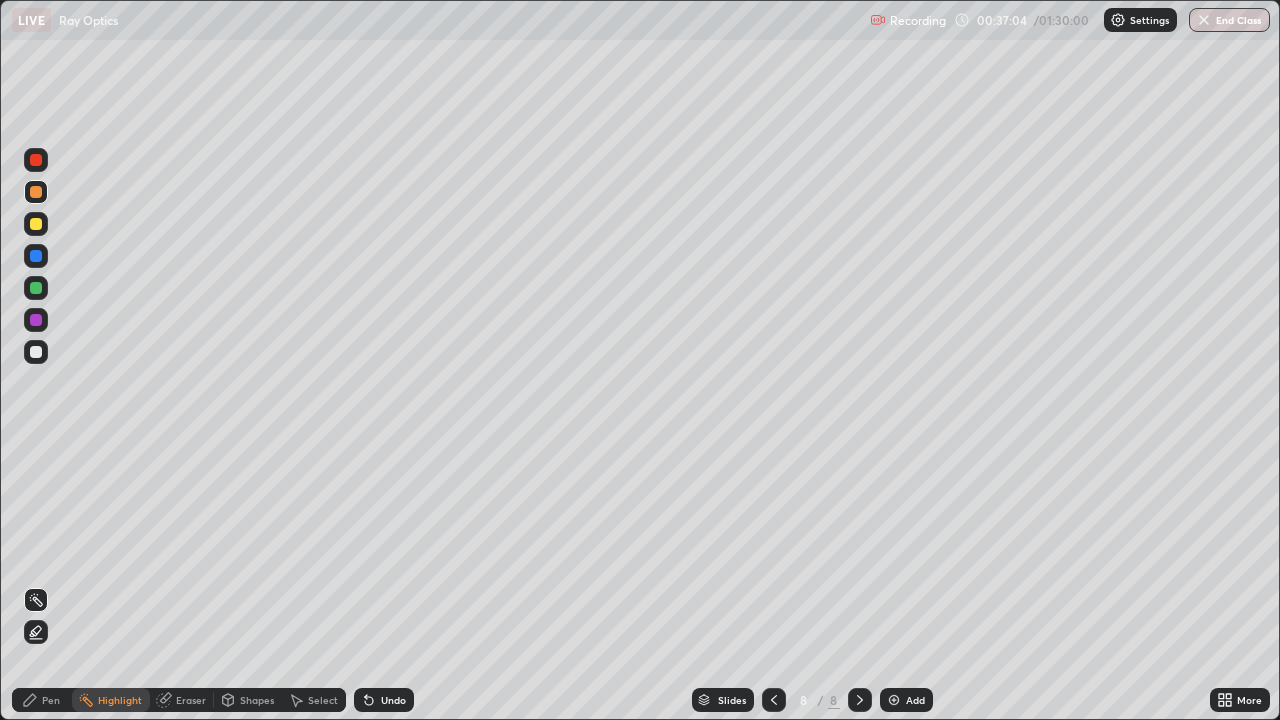 click 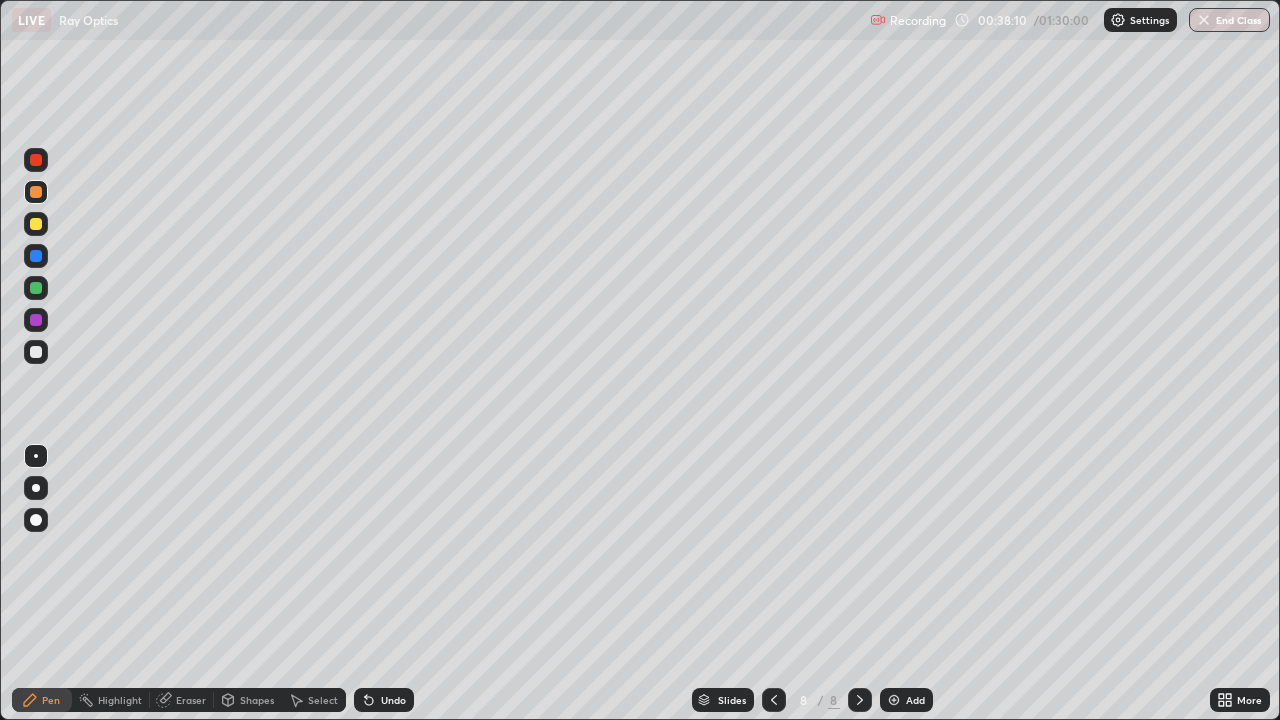 click at bounding box center [36, 352] 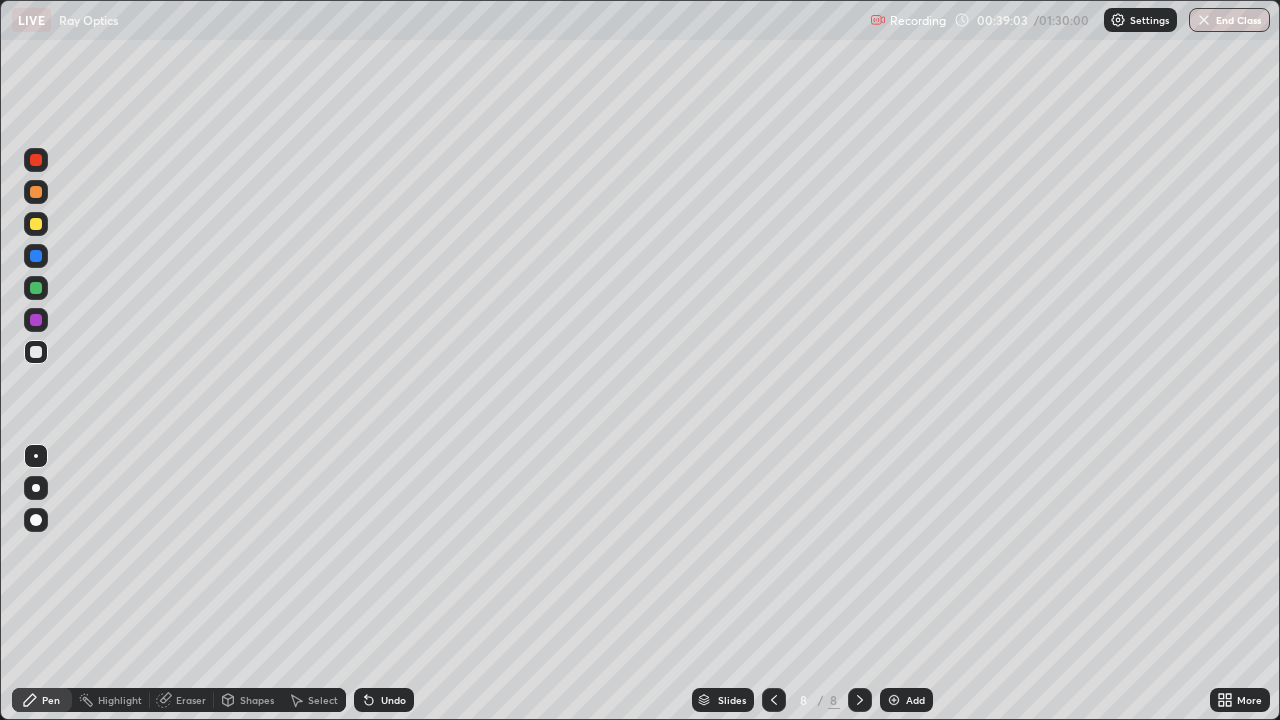 click on "Eraser" at bounding box center (182, 700) 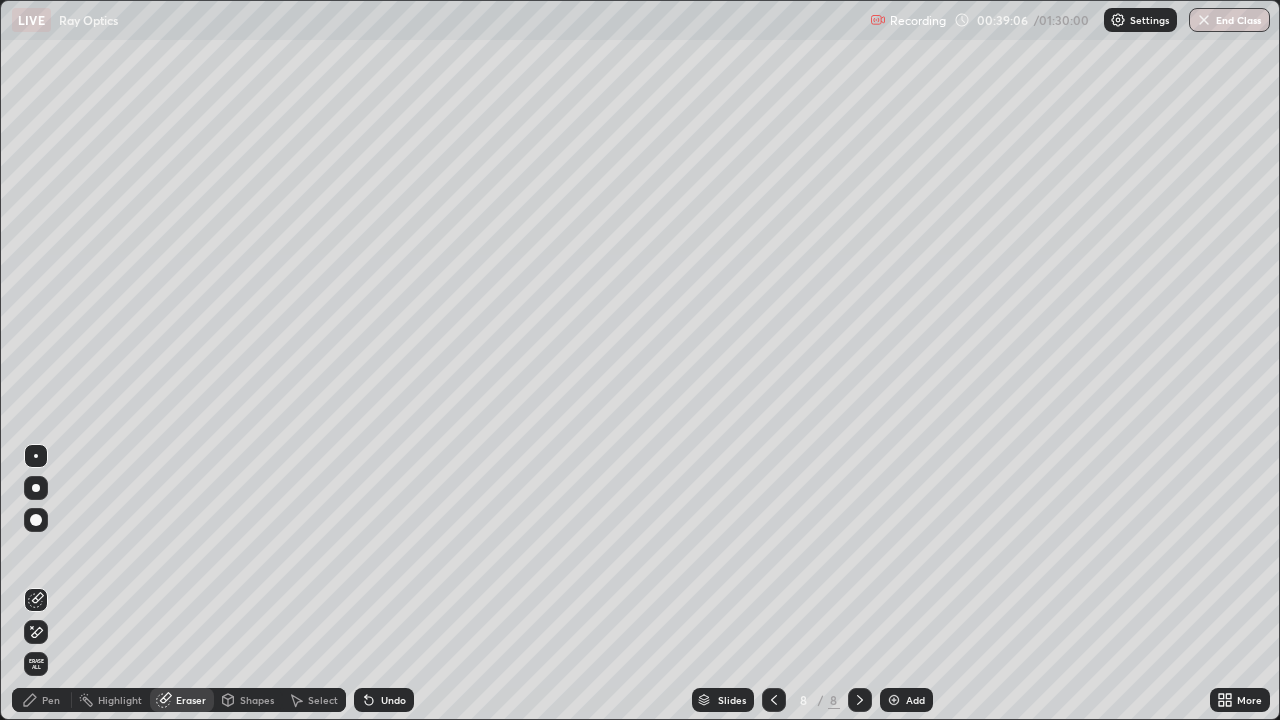 click on "Pen" at bounding box center [42, 700] 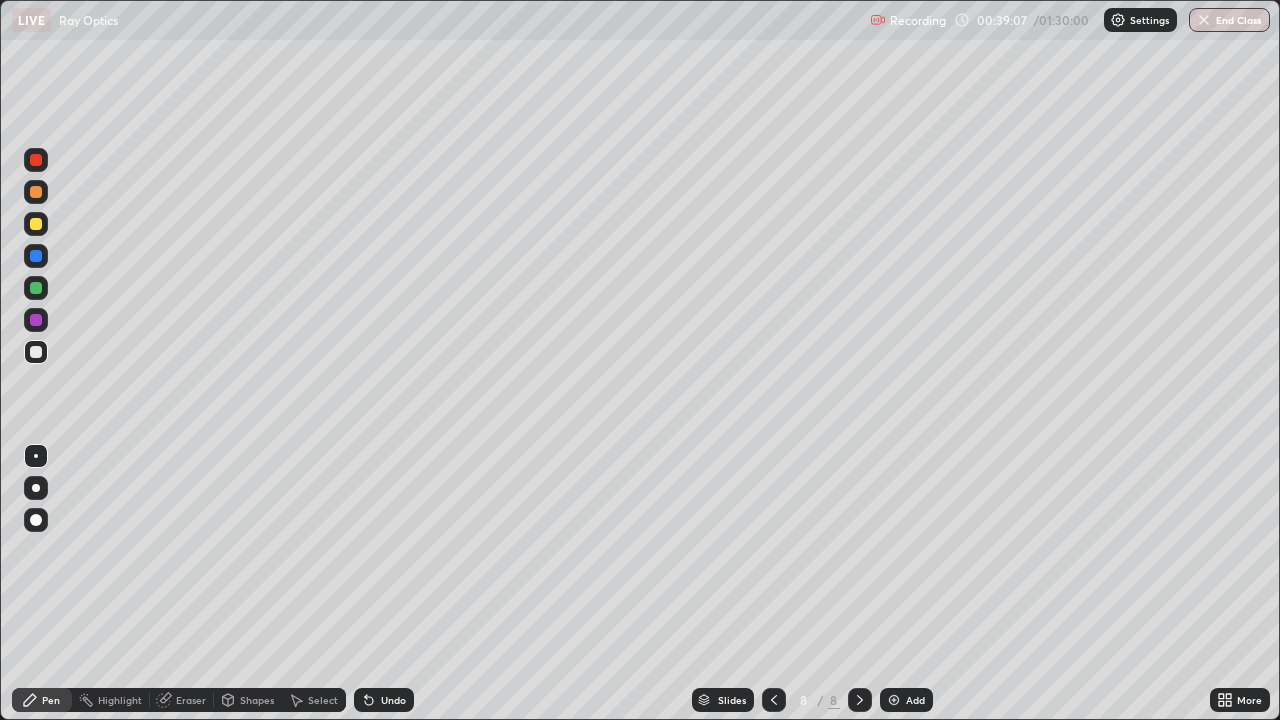 click at bounding box center [36, 192] 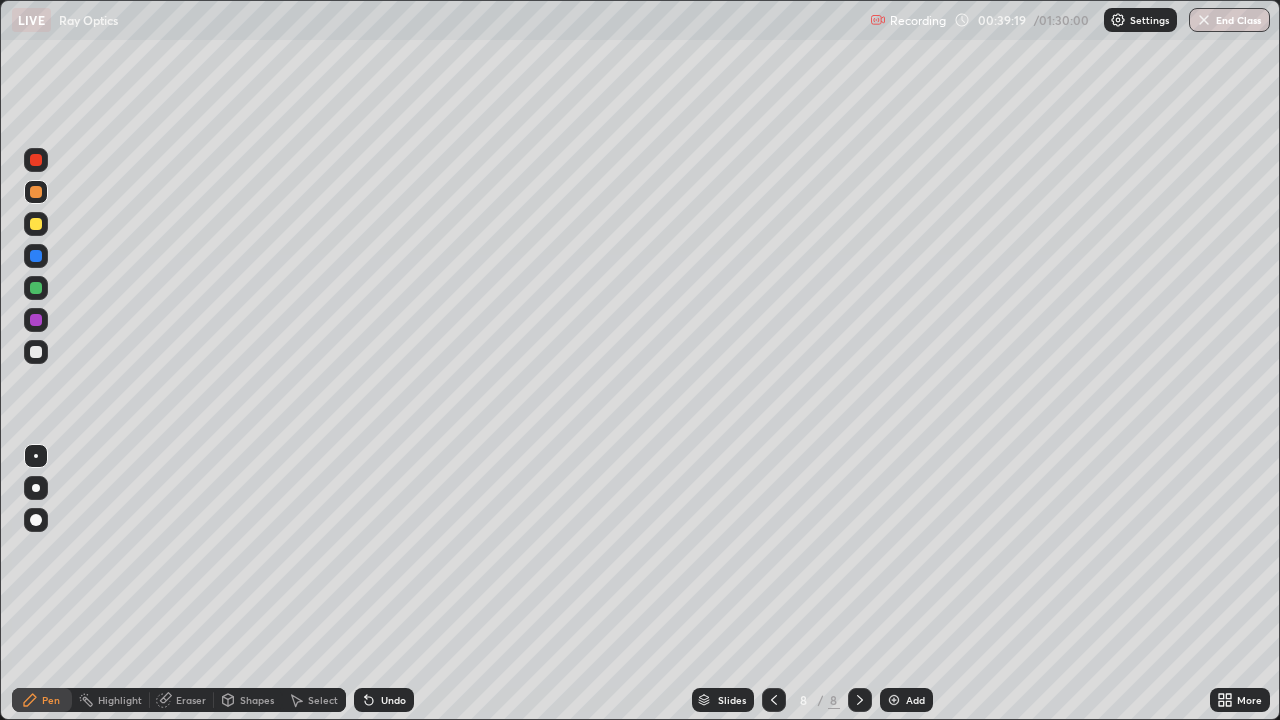 click on "Undo" at bounding box center [384, 700] 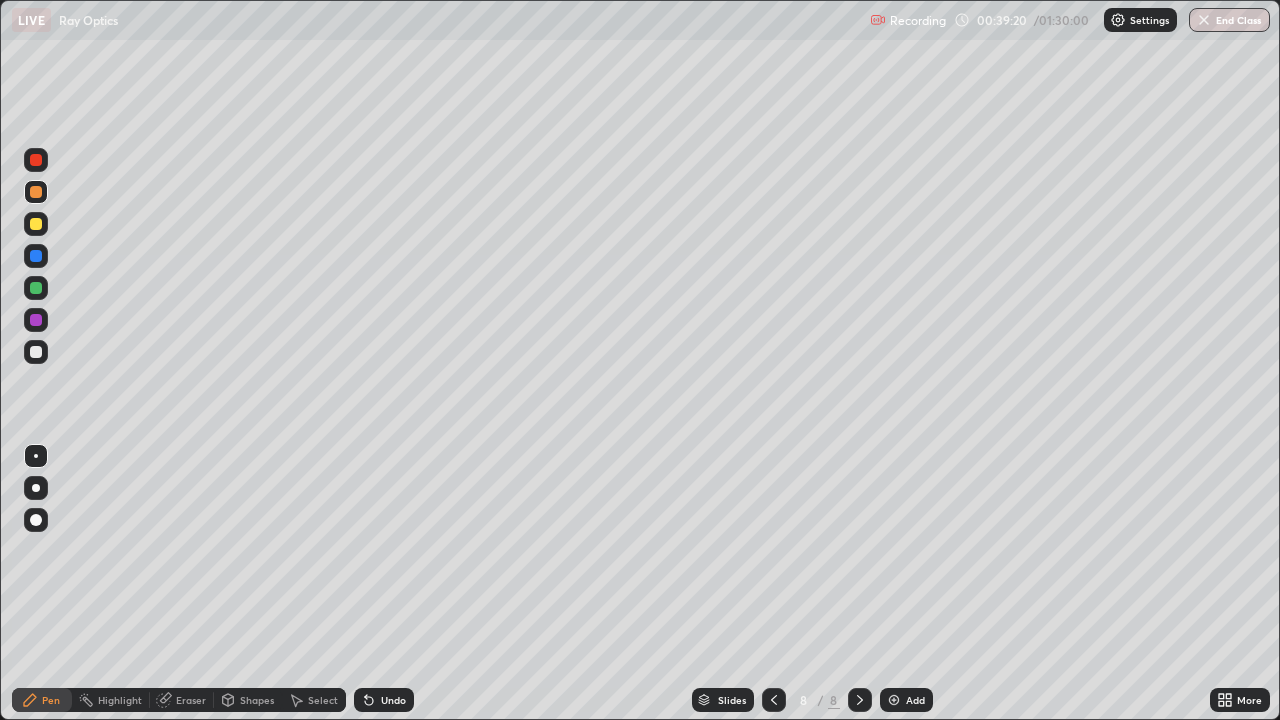 click on "Undo" at bounding box center (393, 700) 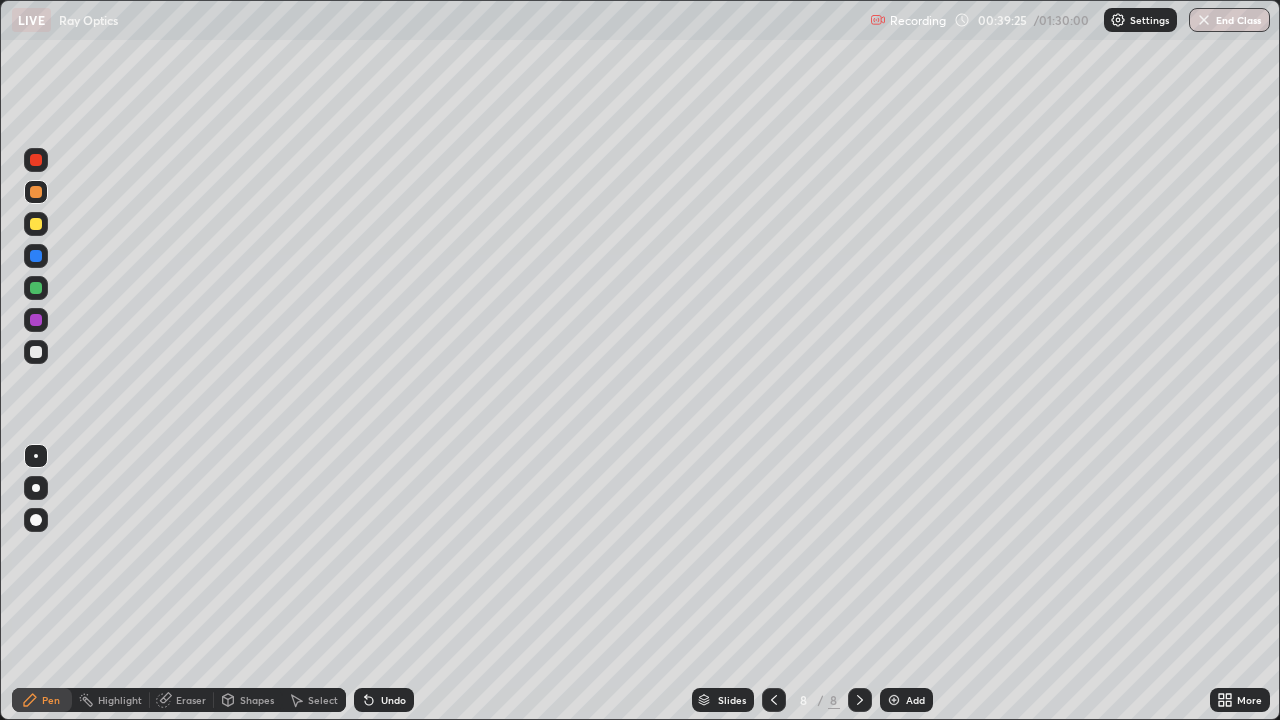 click on "Undo" at bounding box center (384, 700) 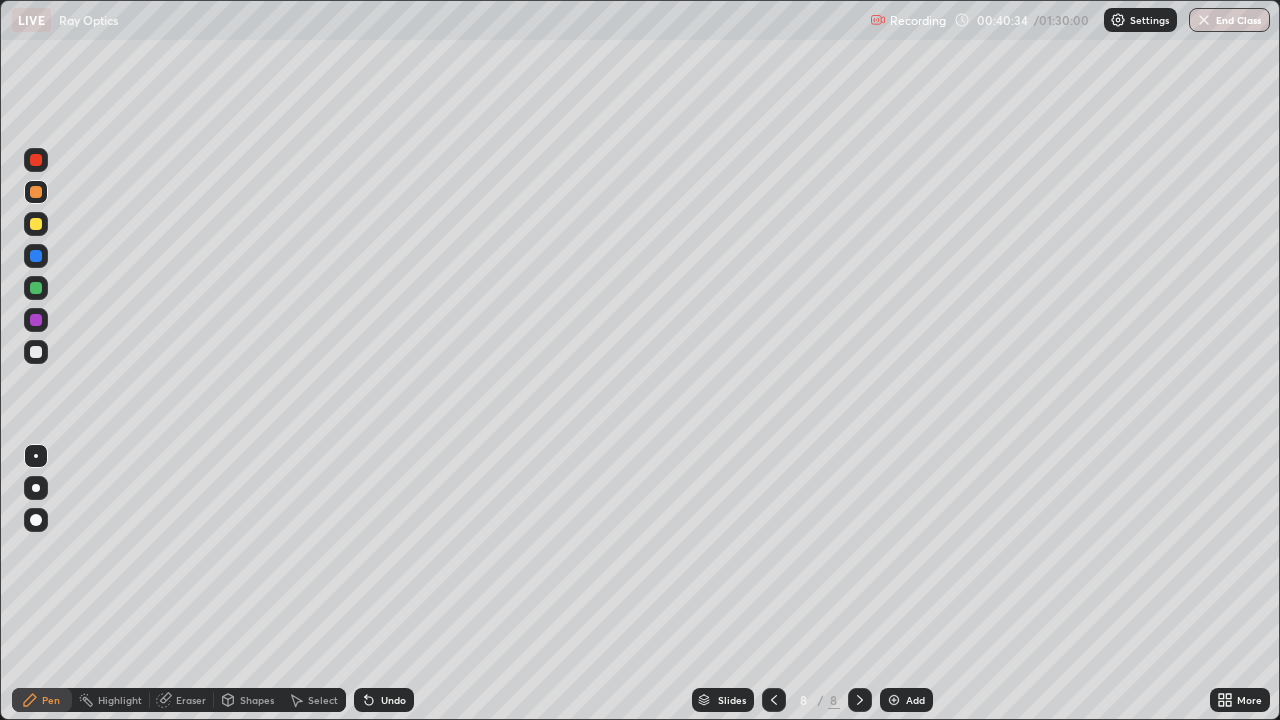 click at bounding box center [36, 192] 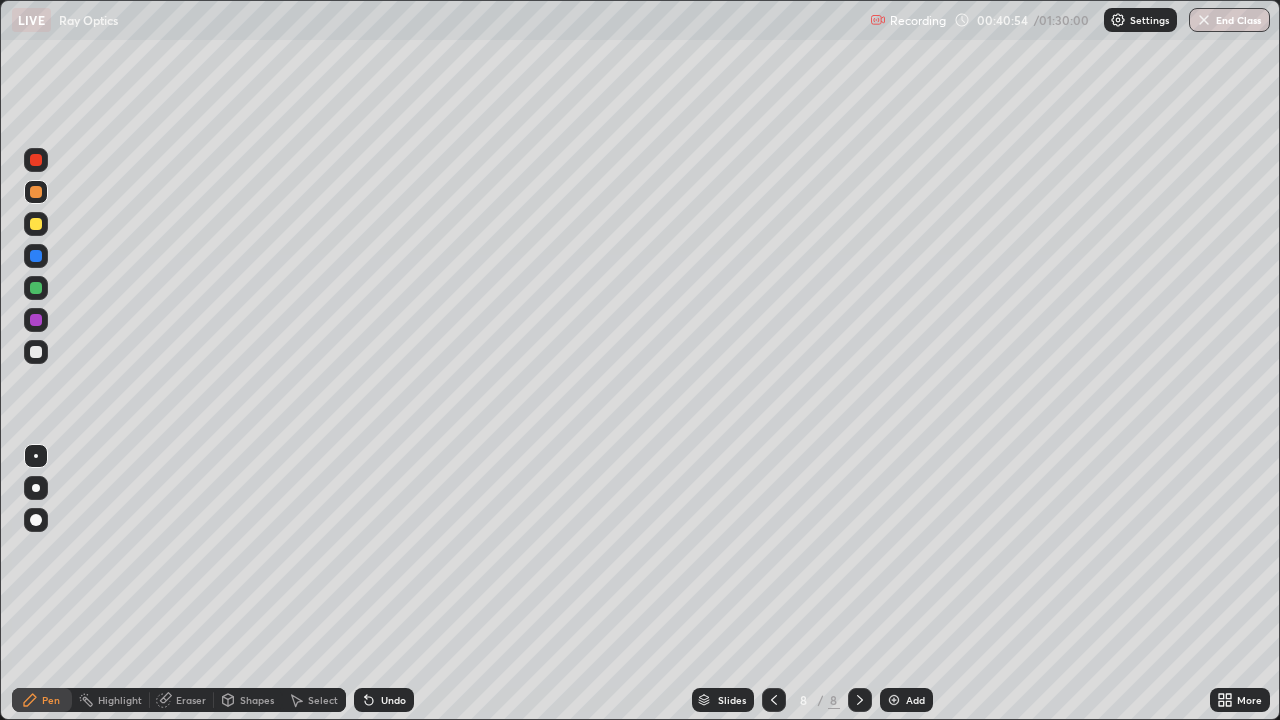 click at bounding box center [36, 352] 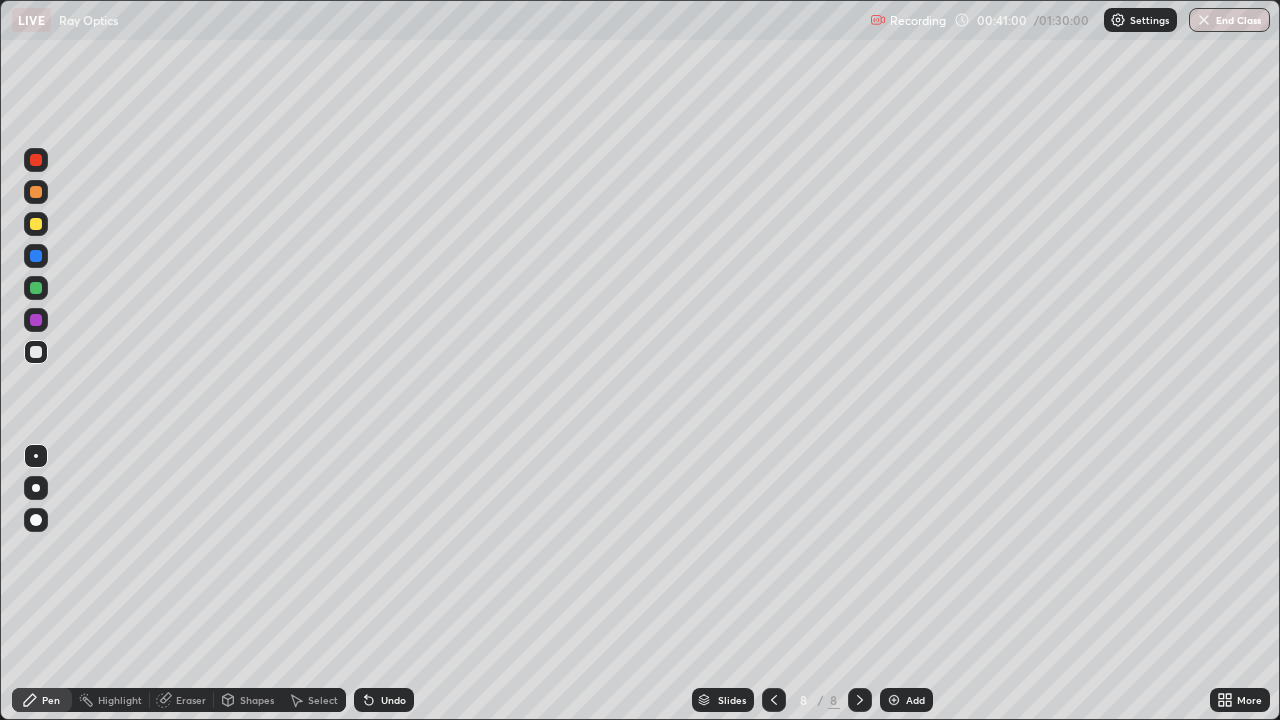 click at bounding box center [36, 352] 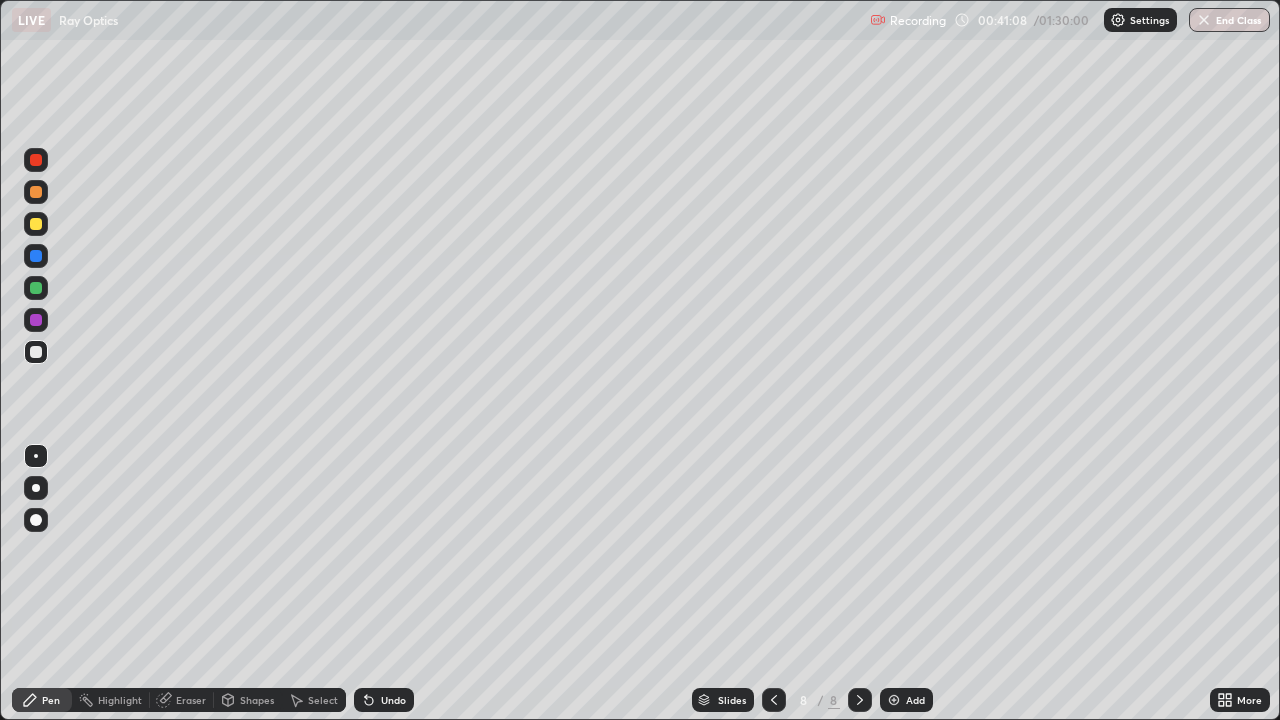 click at bounding box center (36, 288) 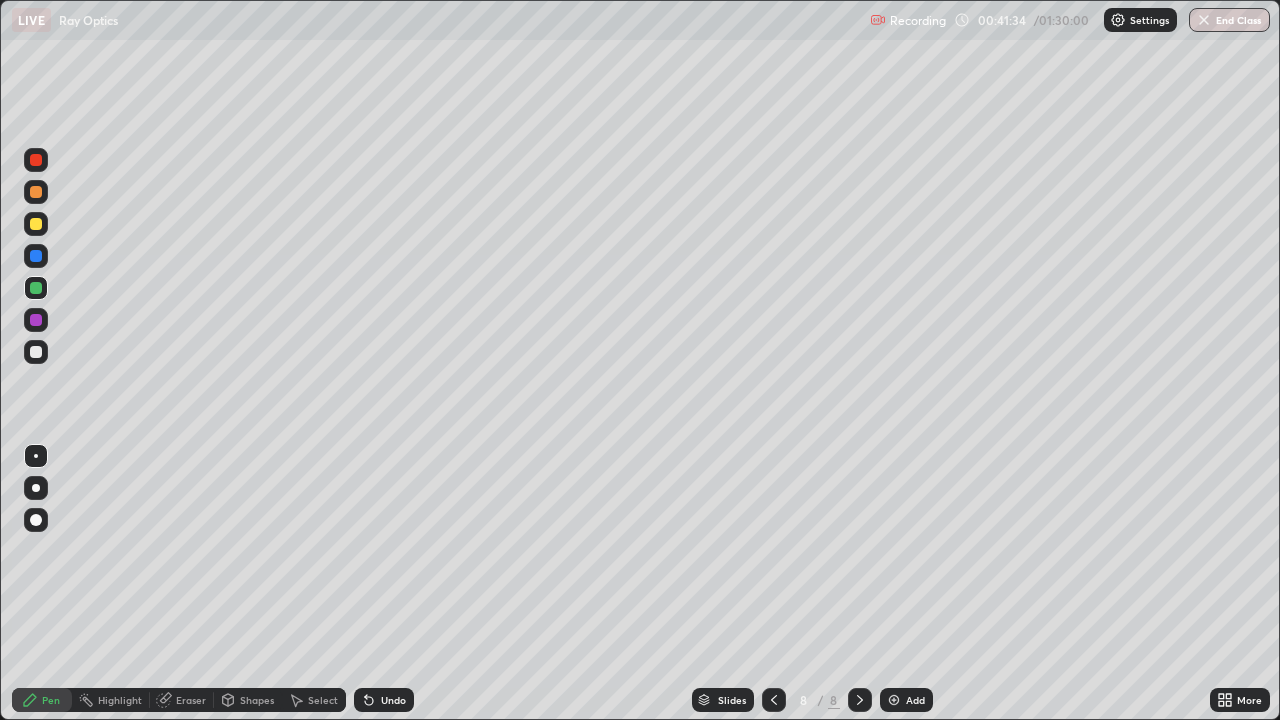 click at bounding box center (36, 352) 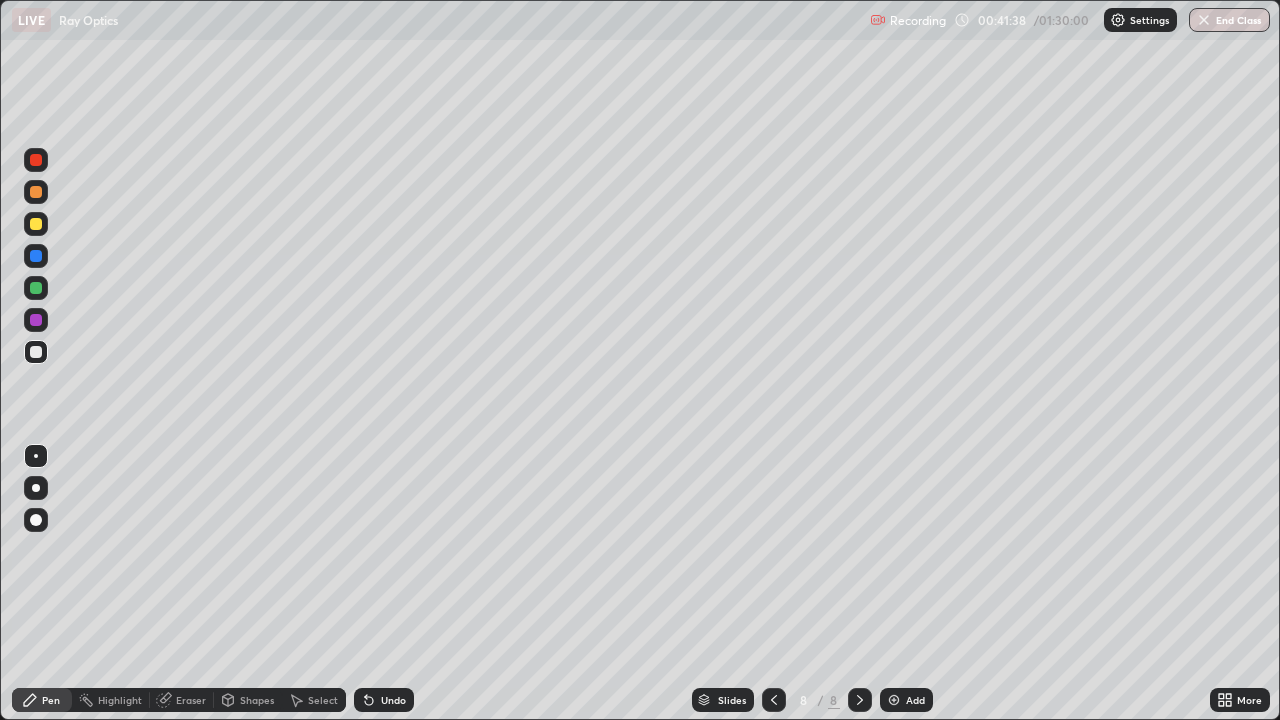 click 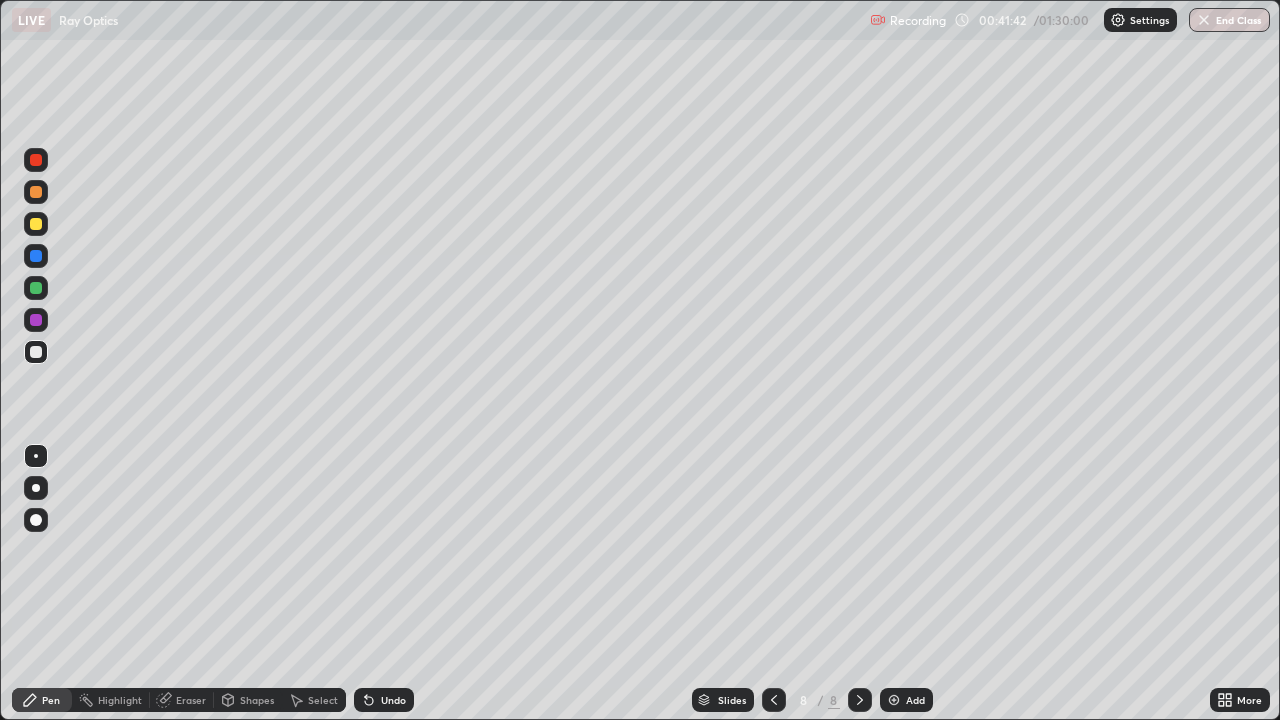 click at bounding box center [36, 320] 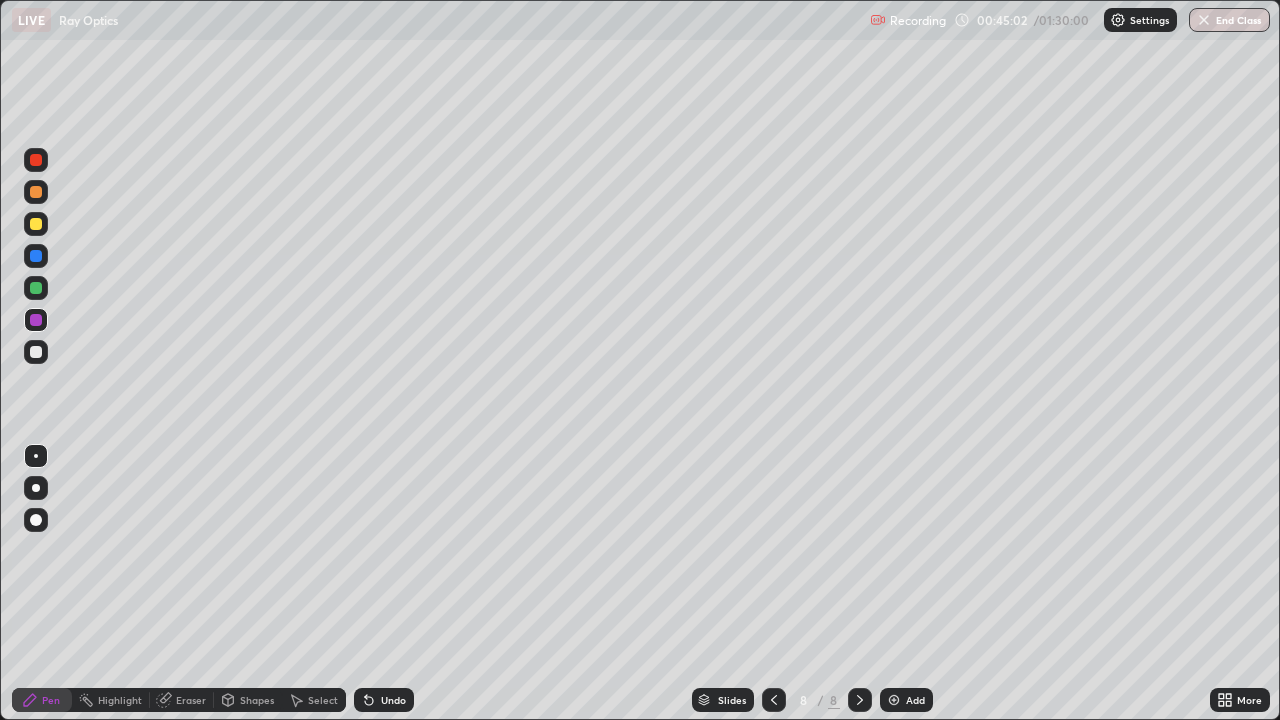 click on "Add" at bounding box center [915, 700] 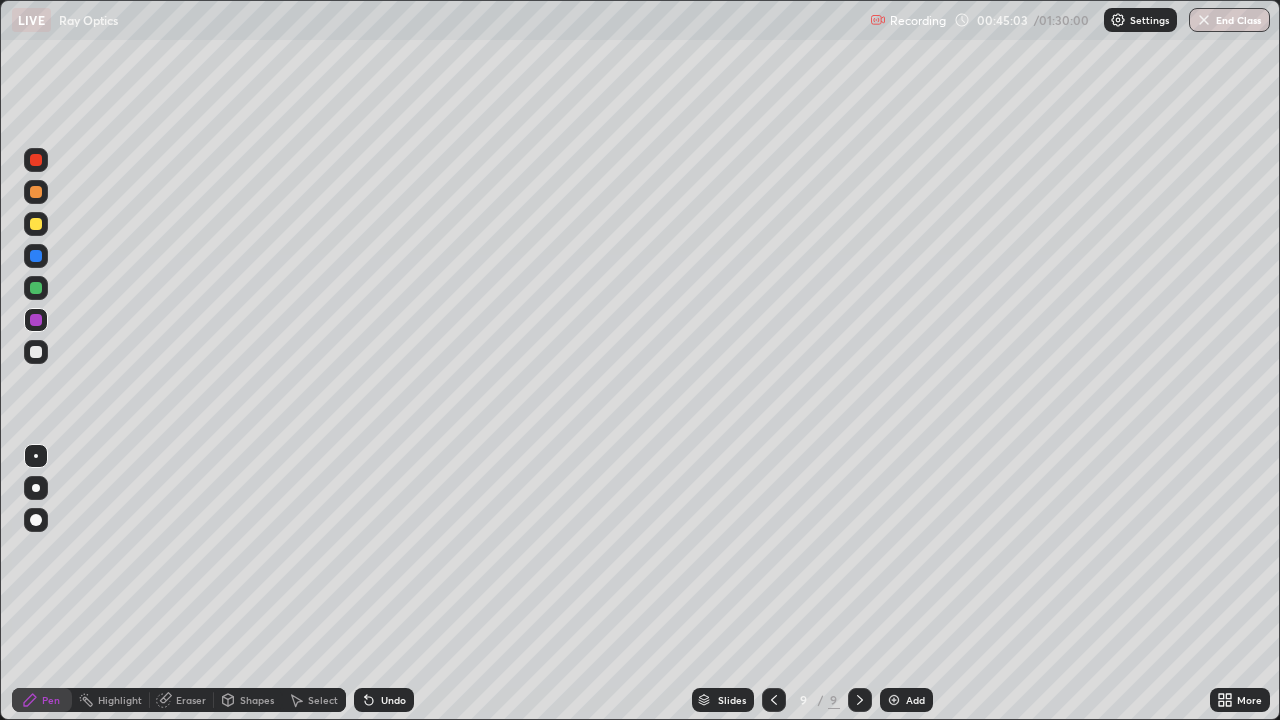 click at bounding box center [36, 224] 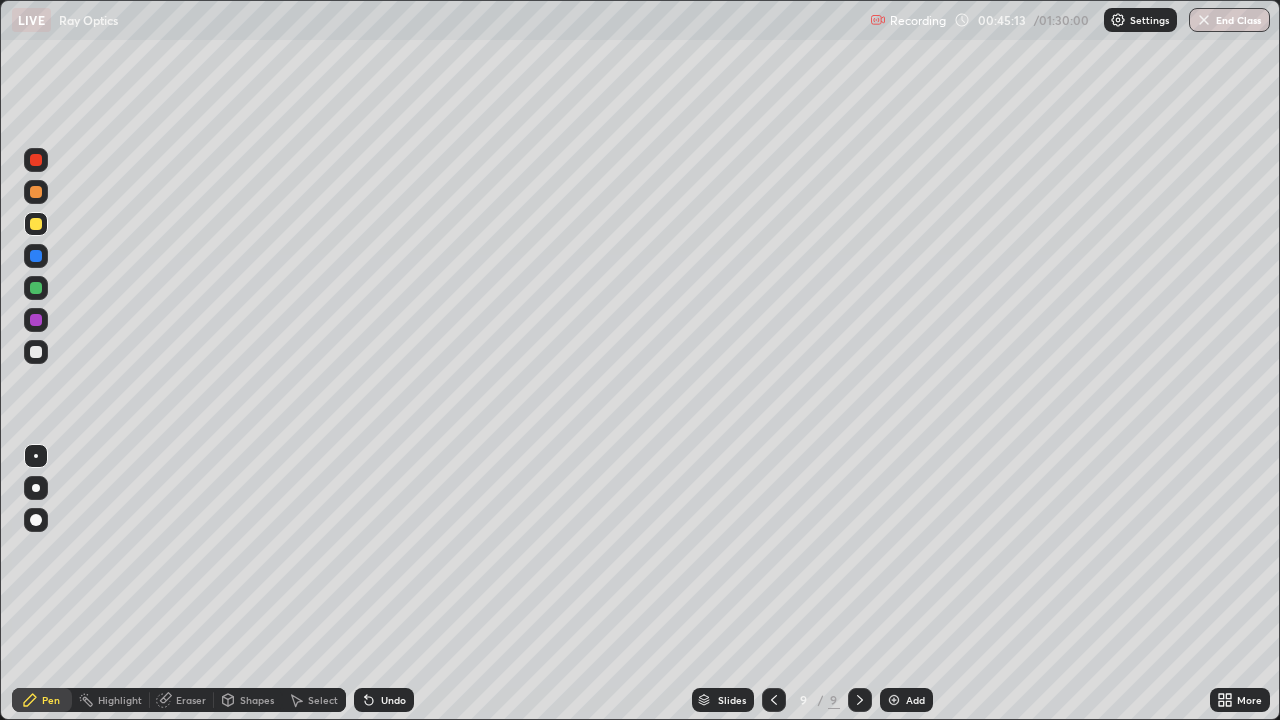 click on "Undo" at bounding box center [384, 700] 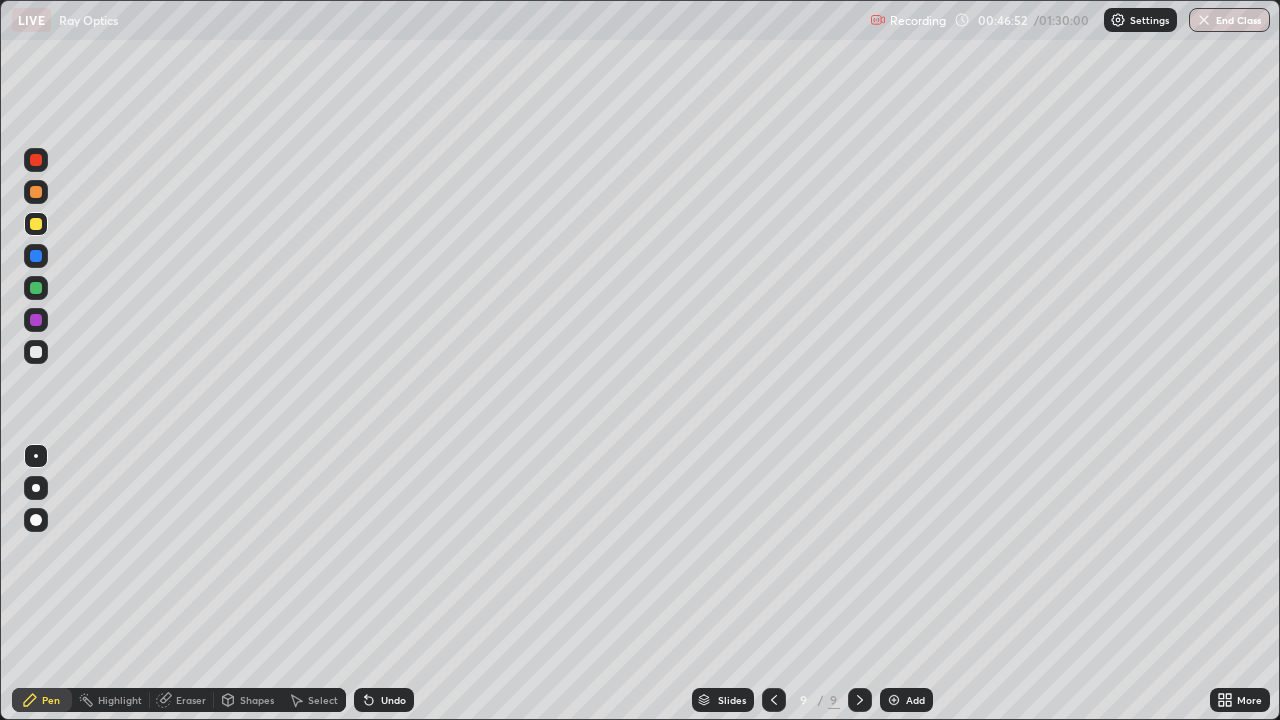 click at bounding box center (36, 352) 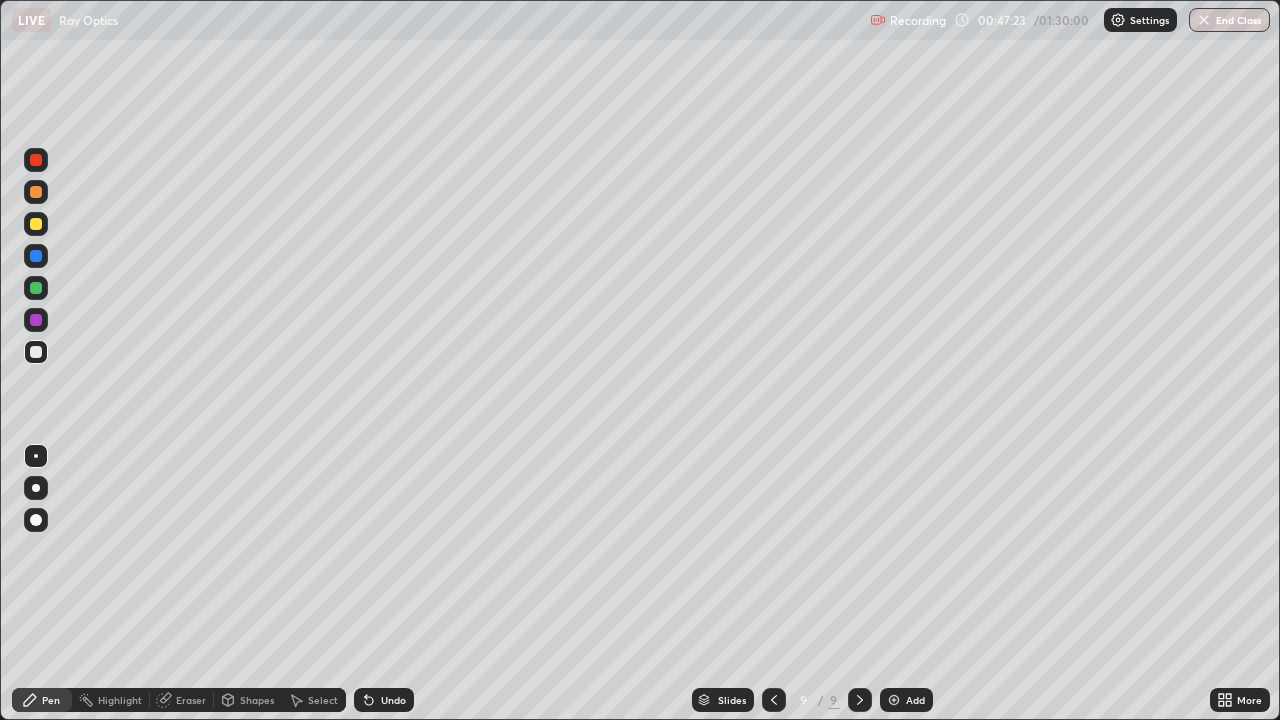 click at bounding box center [36, 192] 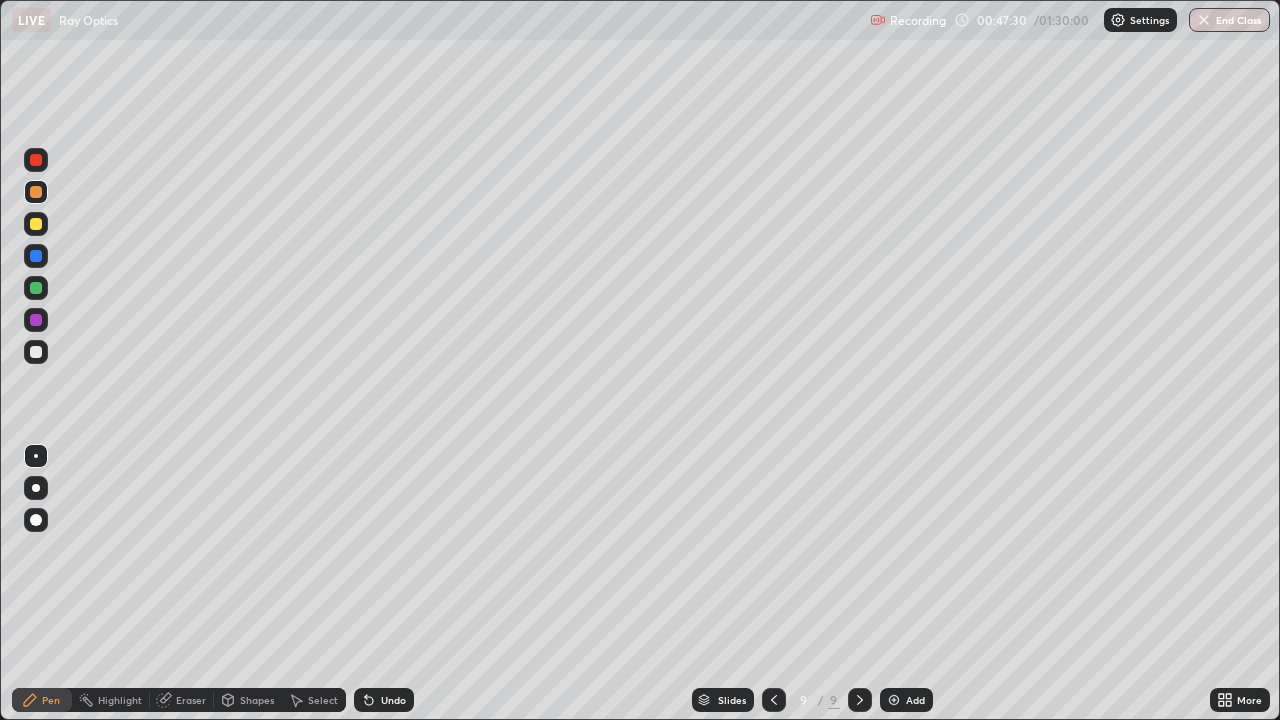 click on "Eraser" at bounding box center [182, 700] 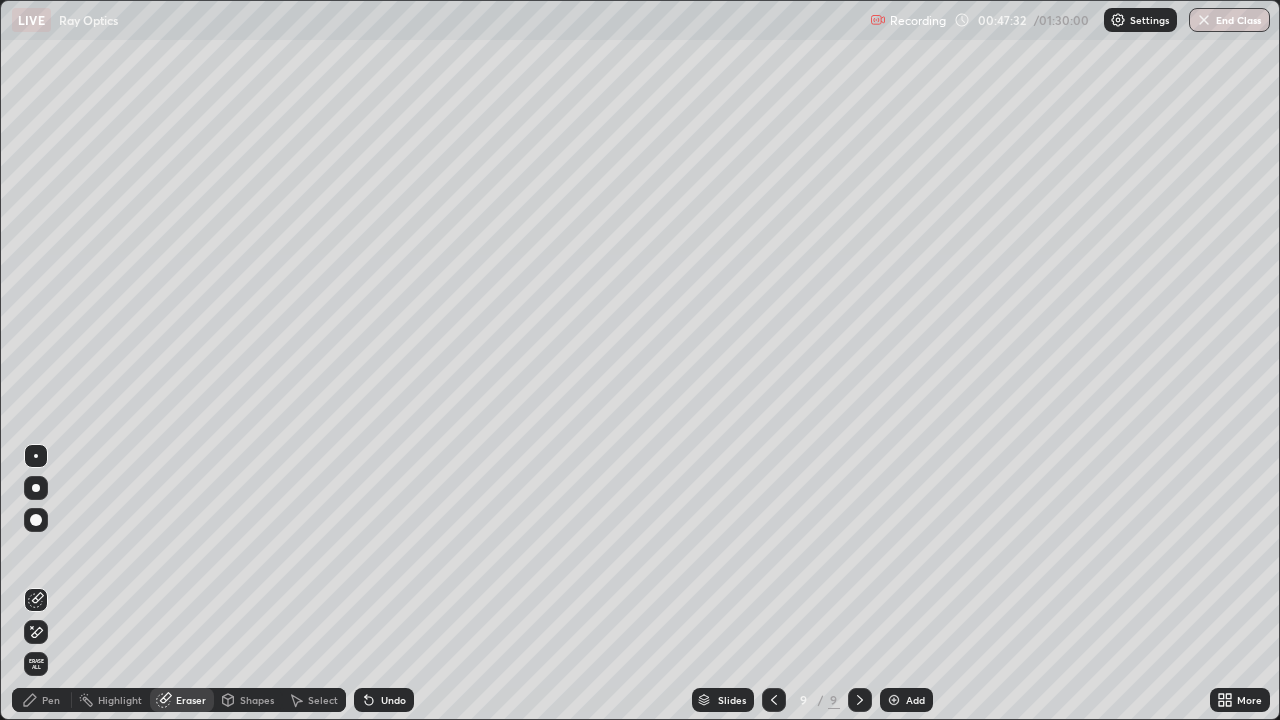 click on "Pen" at bounding box center [42, 700] 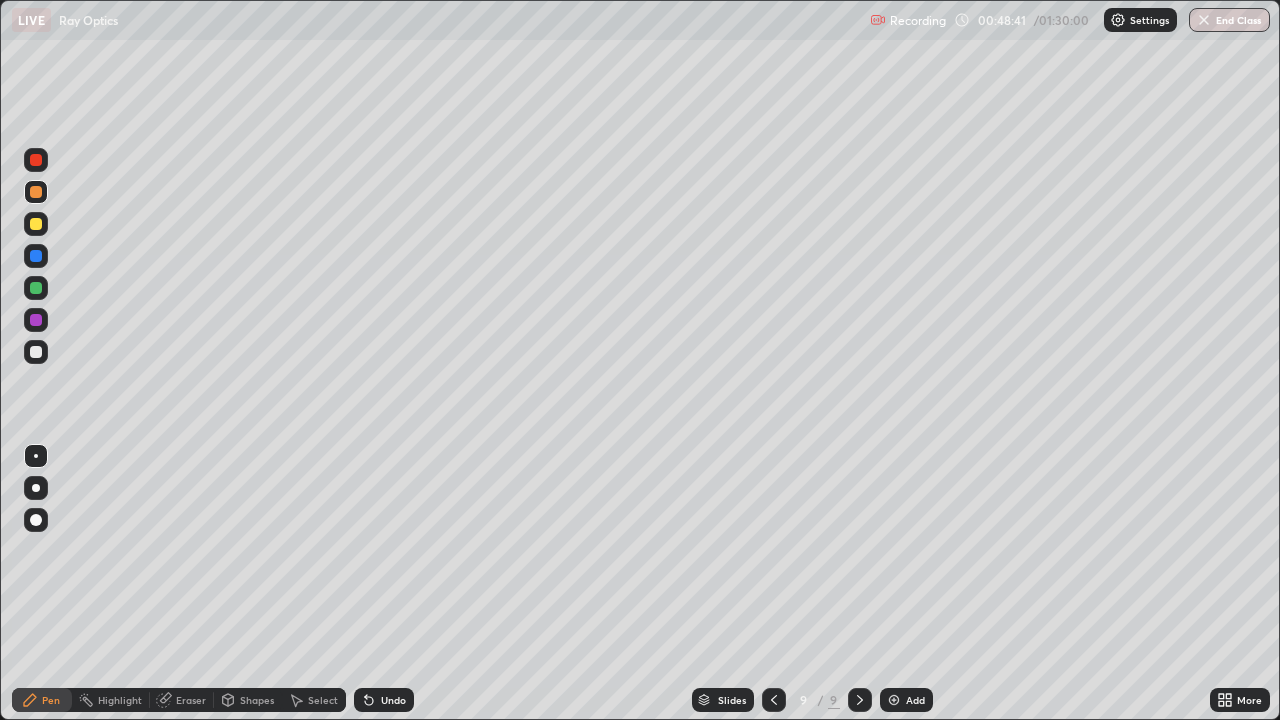click at bounding box center [36, 320] 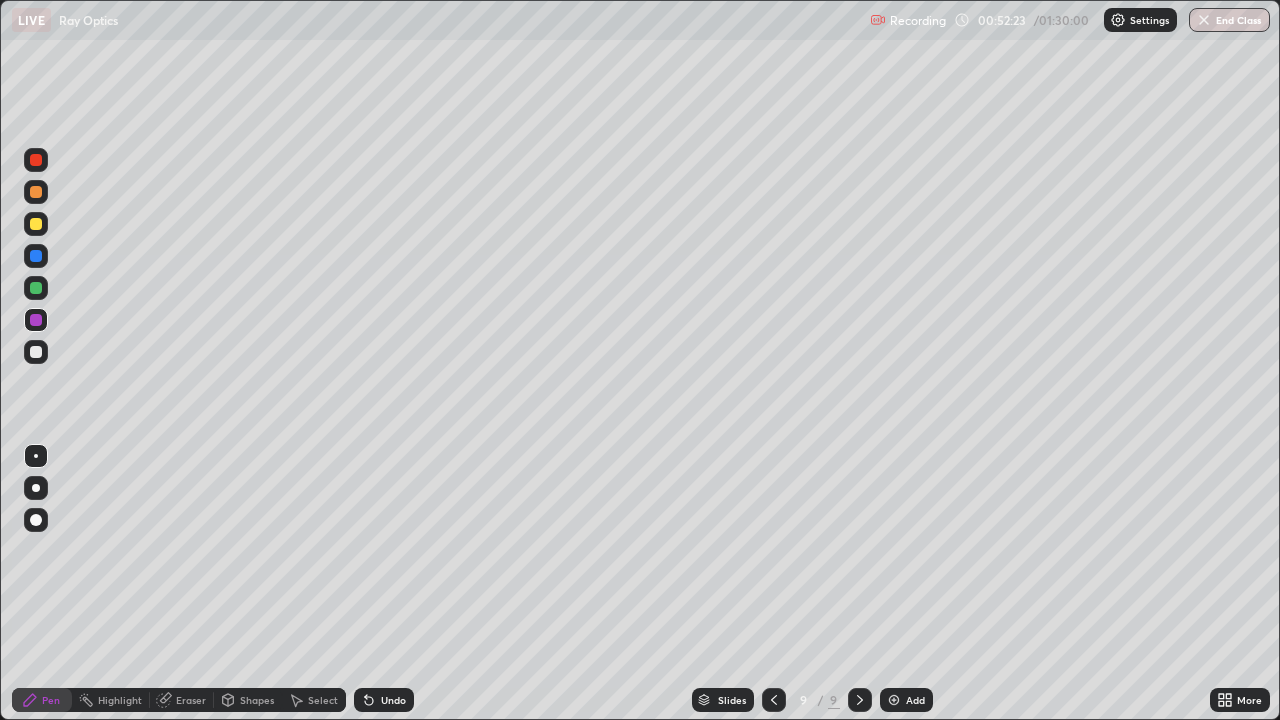 click on "Add" at bounding box center (906, 700) 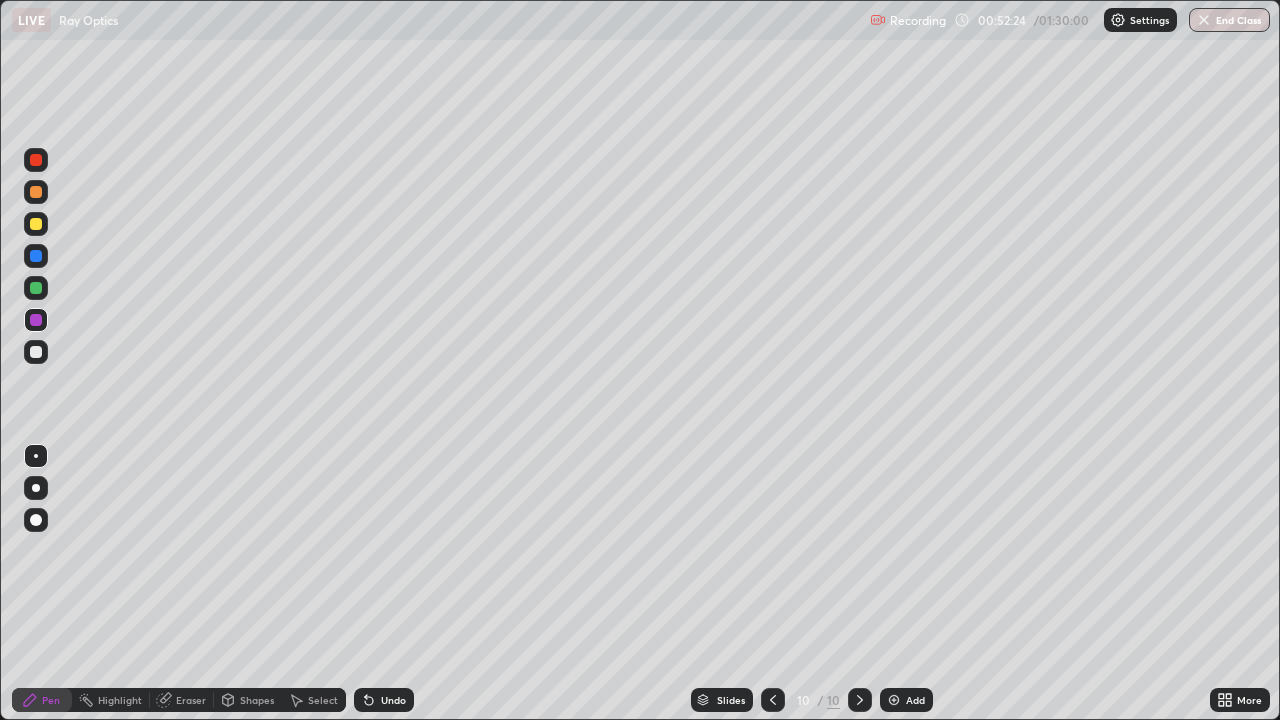 click at bounding box center (36, 352) 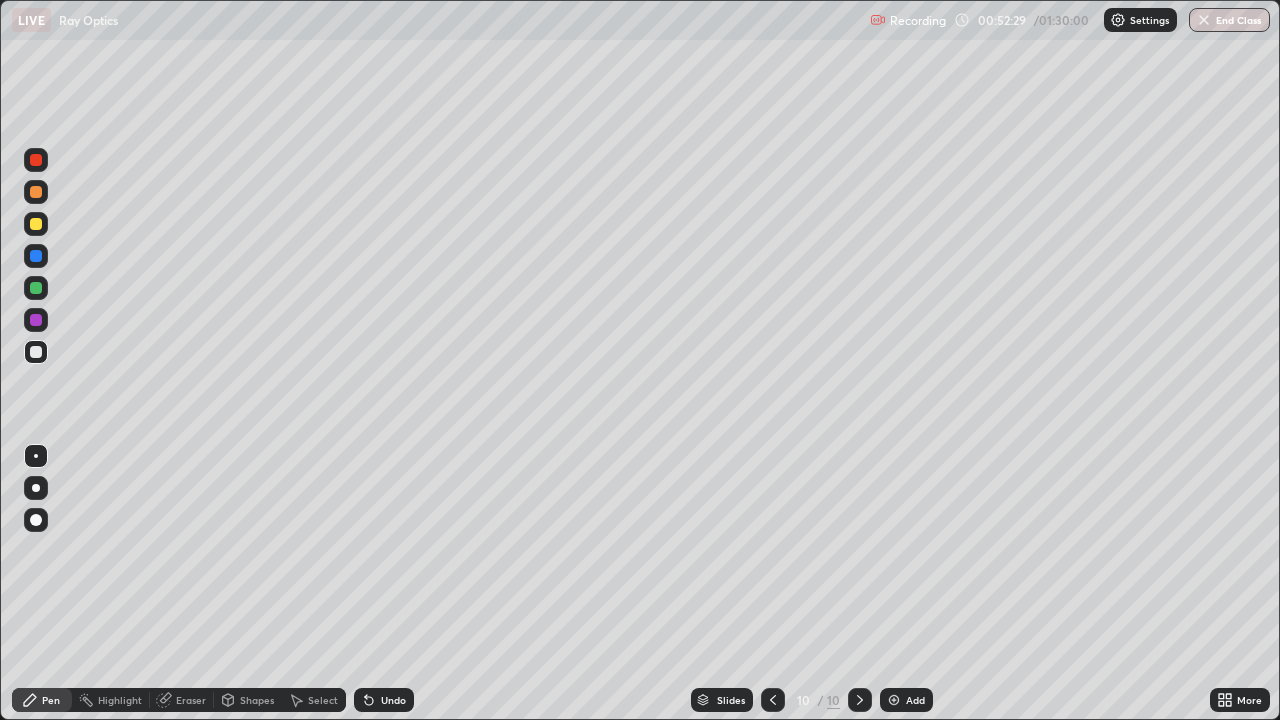 click at bounding box center (36, 256) 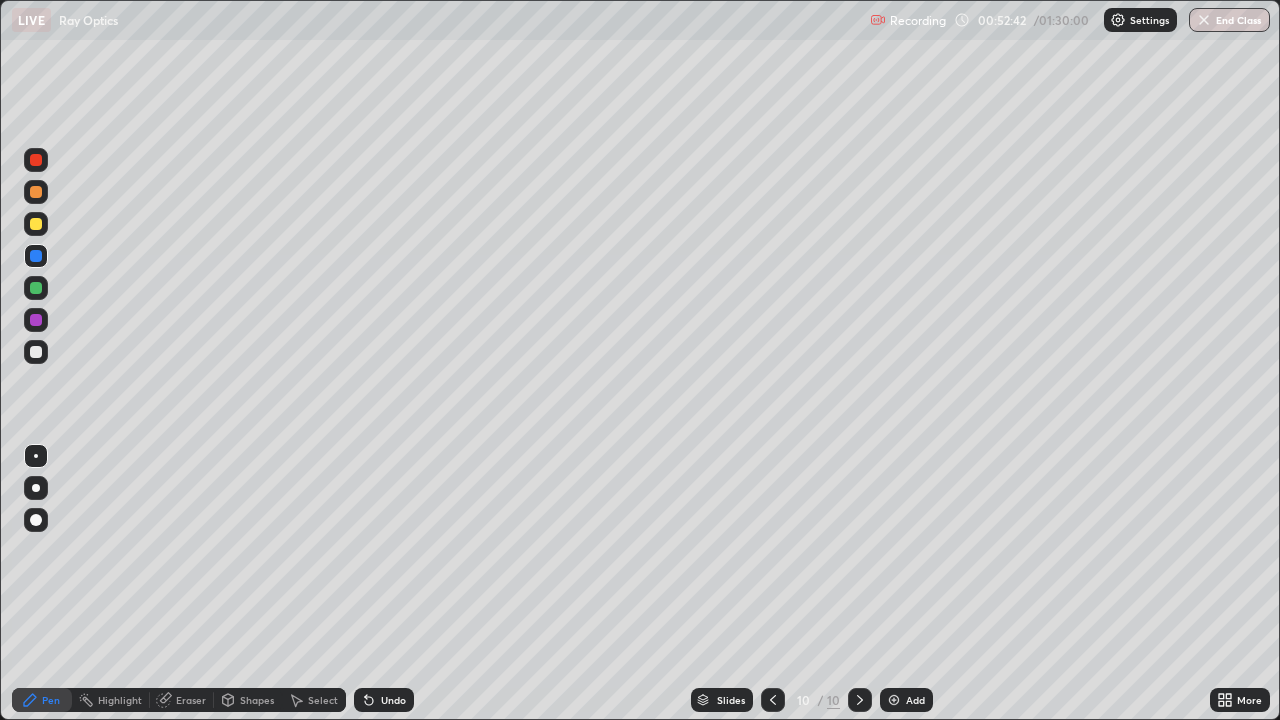 click at bounding box center (36, 352) 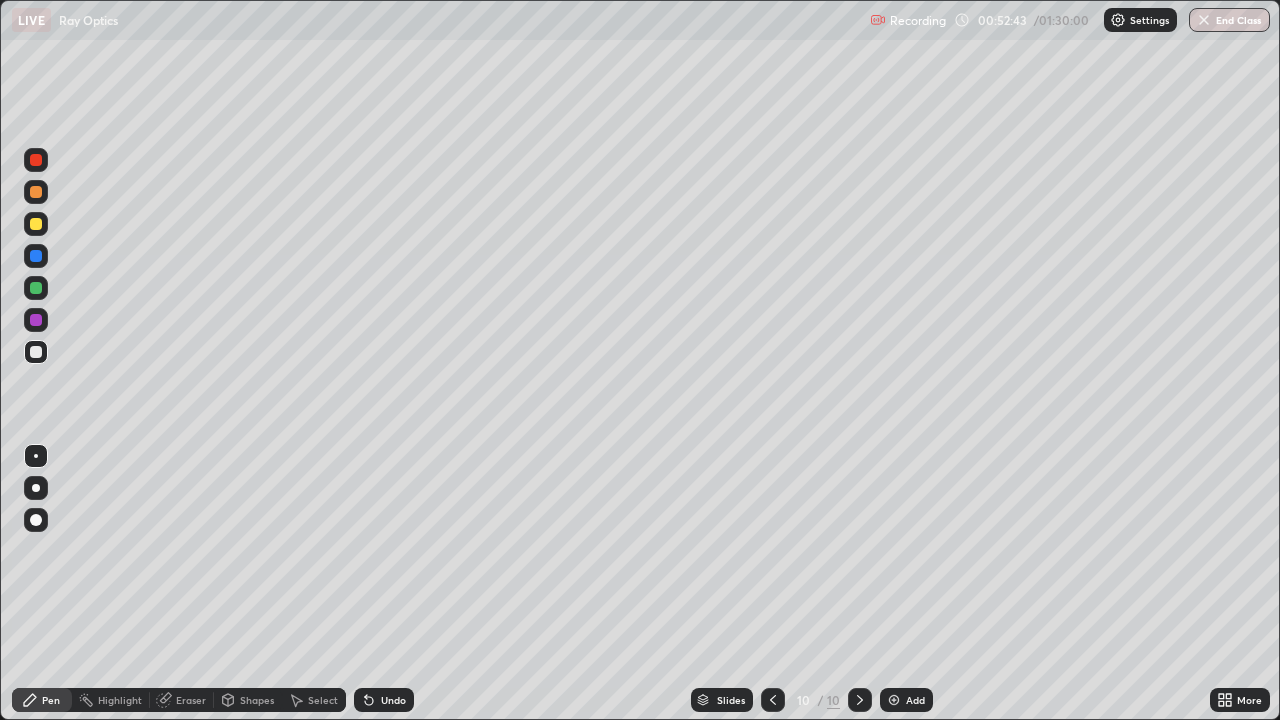 click at bounding box center (36, 256) 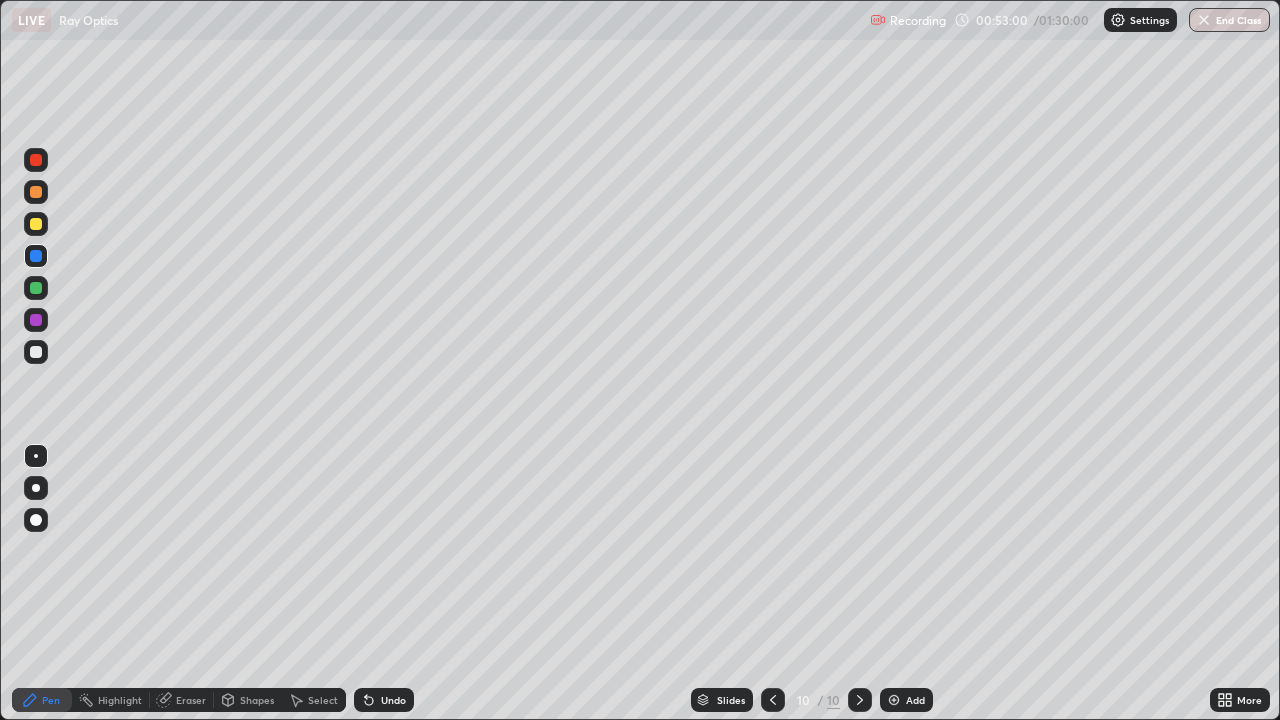 click on "Eraser" at bounding box center [182, 700] 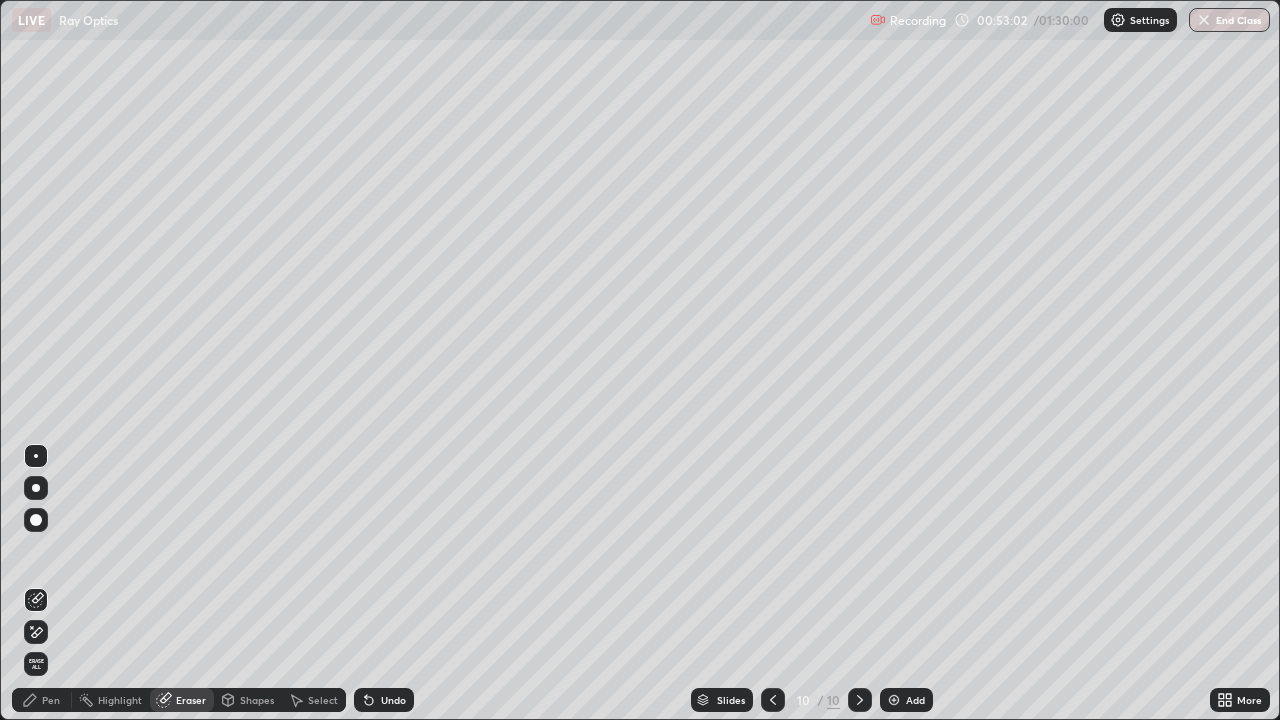 click 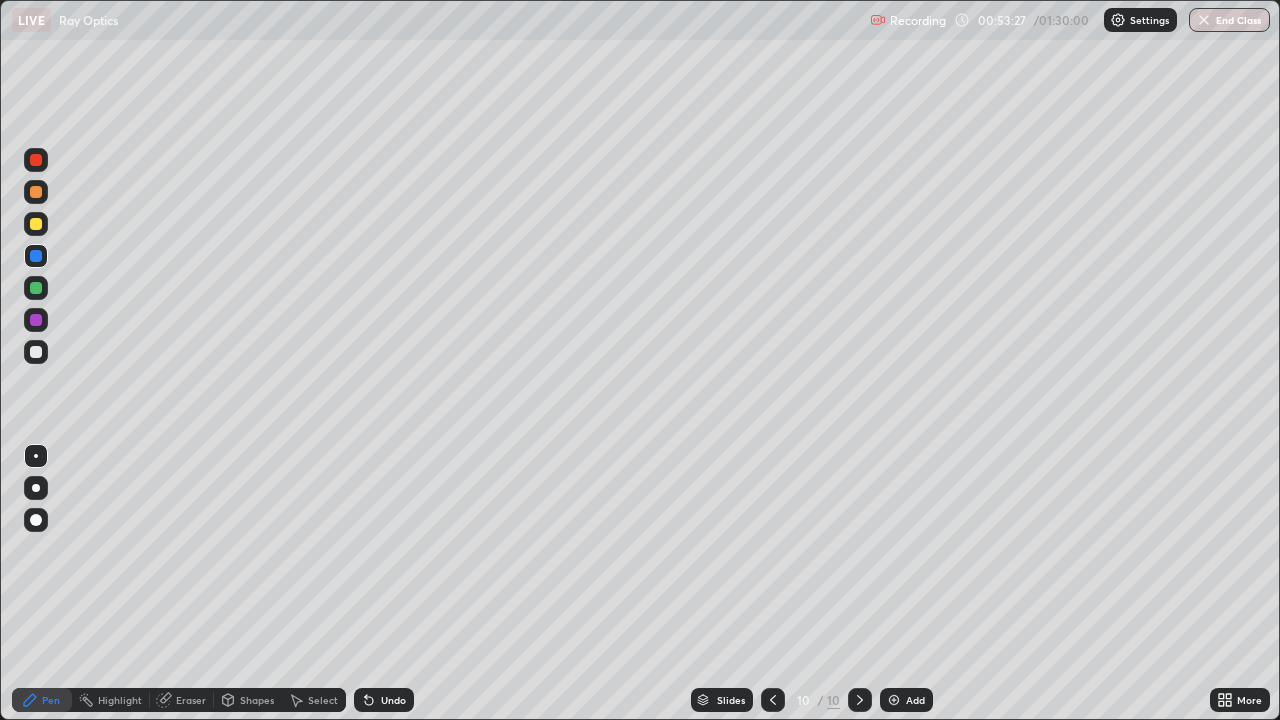 click at bounding box center (36, 352) 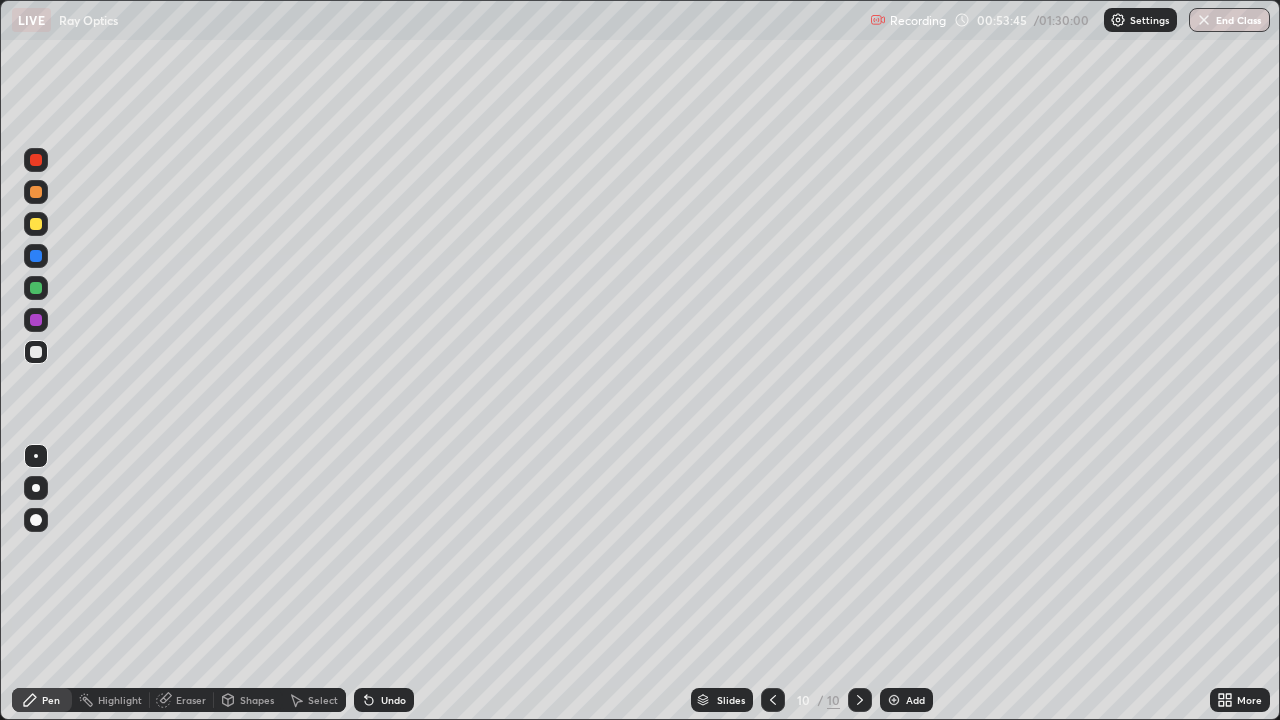 click at bounding box center [36, 224] 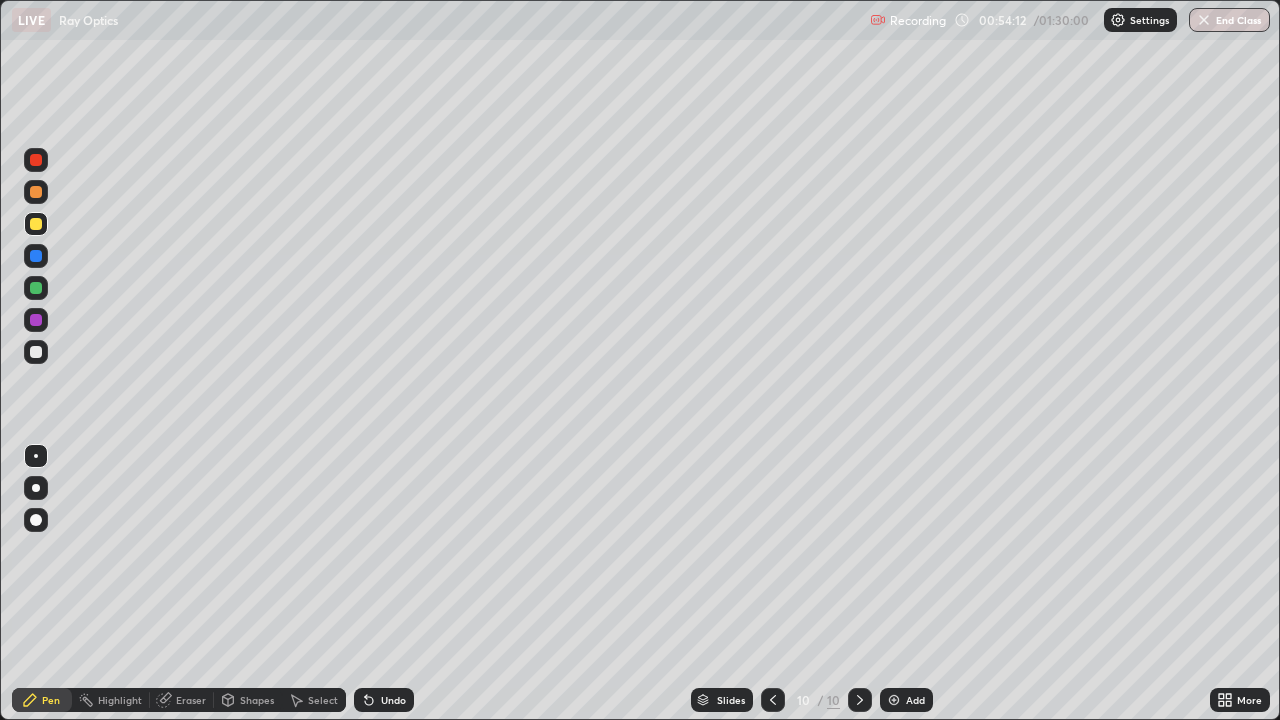 click at bounding box center (36, 352) 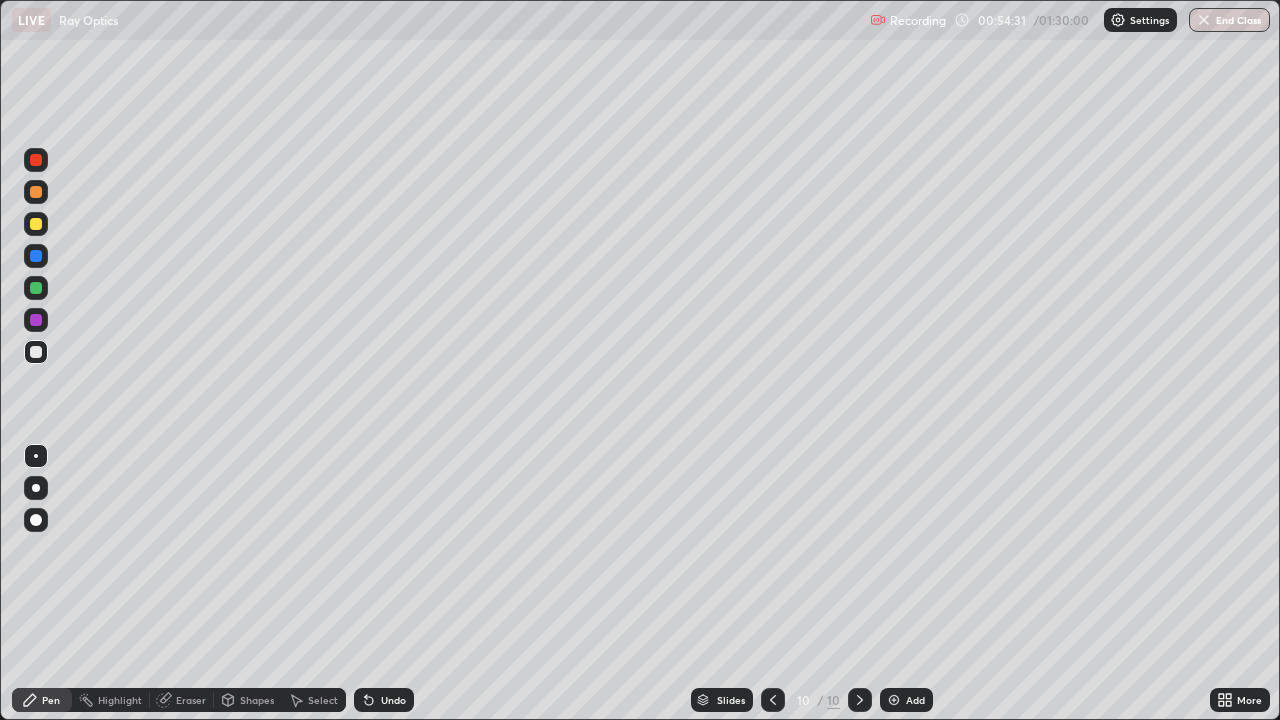 click at bounding box center (36, 256) 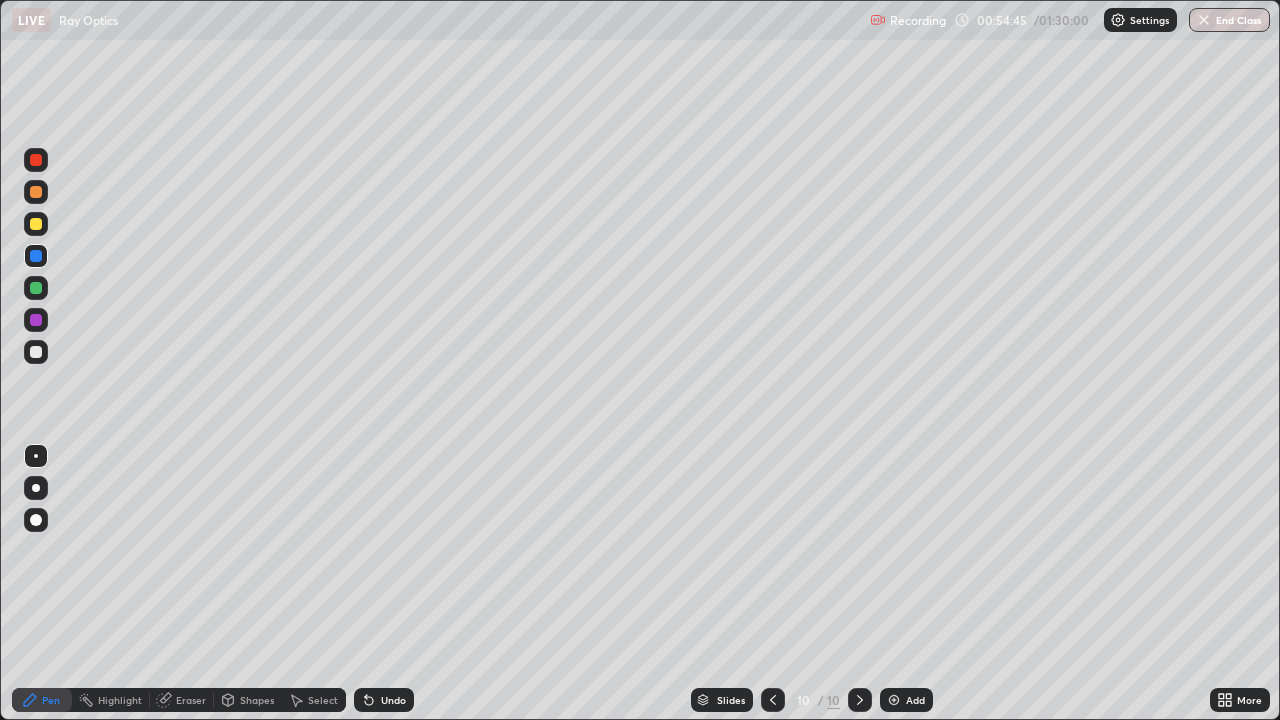 click at bounding box center (36, 160) 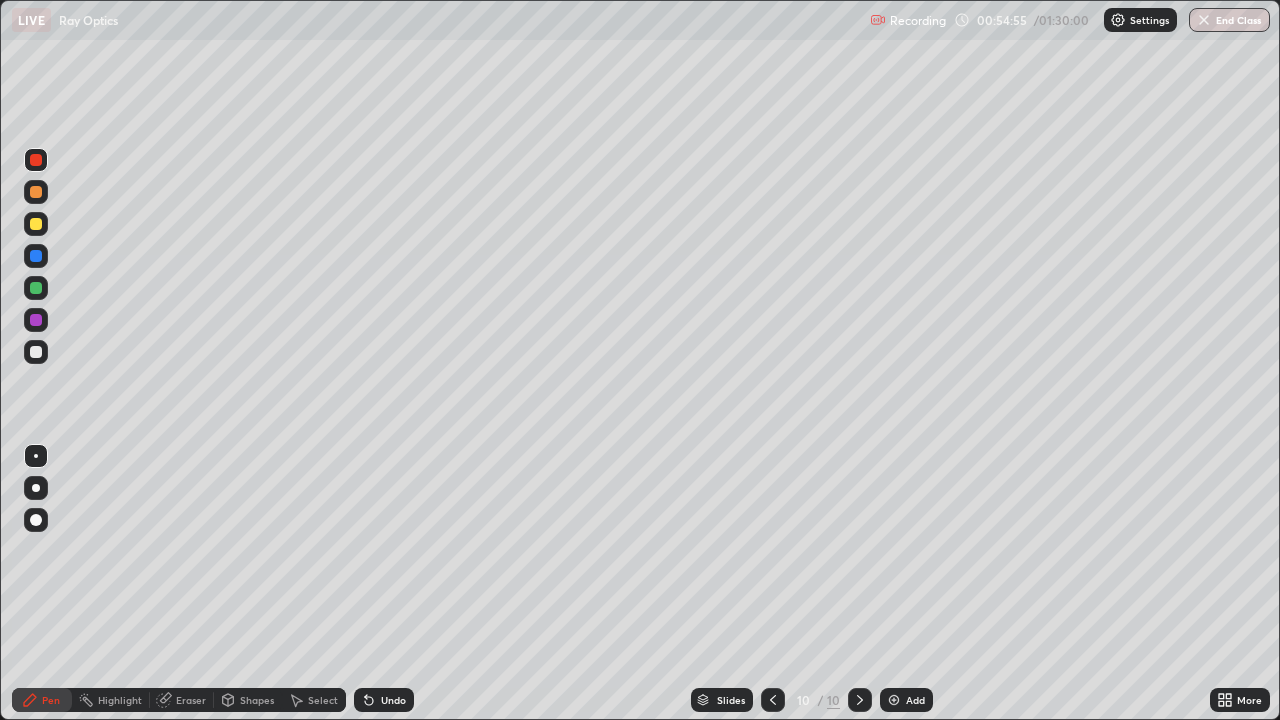 click on "Undo" at bounding box center (384, 700) 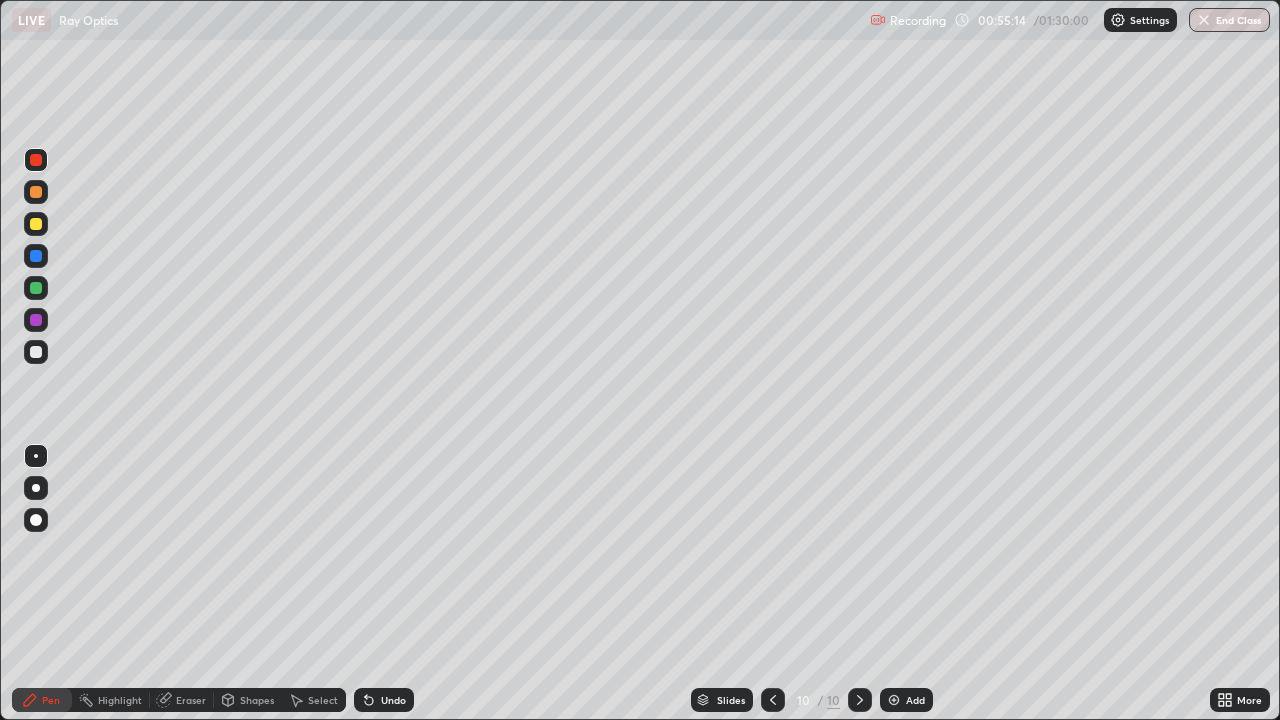 click on "Undo" at bounding box center [393, 700] 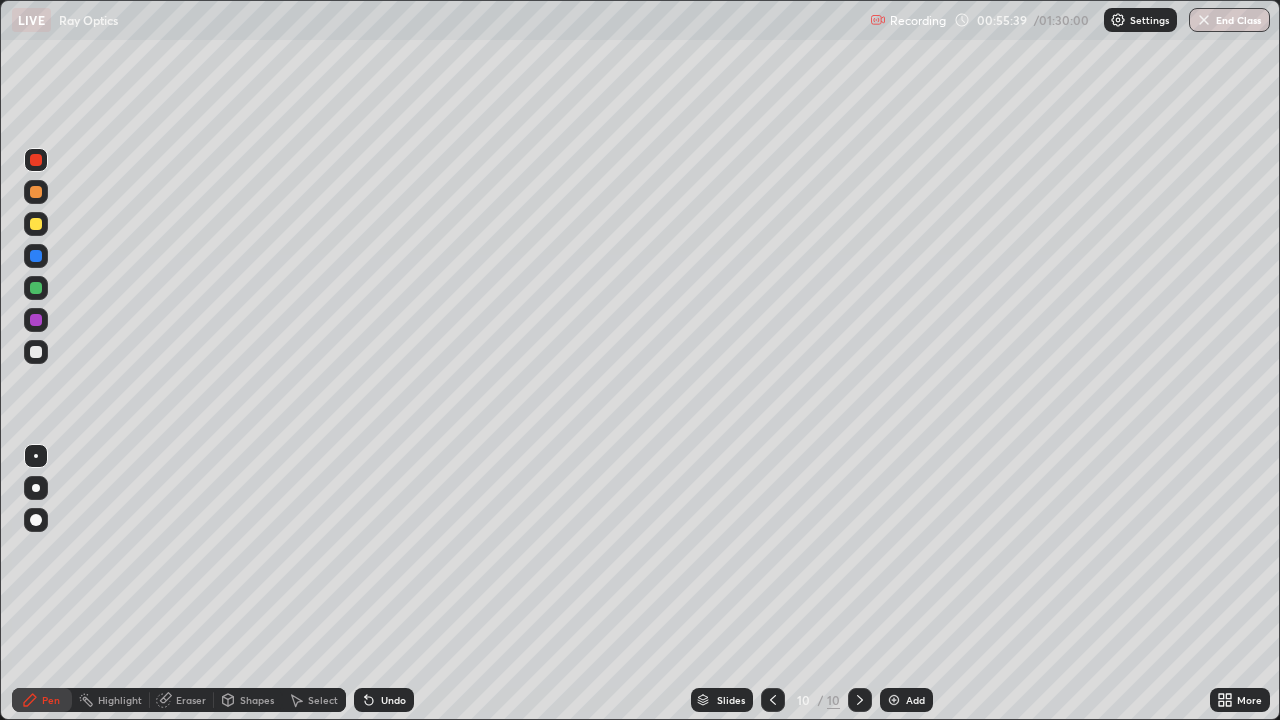 click at bounding box center [36, 352] 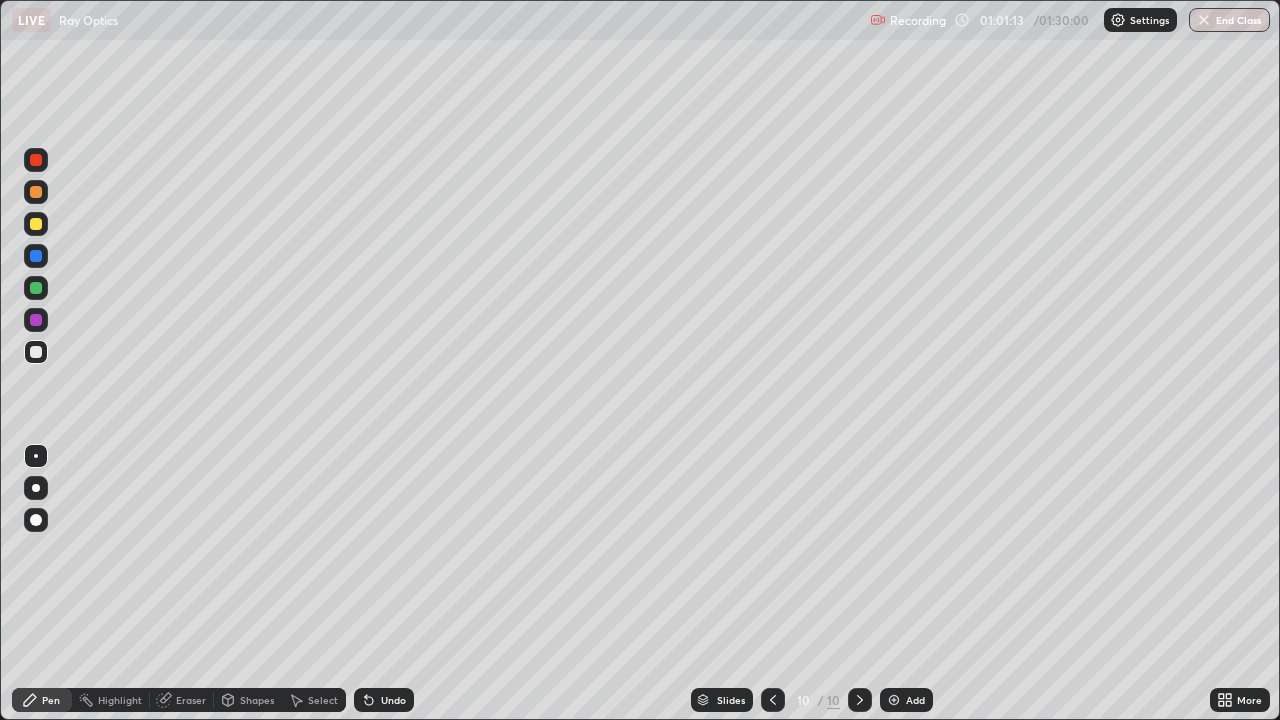 click on "Add" at bounding box center [906, 700] 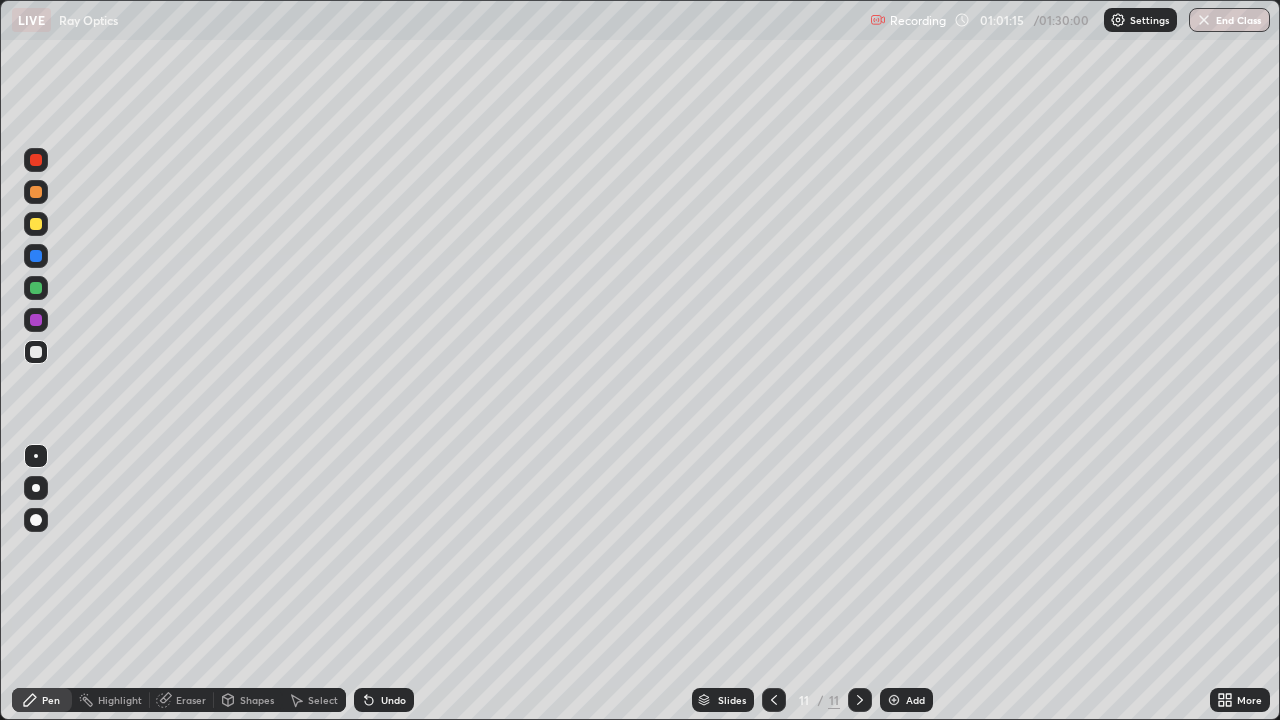 click at bounding box center (36, 352) 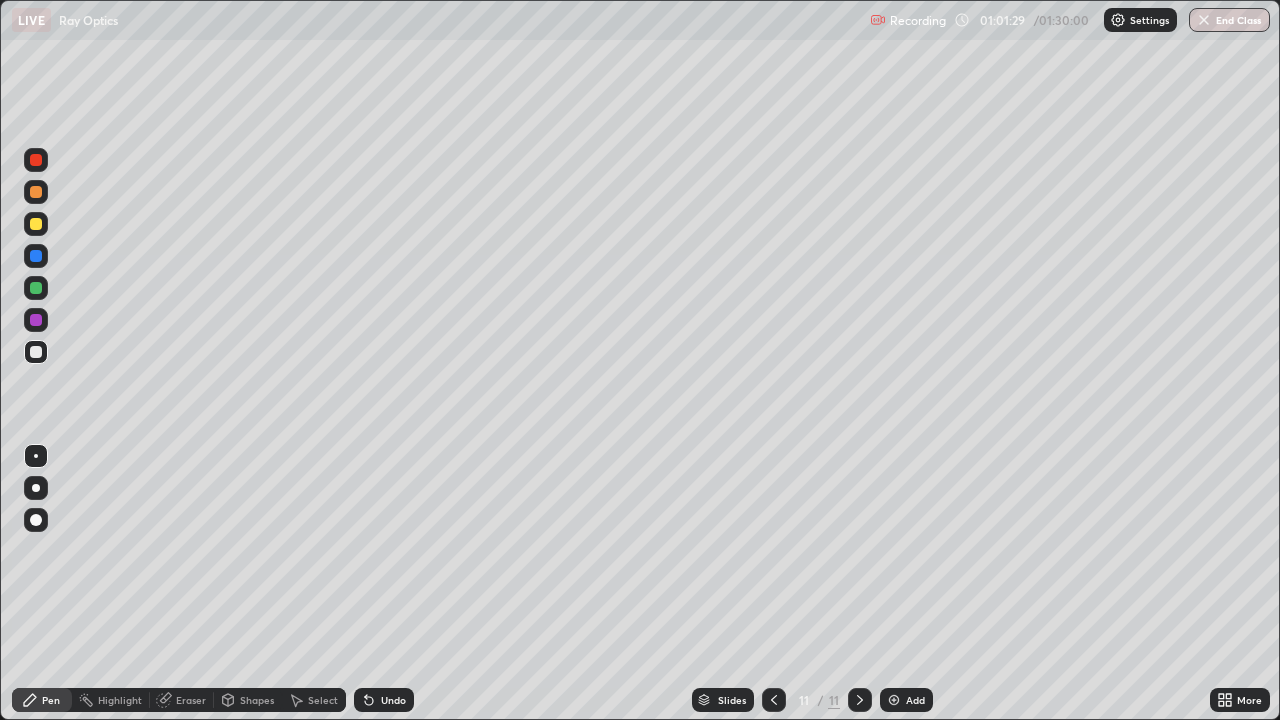 click on "Undo" at bounding box center [384, 700] 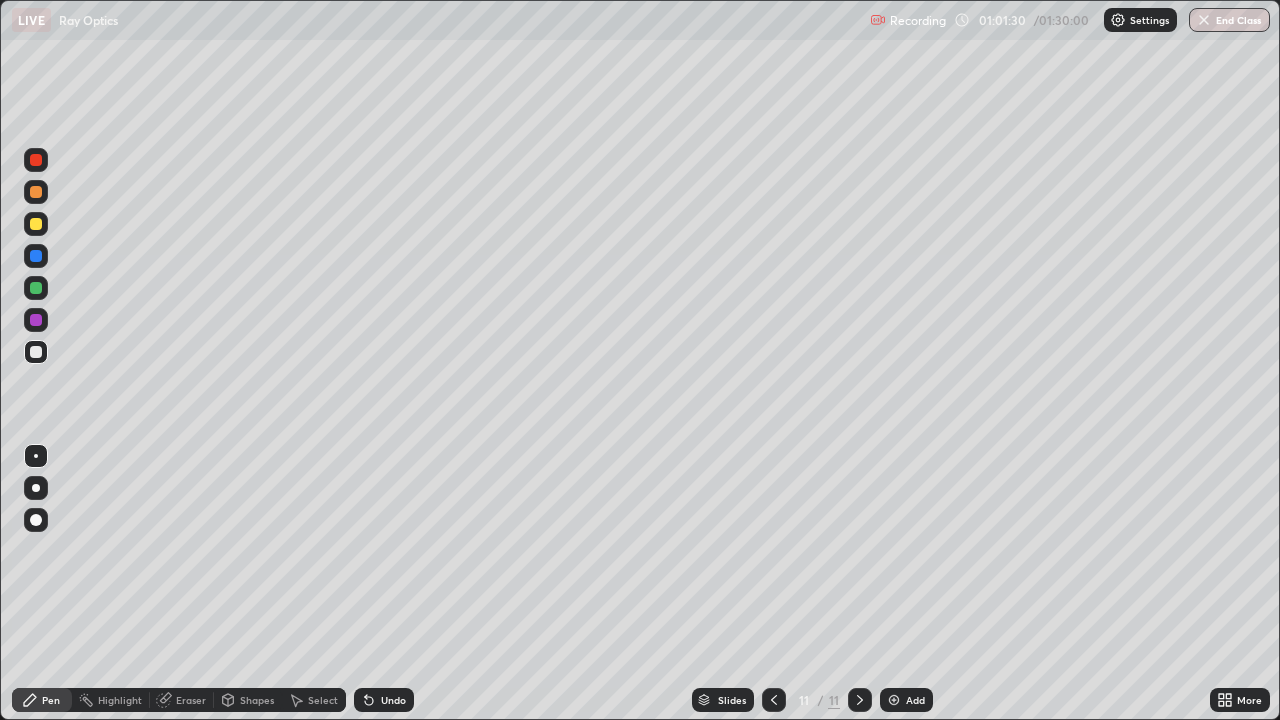 click on "Undo" at bounding box center (384, 700) 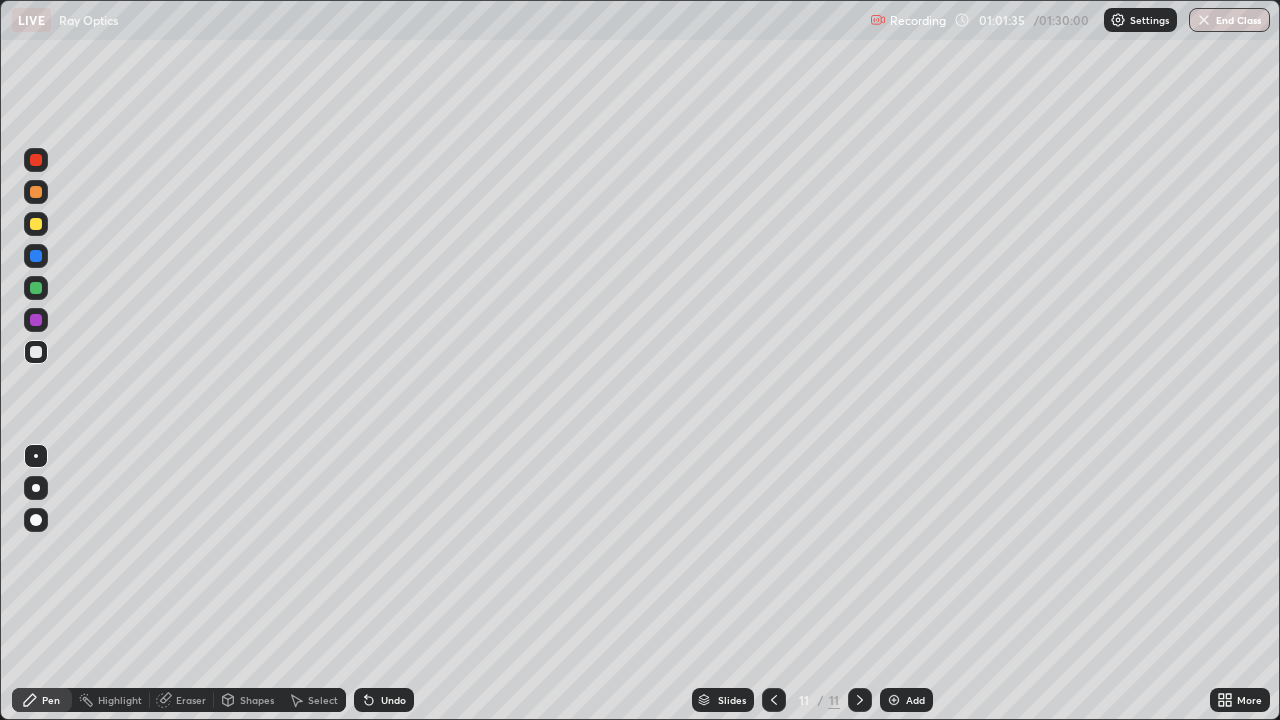 click on "Undo" at bounding box center (384, 700) 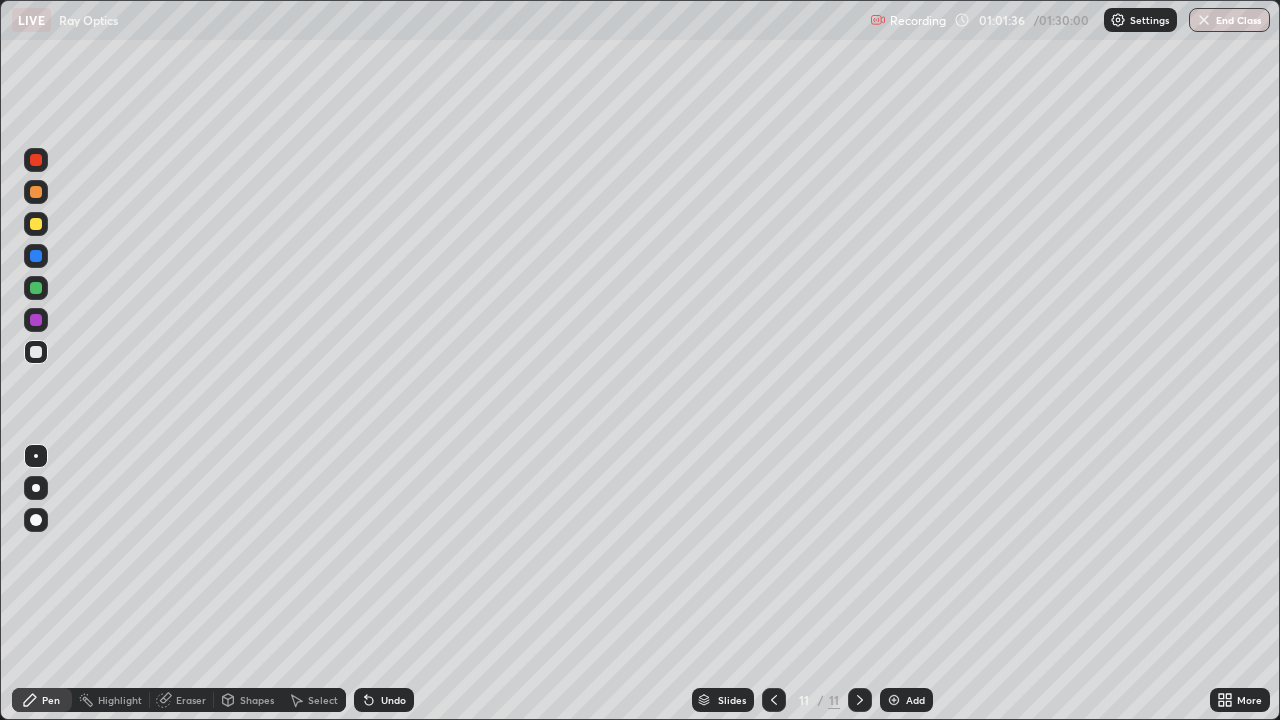 click on "Undo" at bounding box center [393, 700] 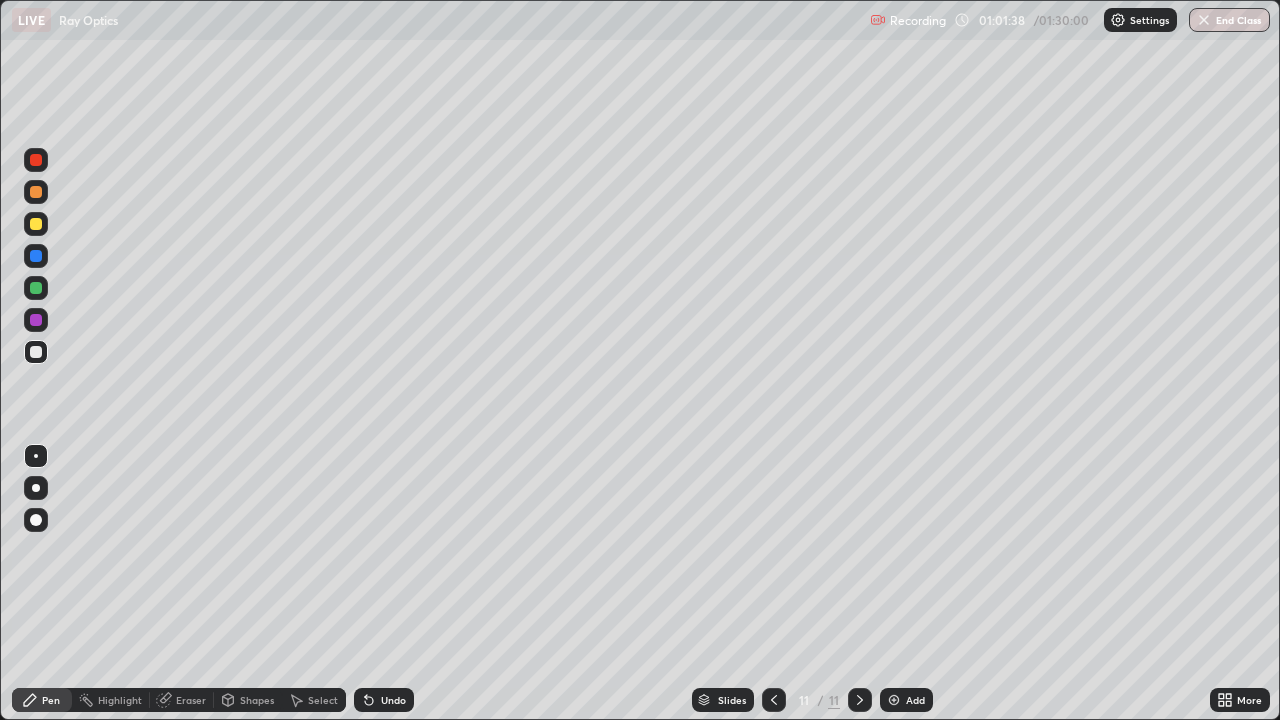 click on "Shapes" at bounding box center (257, 700) 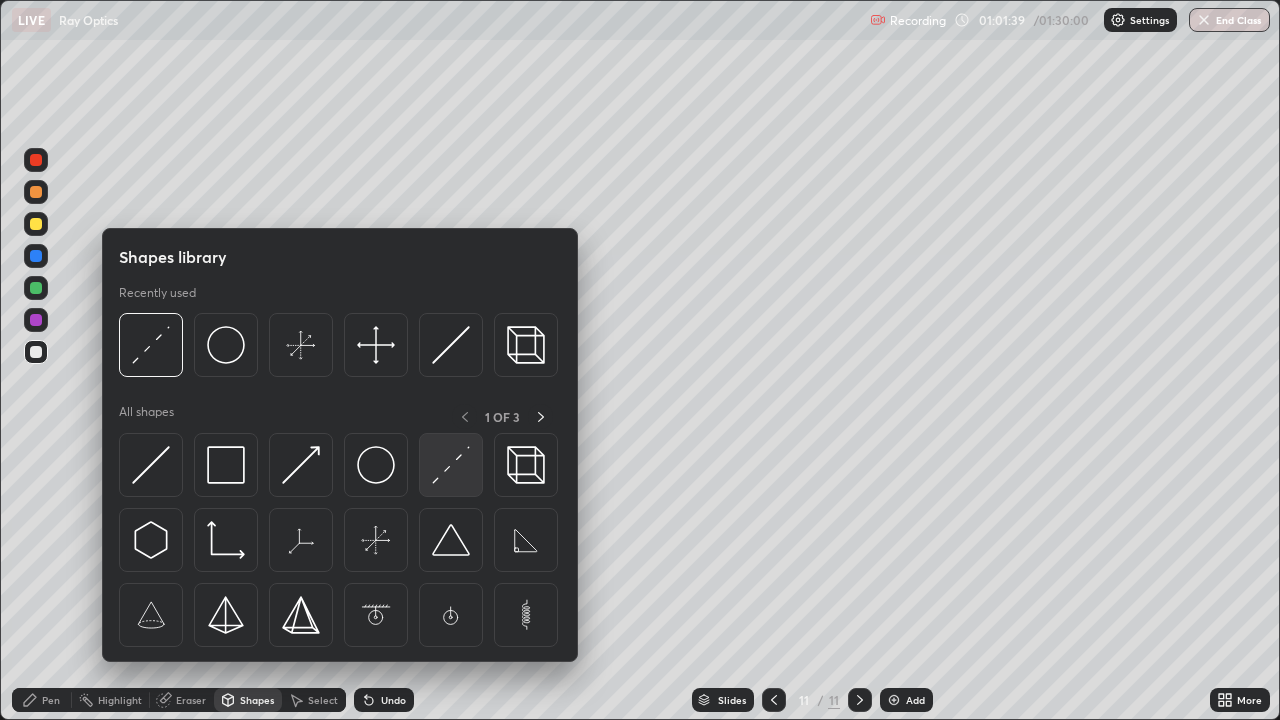 click at bounding box center [451, 465] 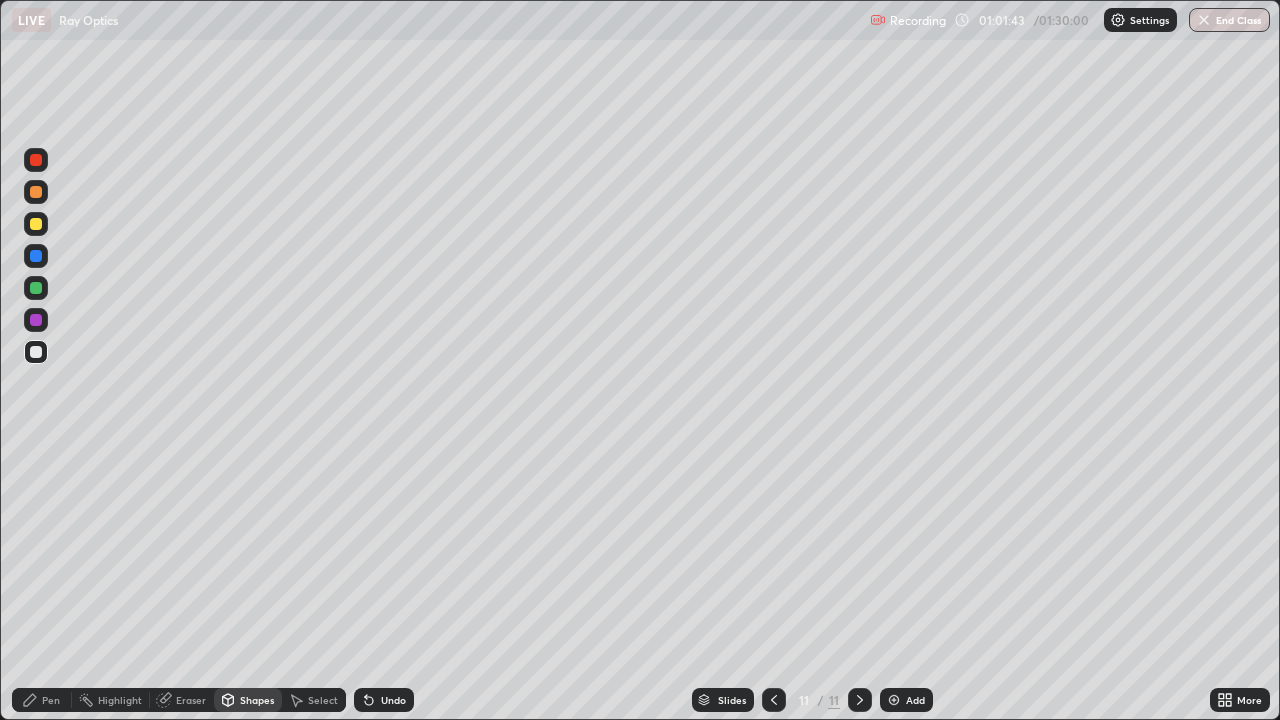 click at bounding box center (36, 320) 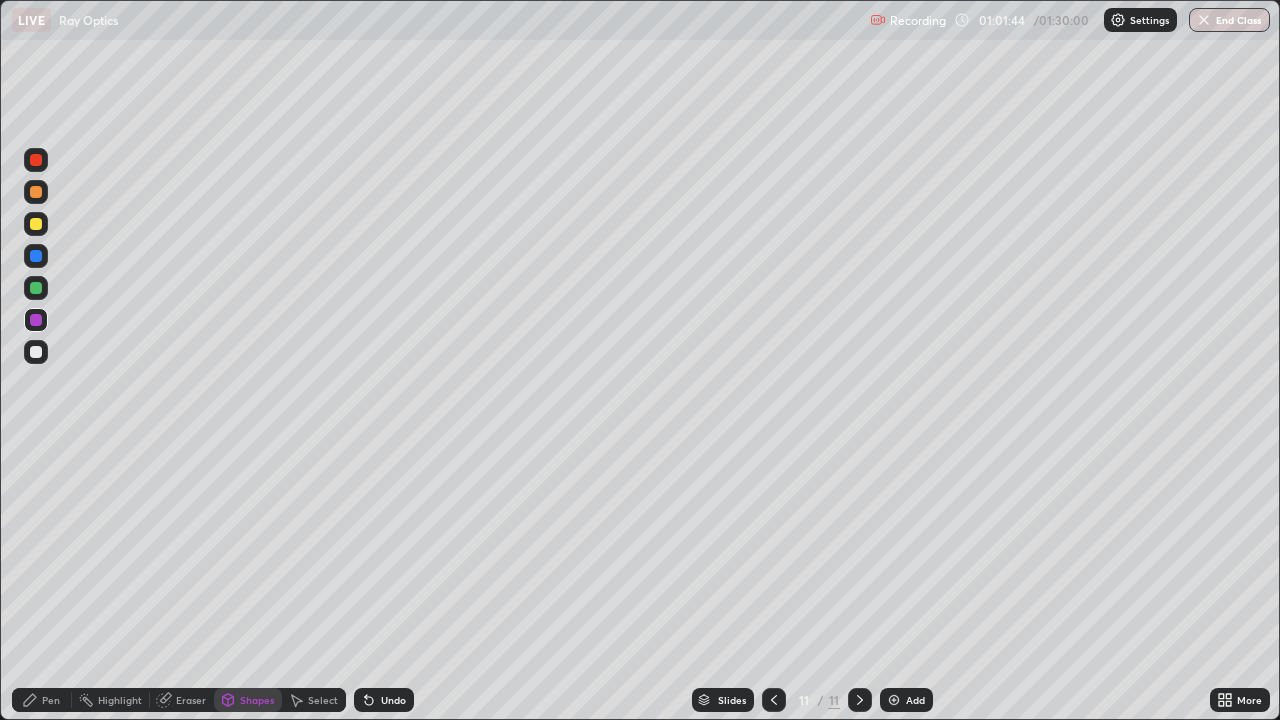 click on "Pen" at bounding box center [42, 700] 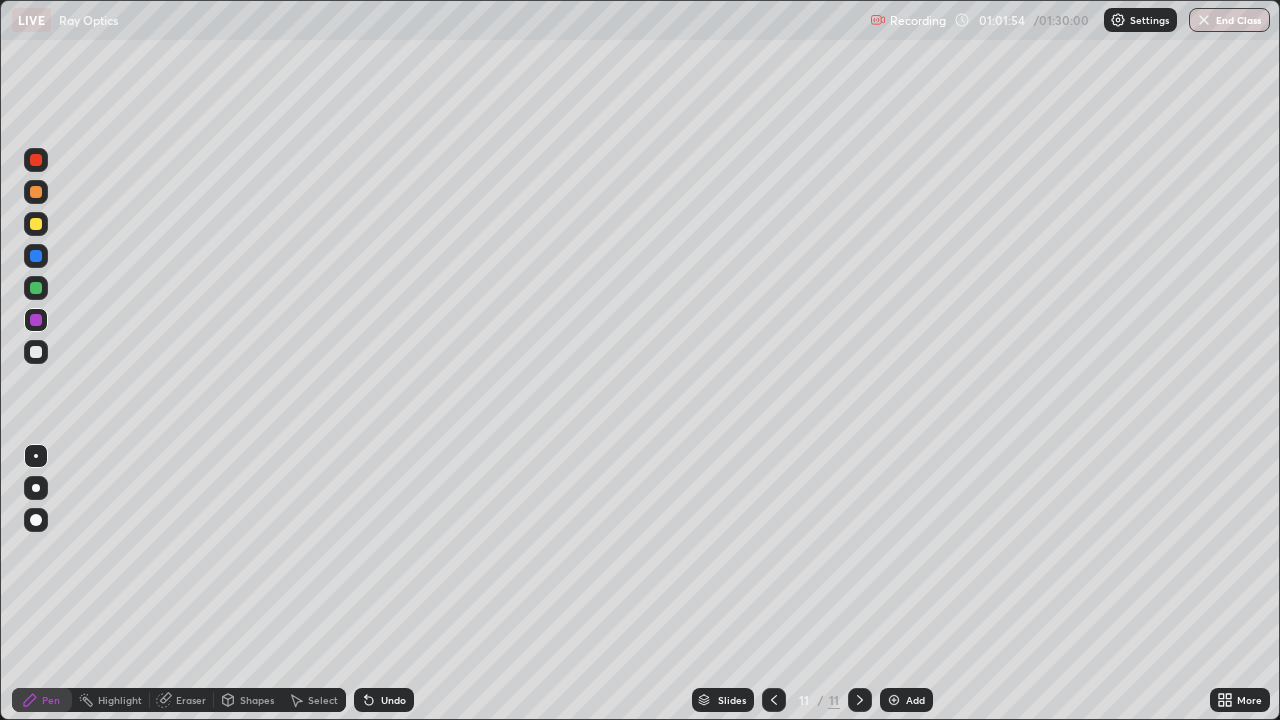 click at bounding box center (36, 352) 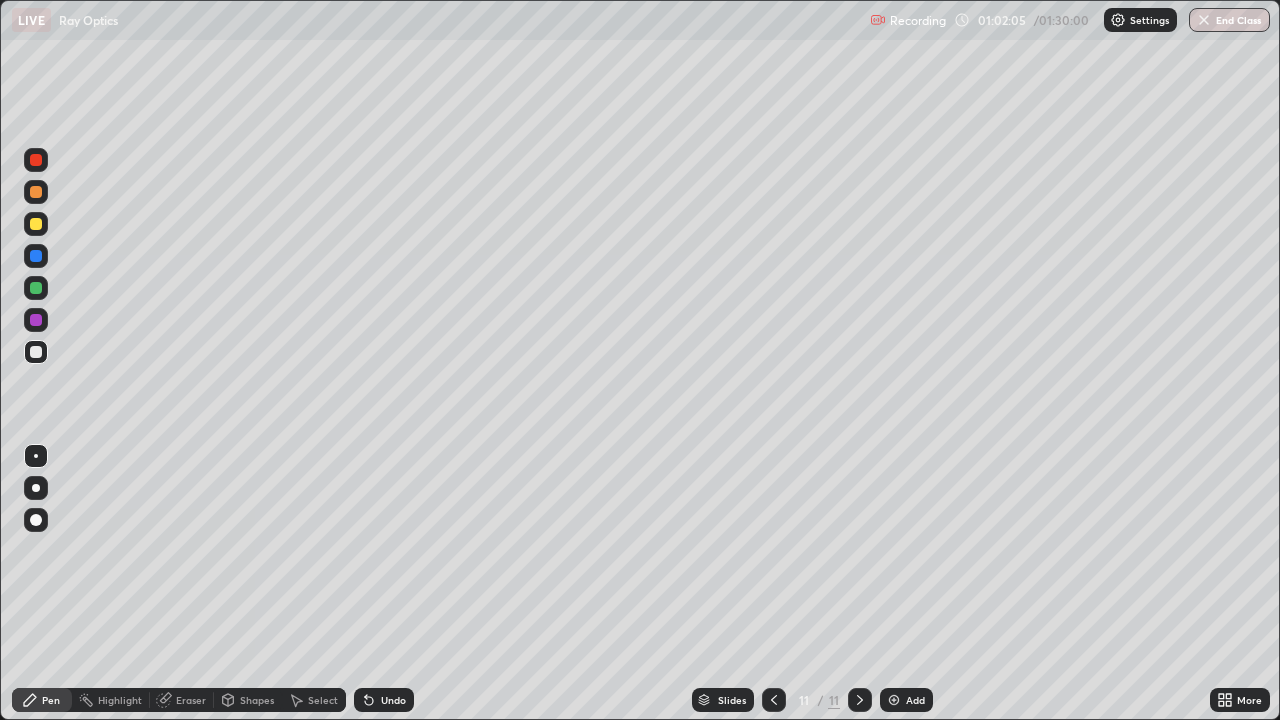 click at bounding box center [36, 320] 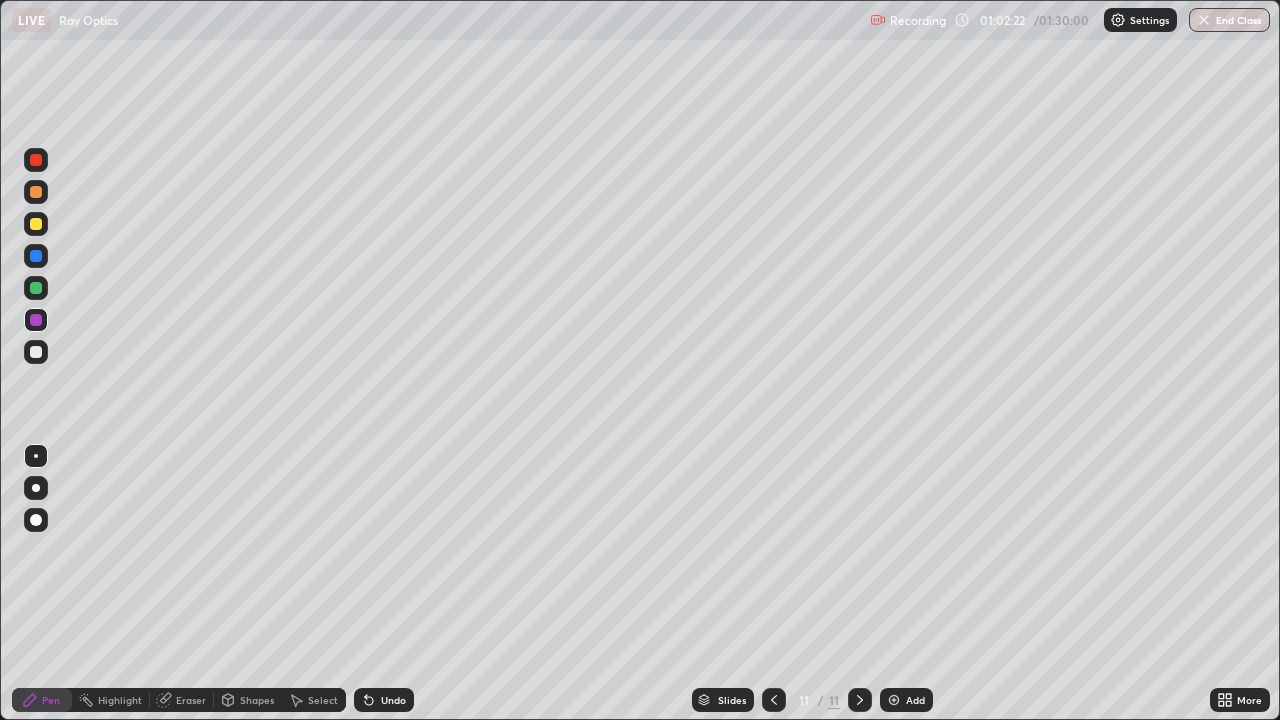 click on "Undo" at bounding box center [384, 700] 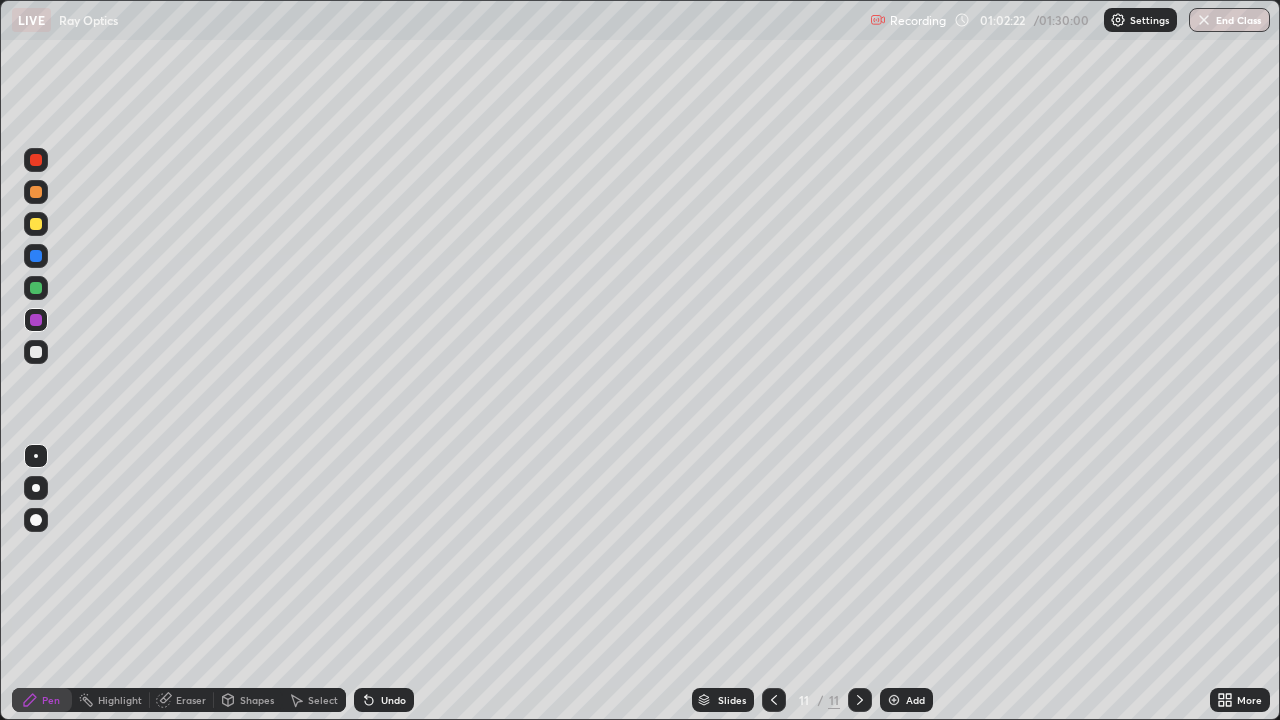 click on "Undo" at bounding box center [393, 700] 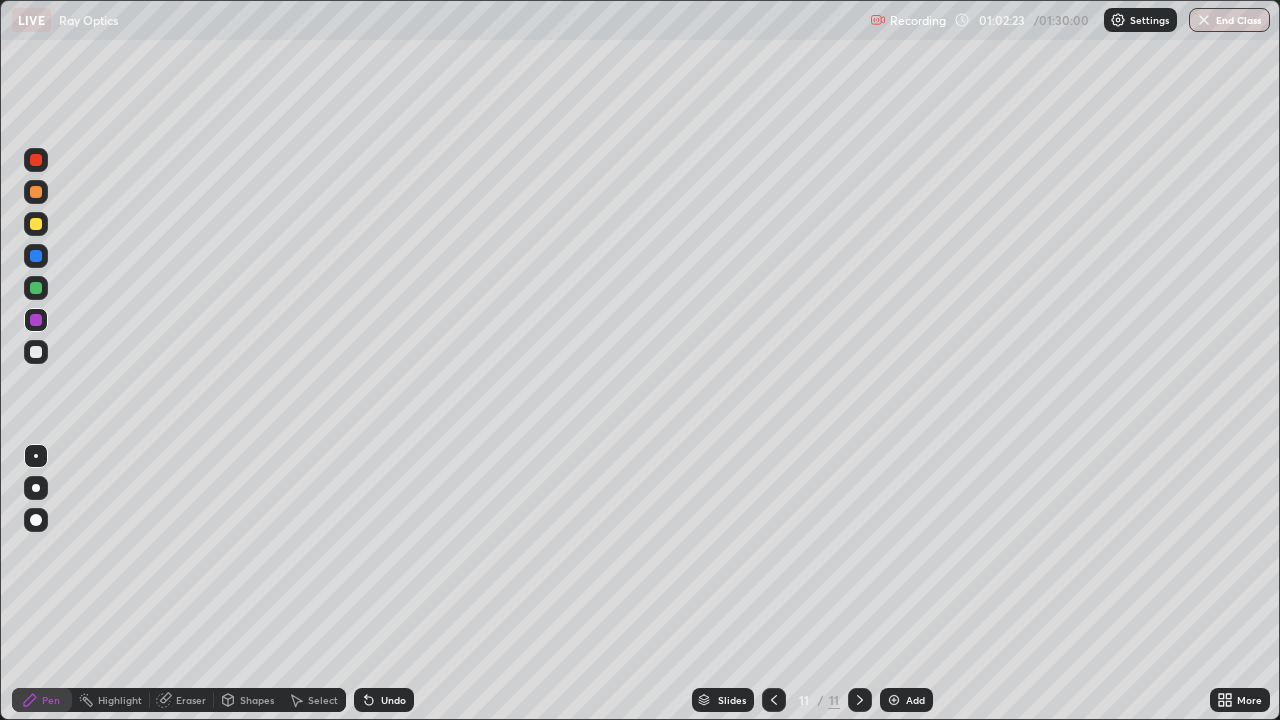 click on "Undo" at bounding box center [384, 700] 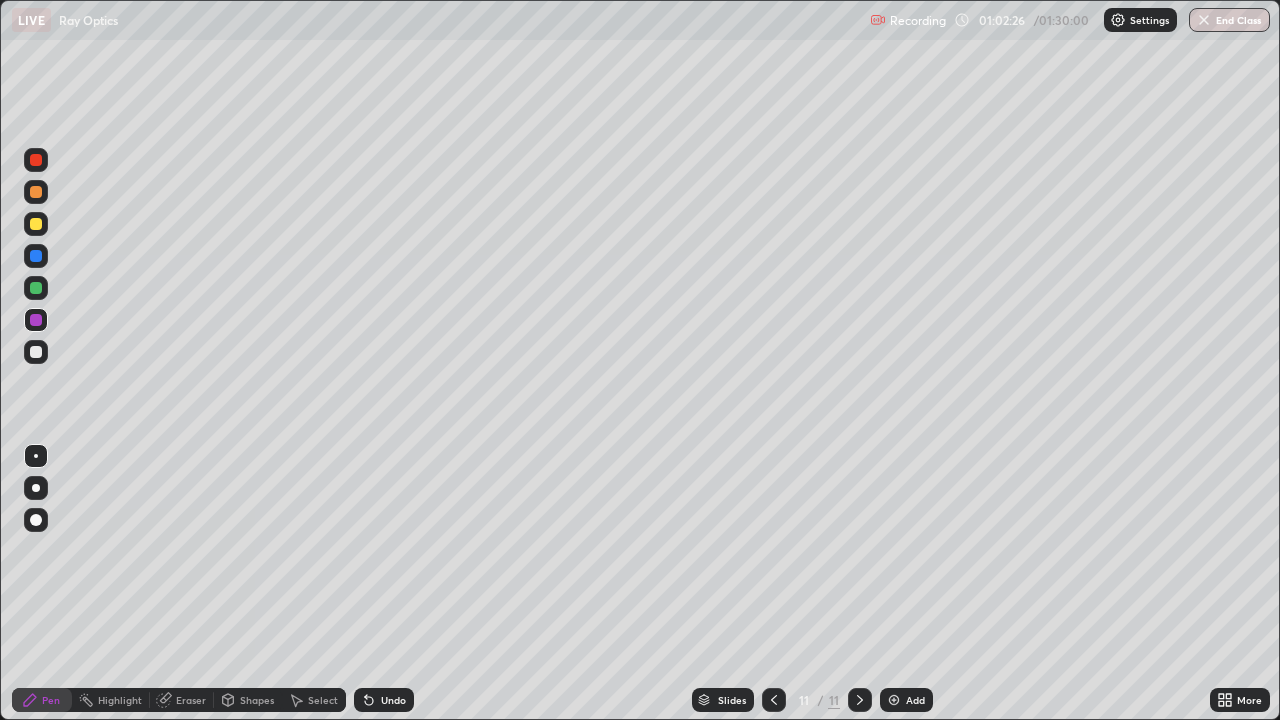 click on "Undo" at bounding box center (384, 700) 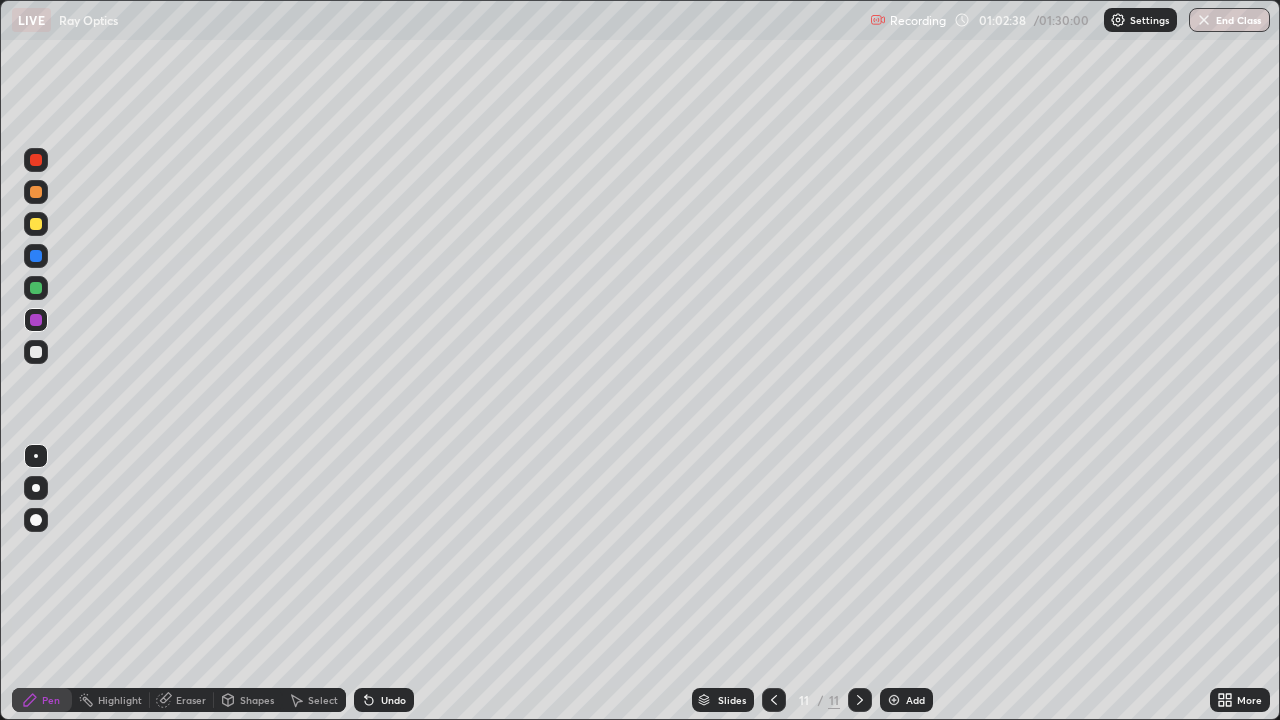click on "Undo" at bounding box center [384, 700] 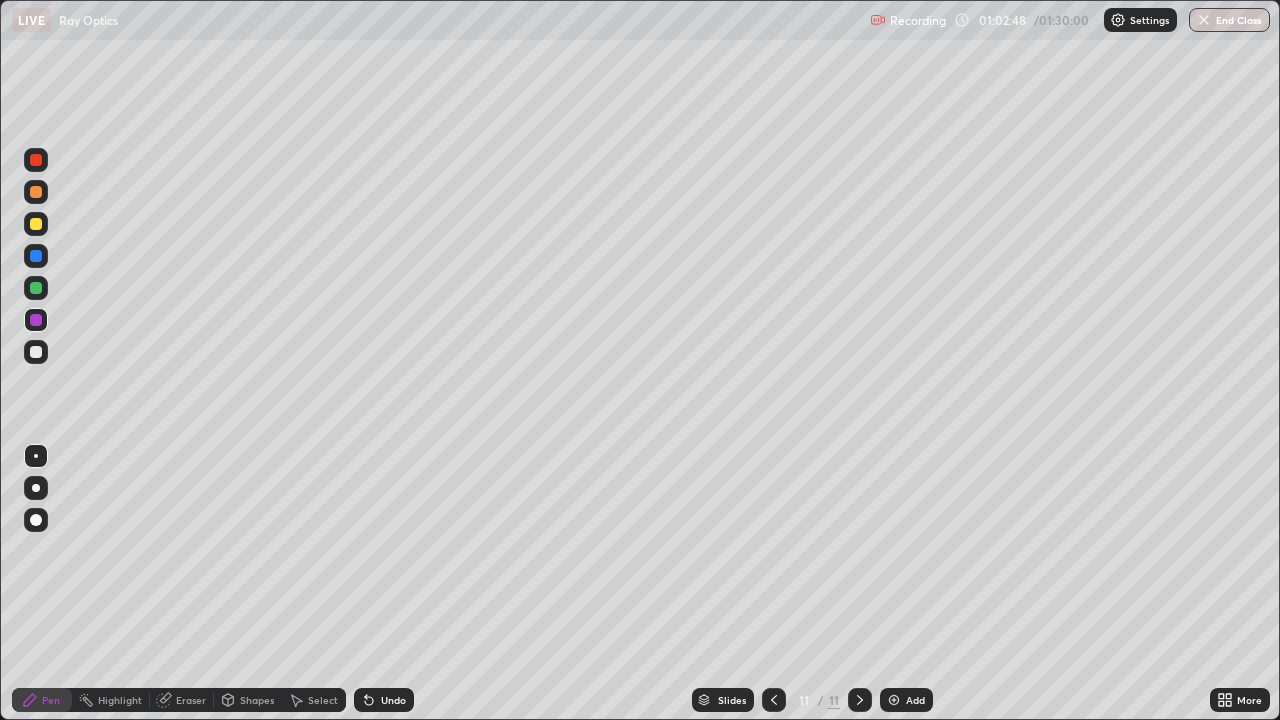 click at bounding box center (36, 224) 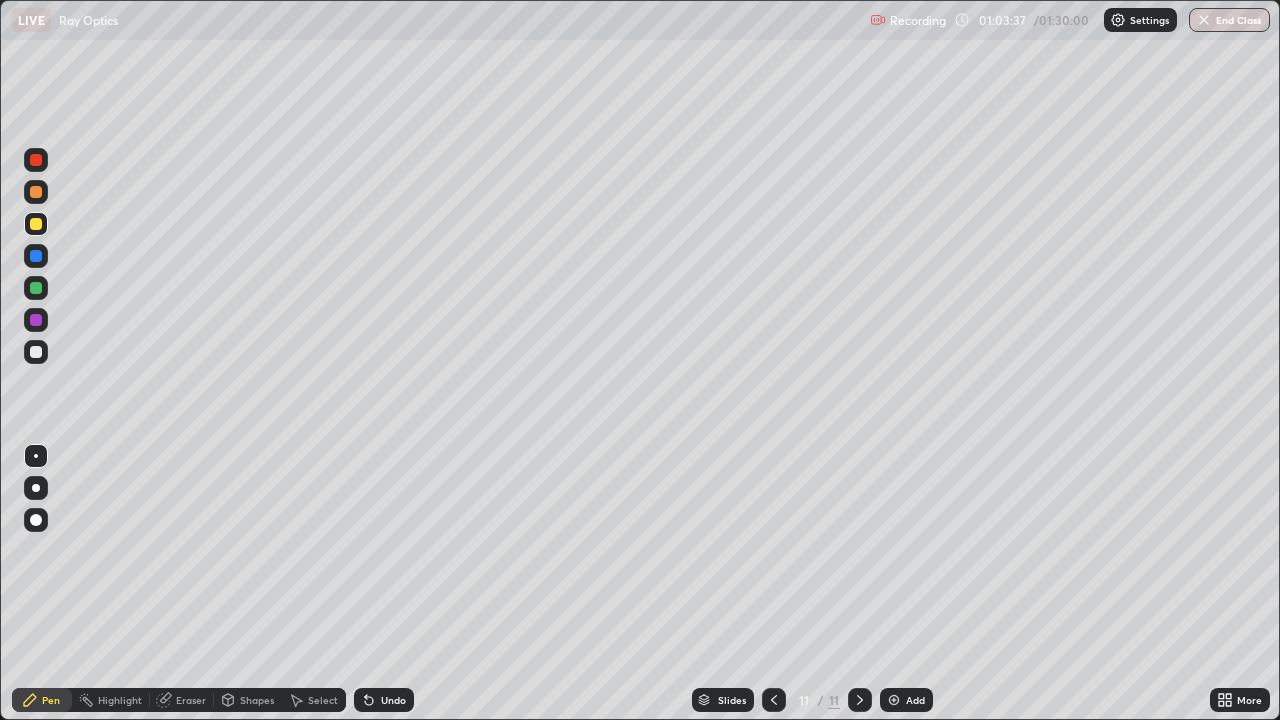 click at bounding box center (774, 700) 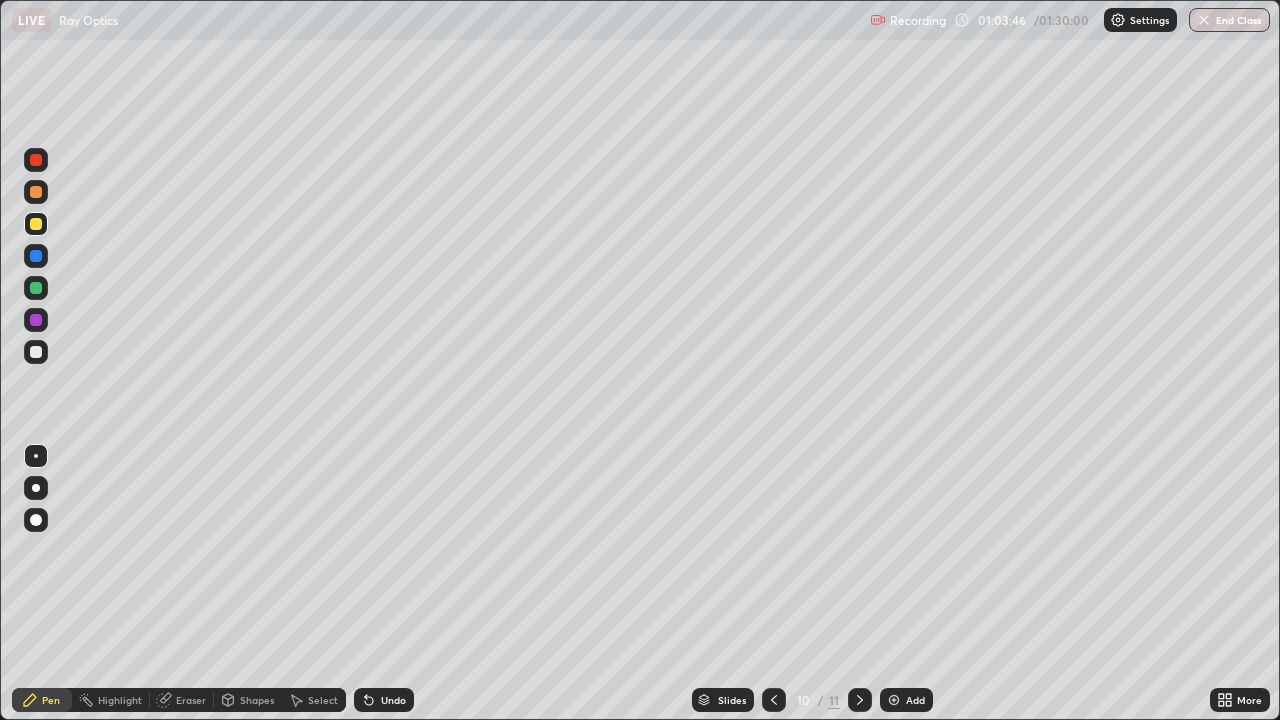 click 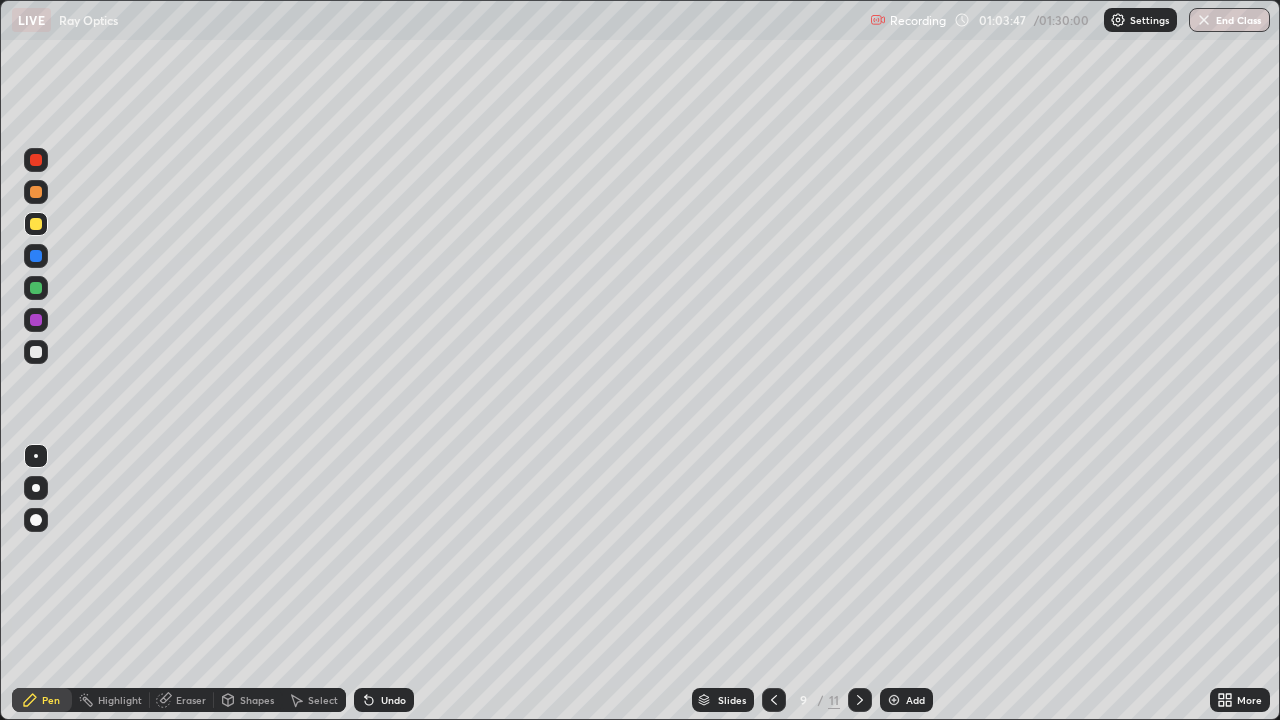 click 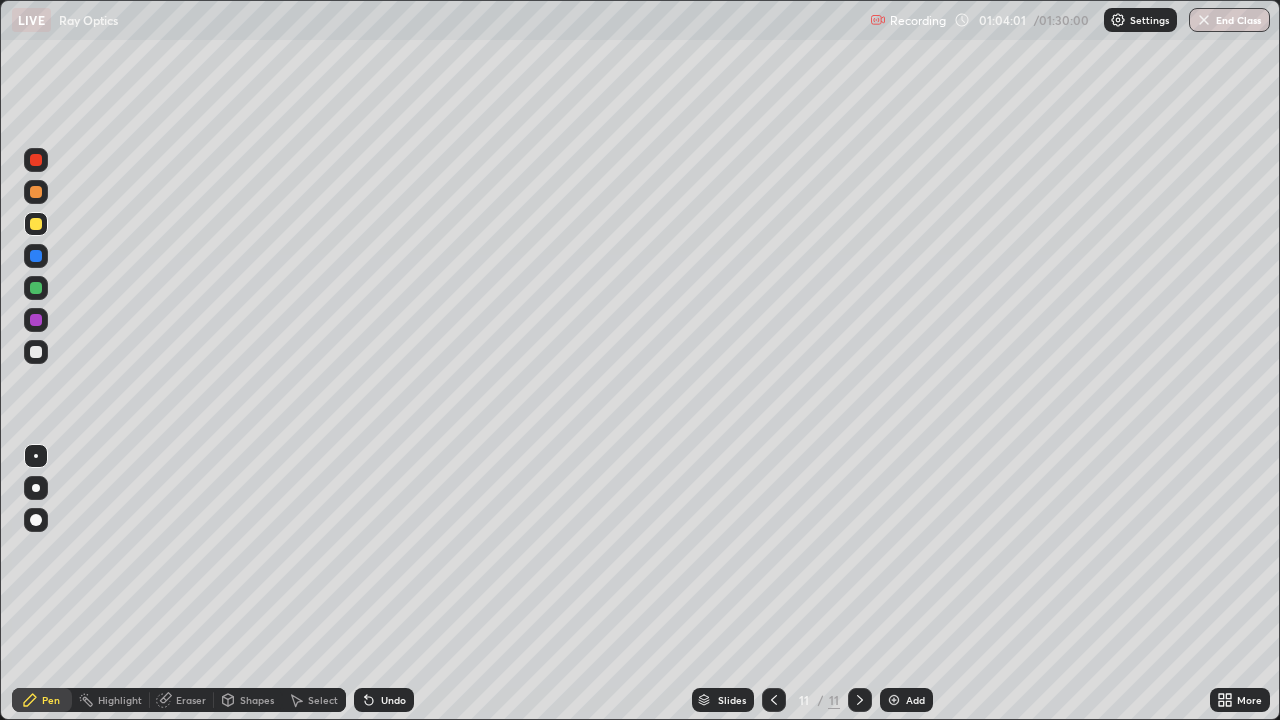 click at bounding box center [36, 352] 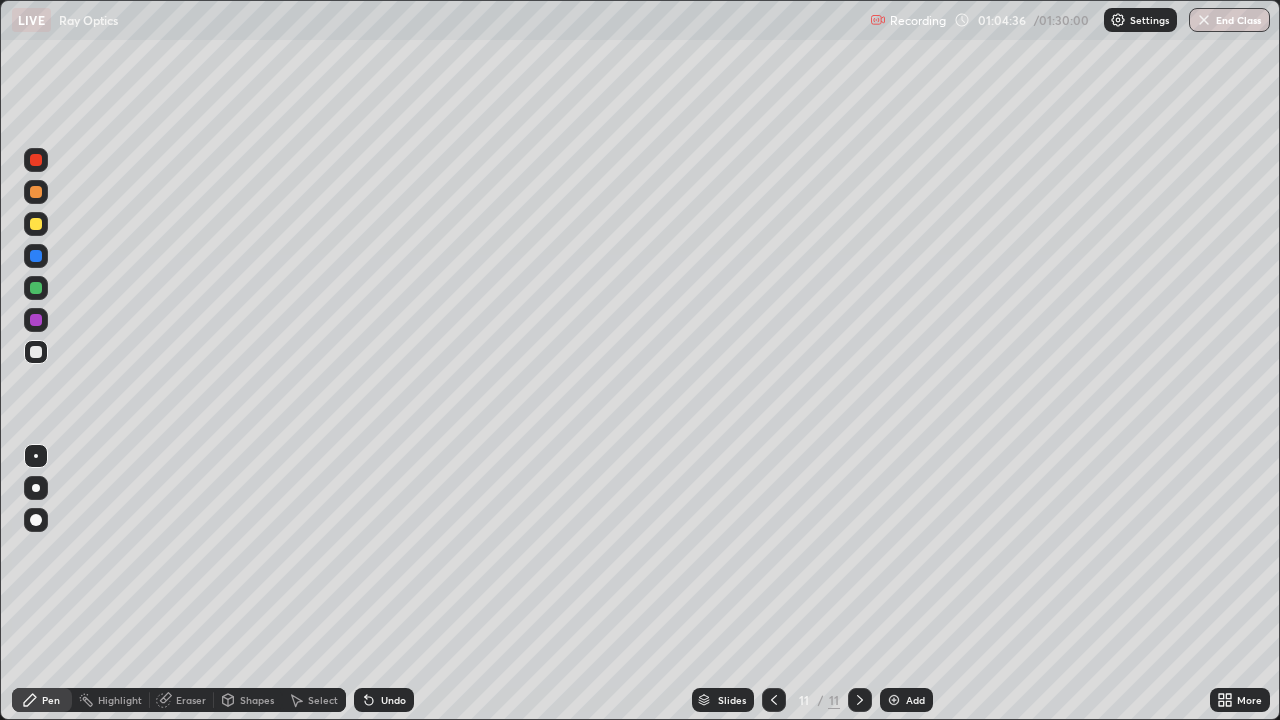 click at bounding box center (36, 352) 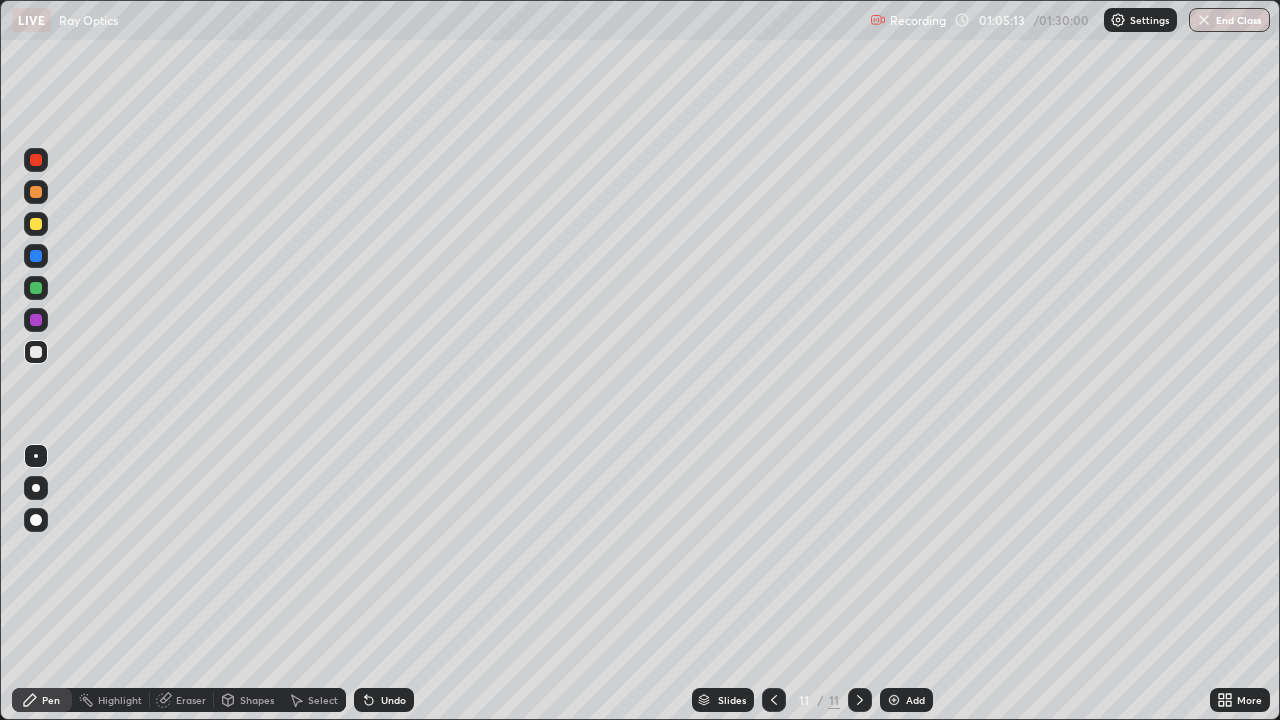 click 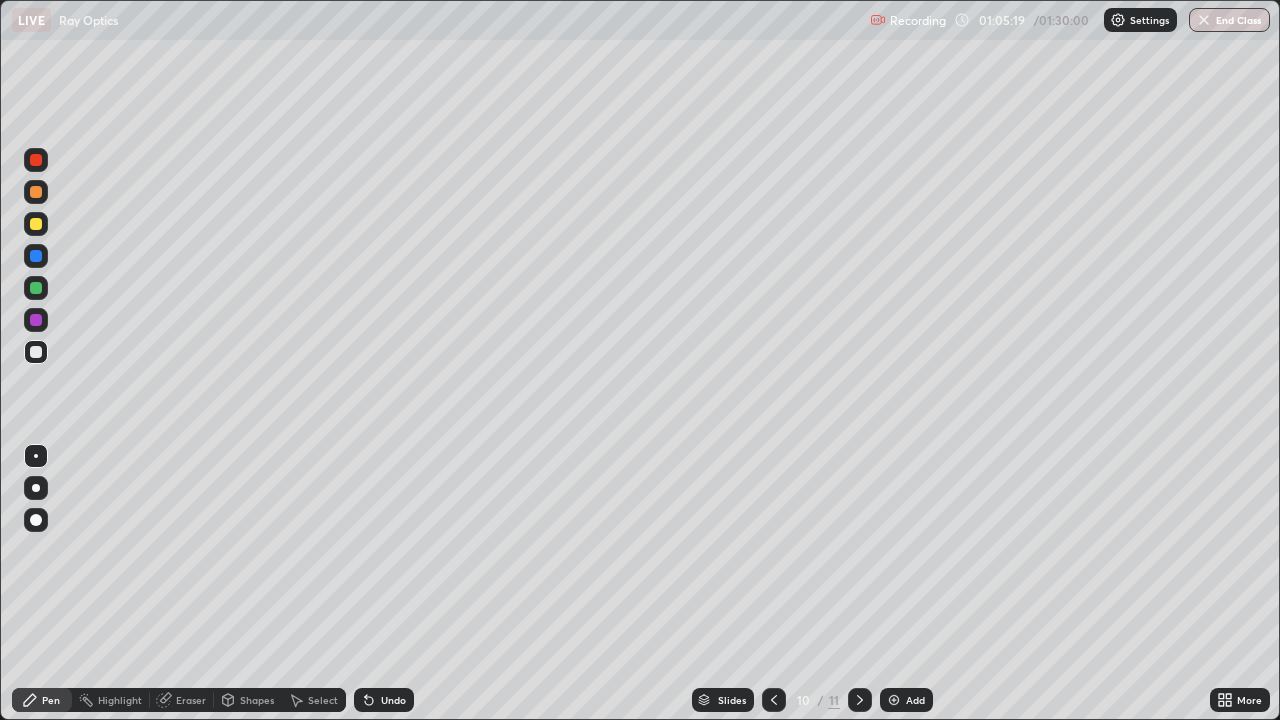 click 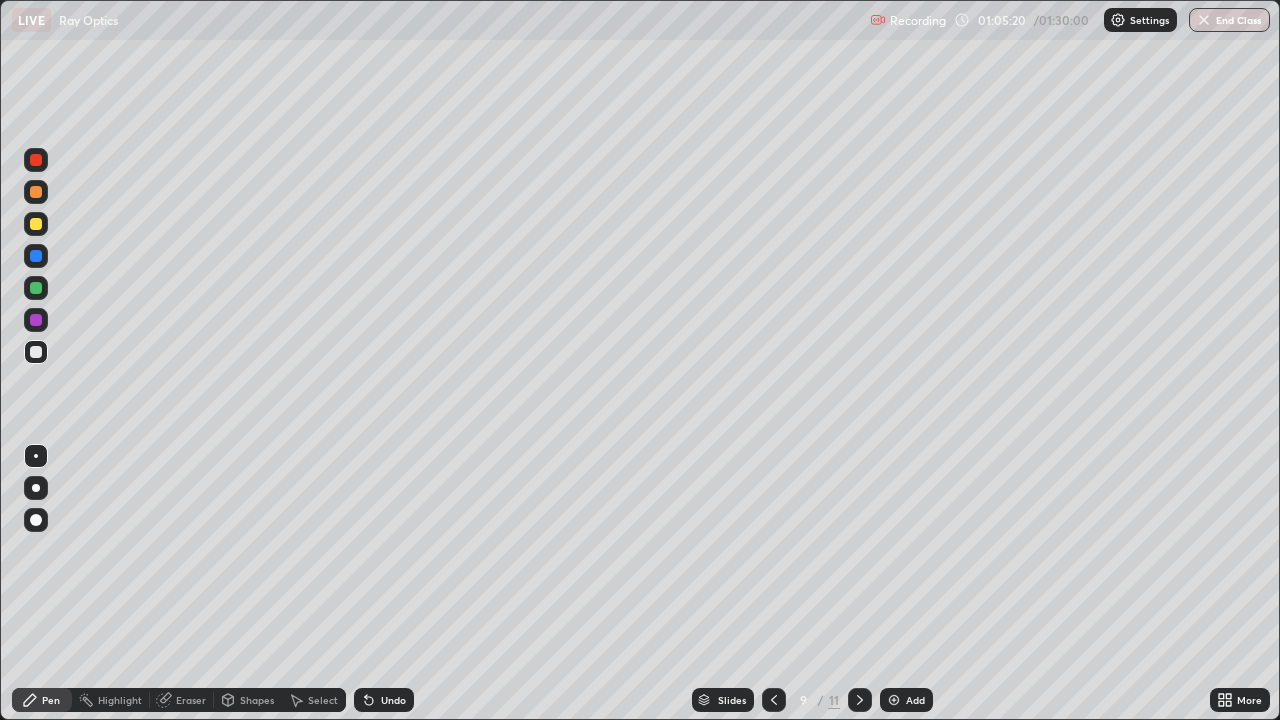 click at bounding box center (860, 700) 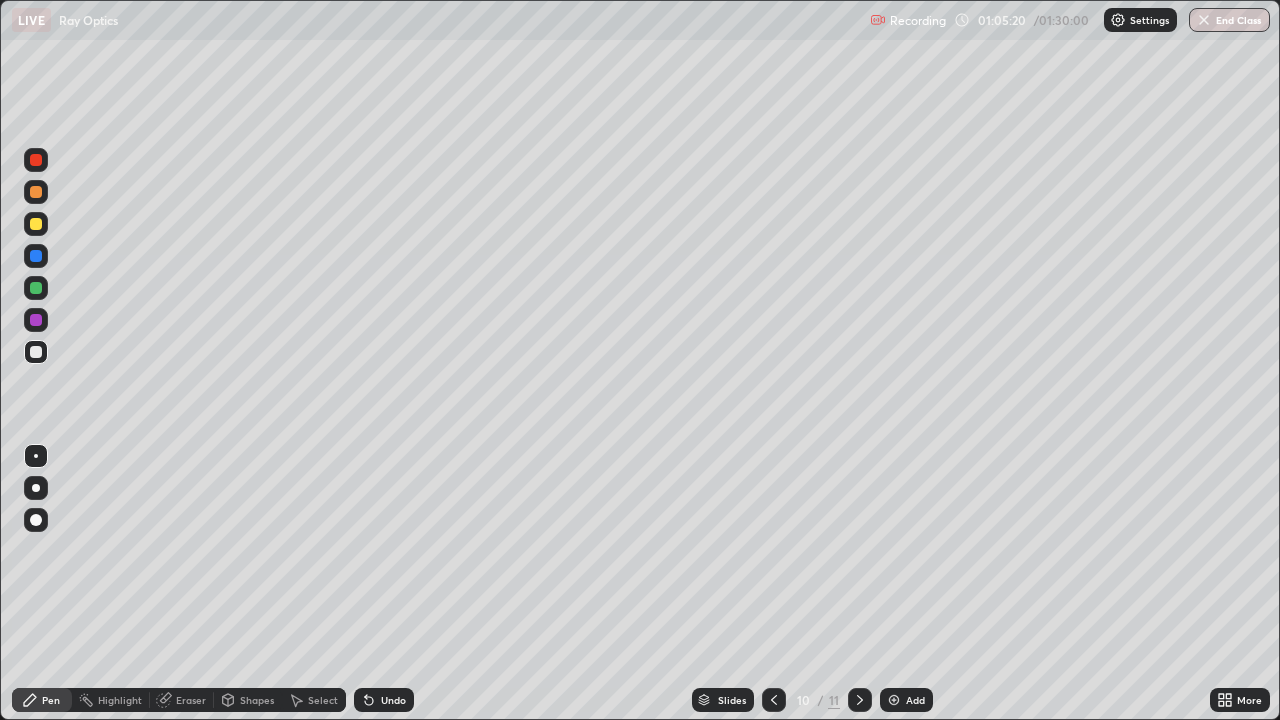 click 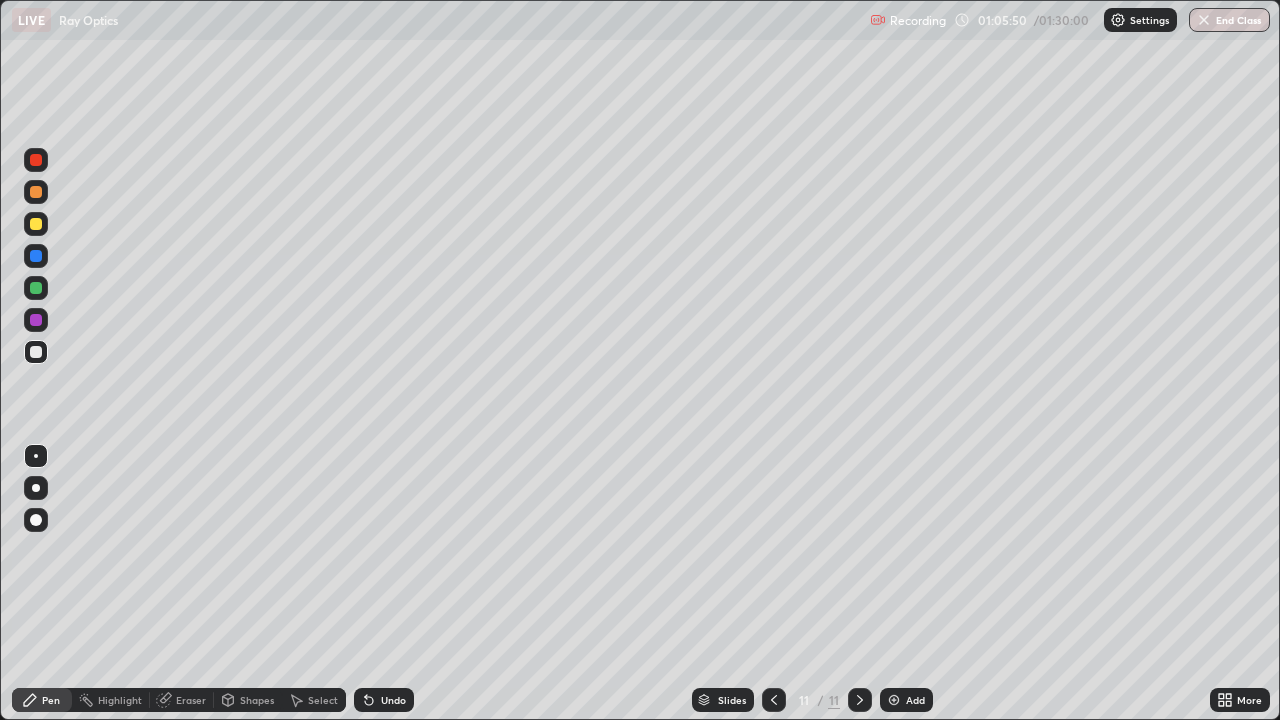 click at bounding box center (36, 320) 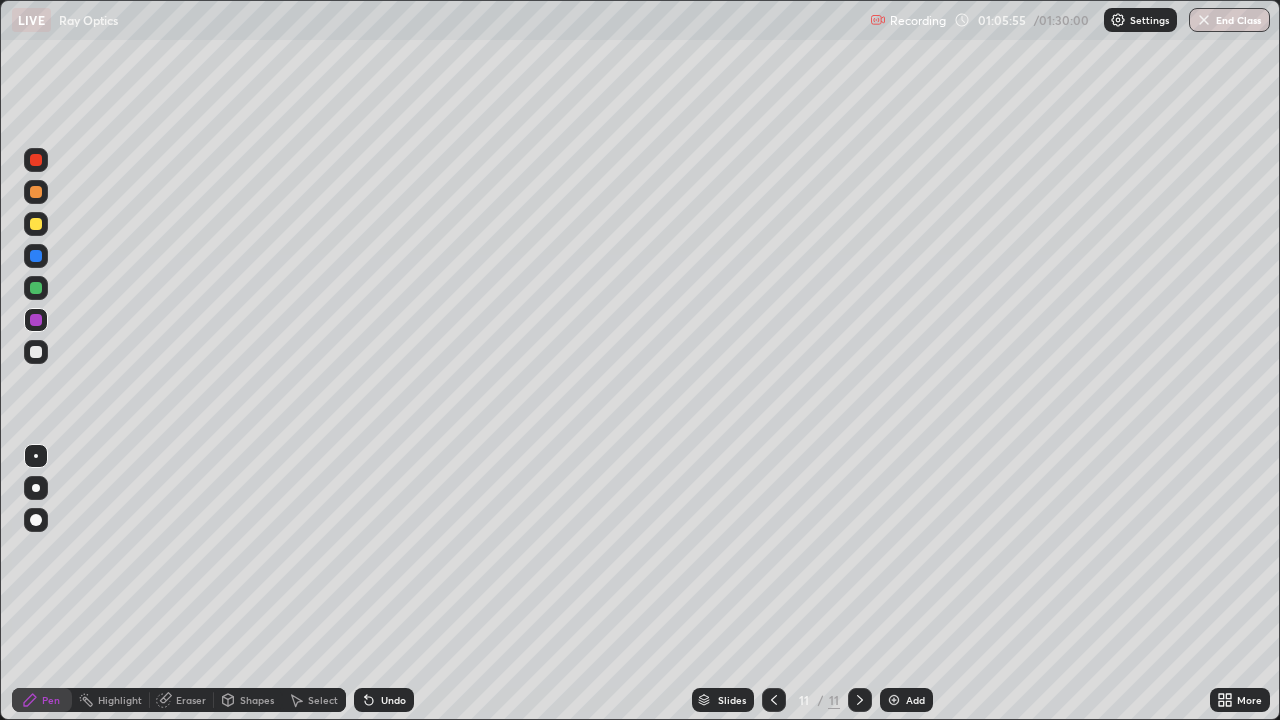 click on "Undo" at bounding box center [384, 700] 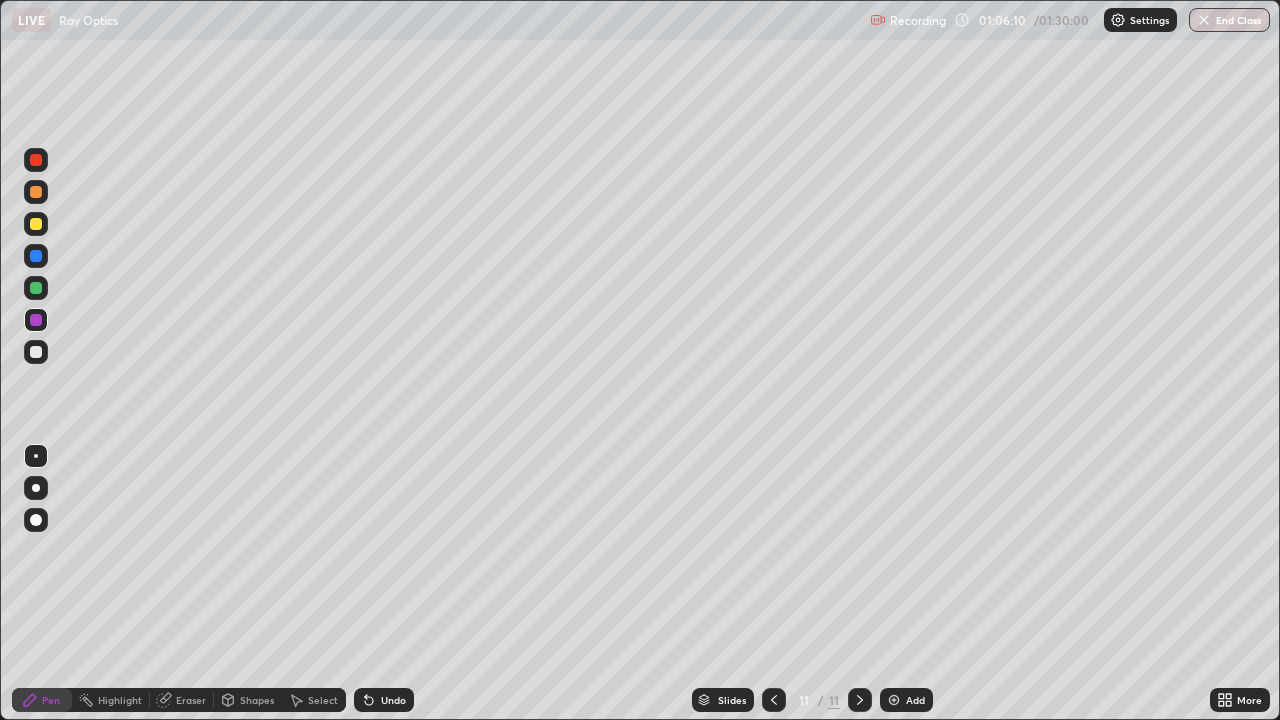 click at bounding box center (36, 352) 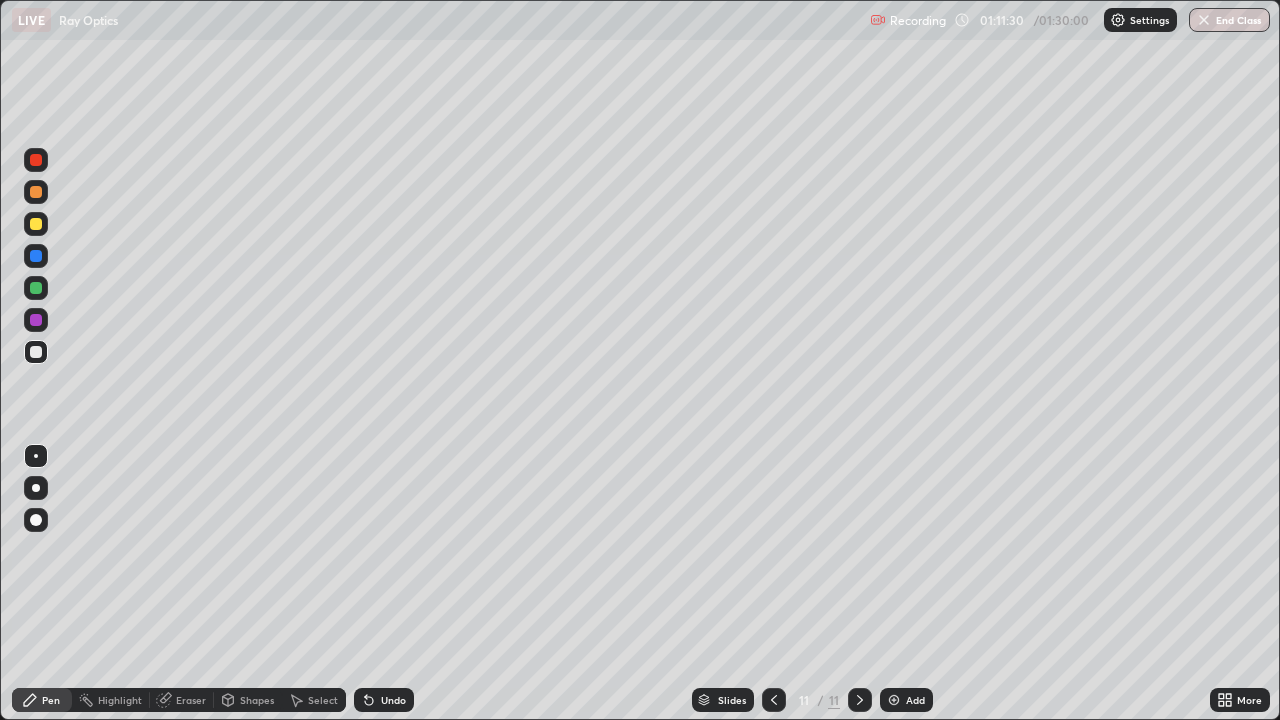 click at bounding box center [894, 700] 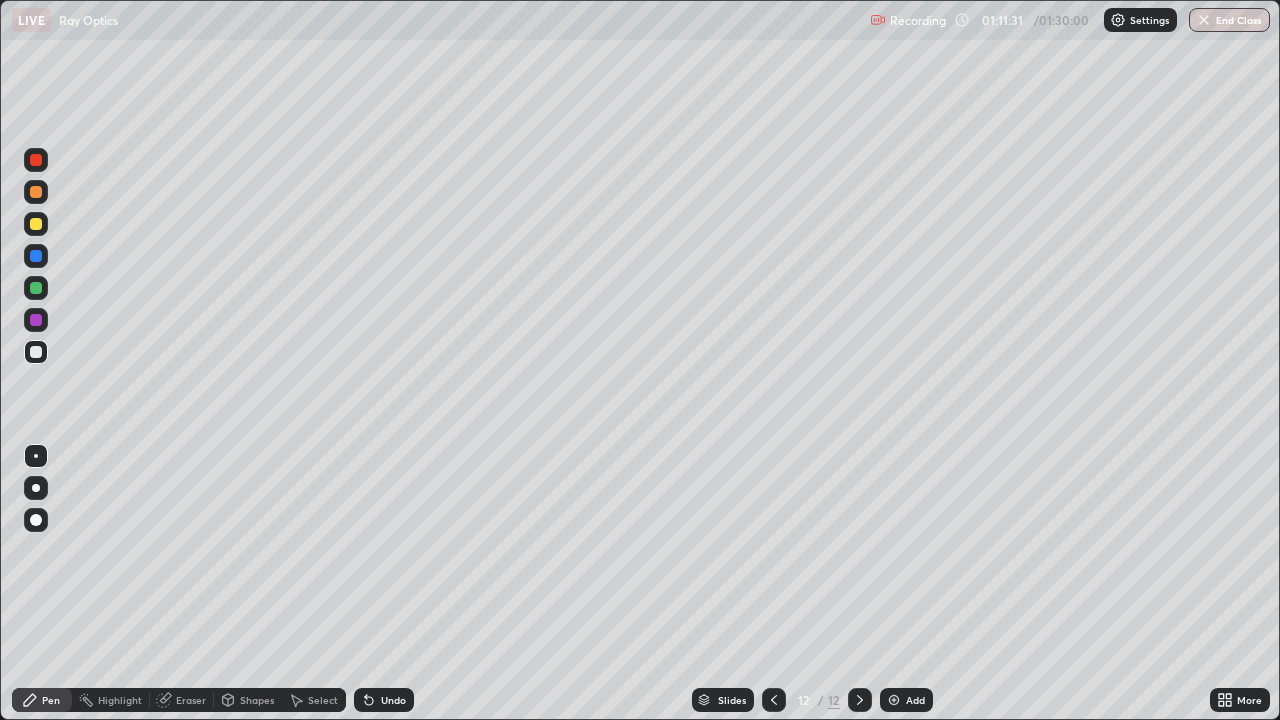 click at bounding box center (36, 192) 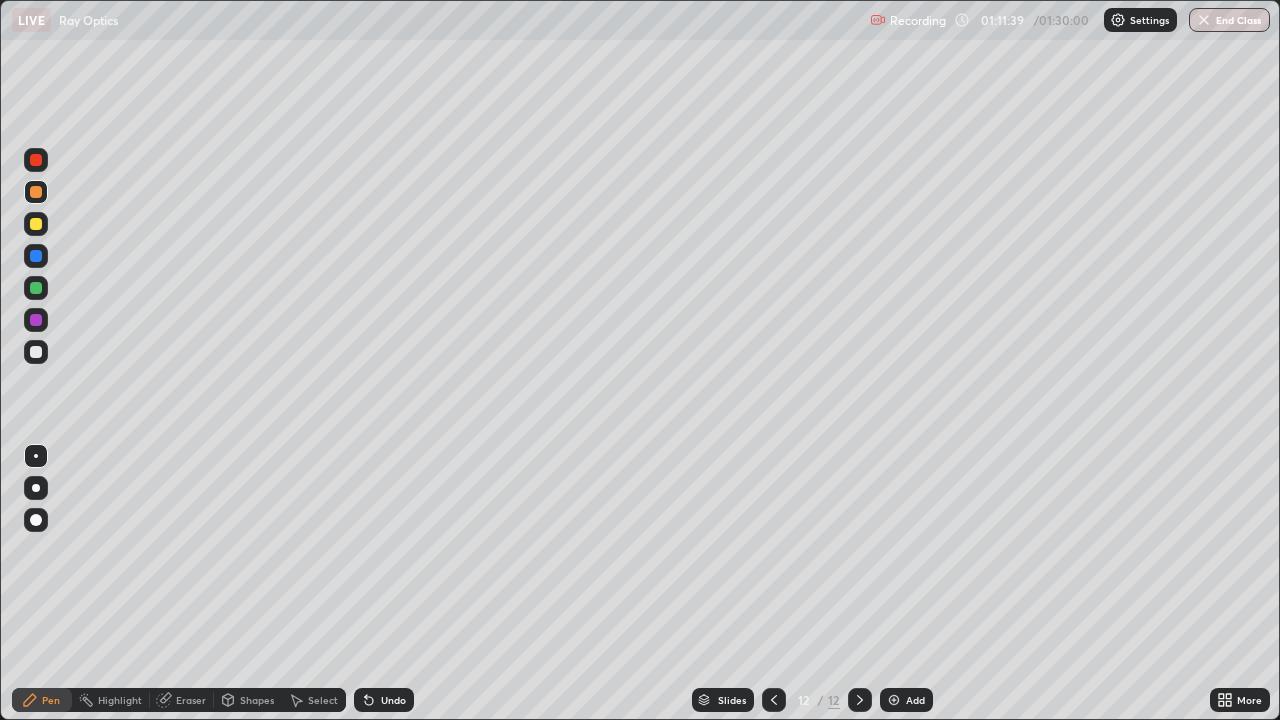 click on "Undo" at bounding box center [393, 700] 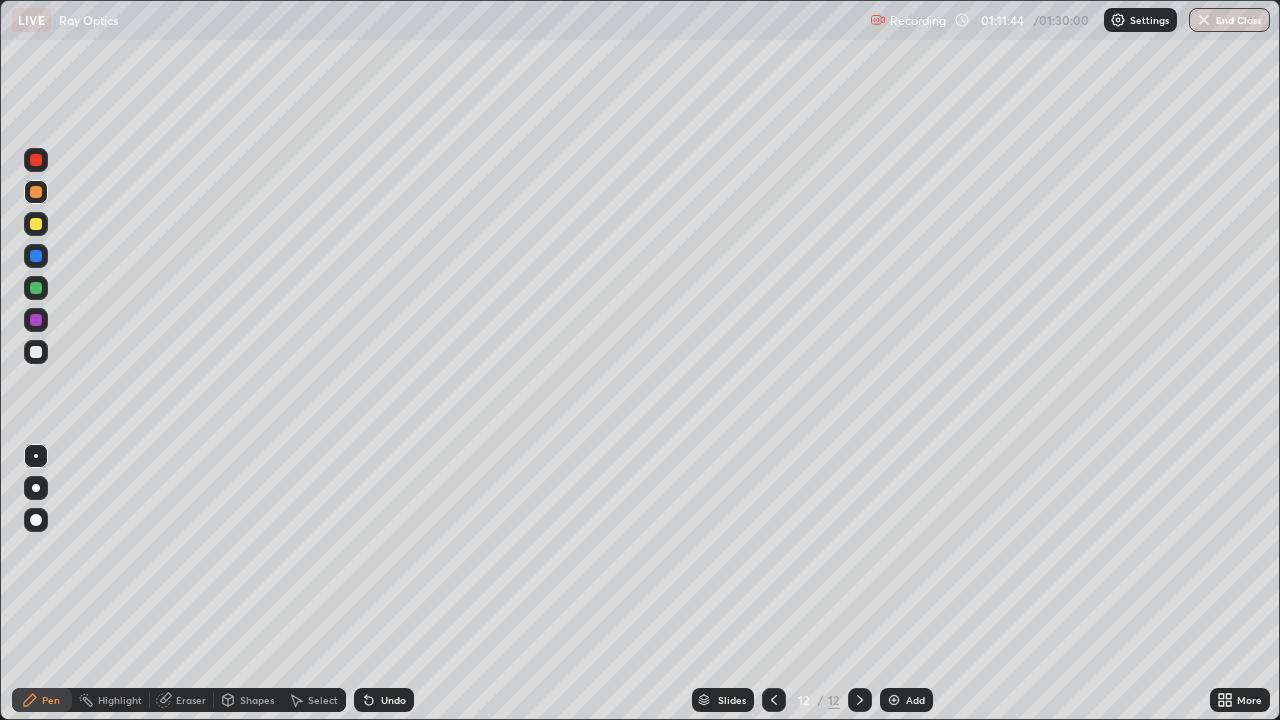 click on "Undo" at bounding box center (384, 700) 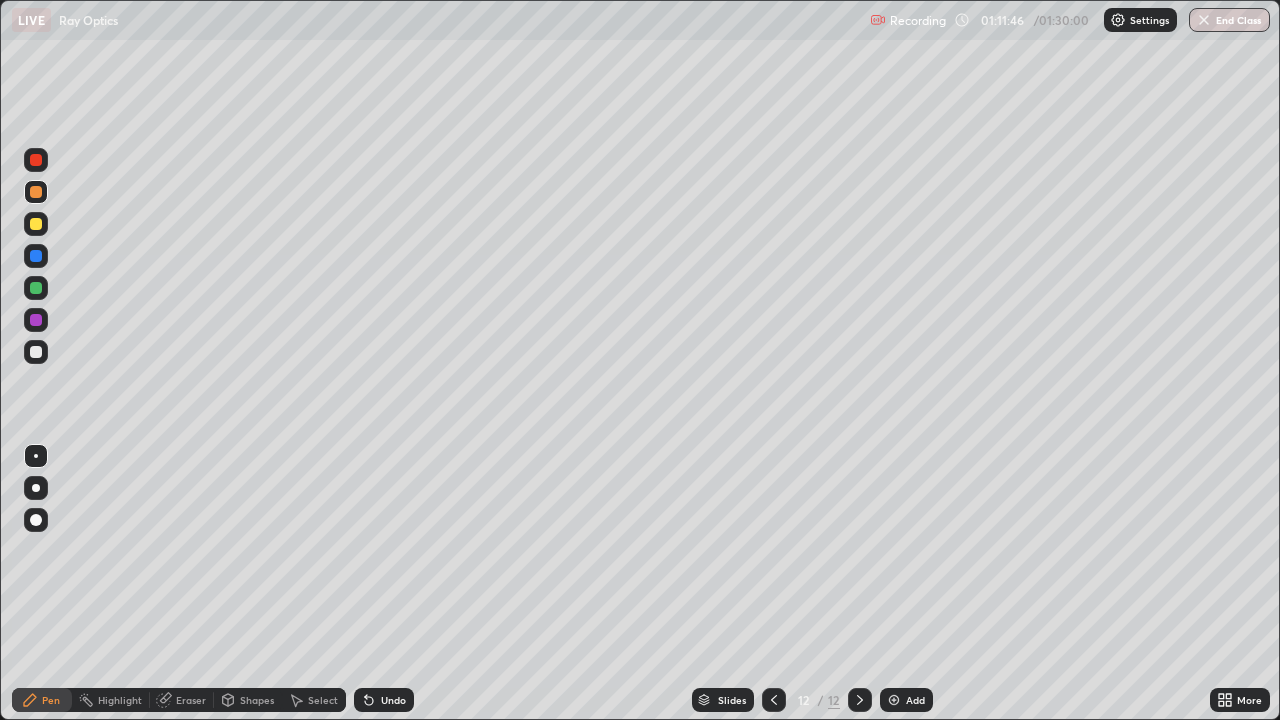 click on "Undo" at bounding box center (393, 700) 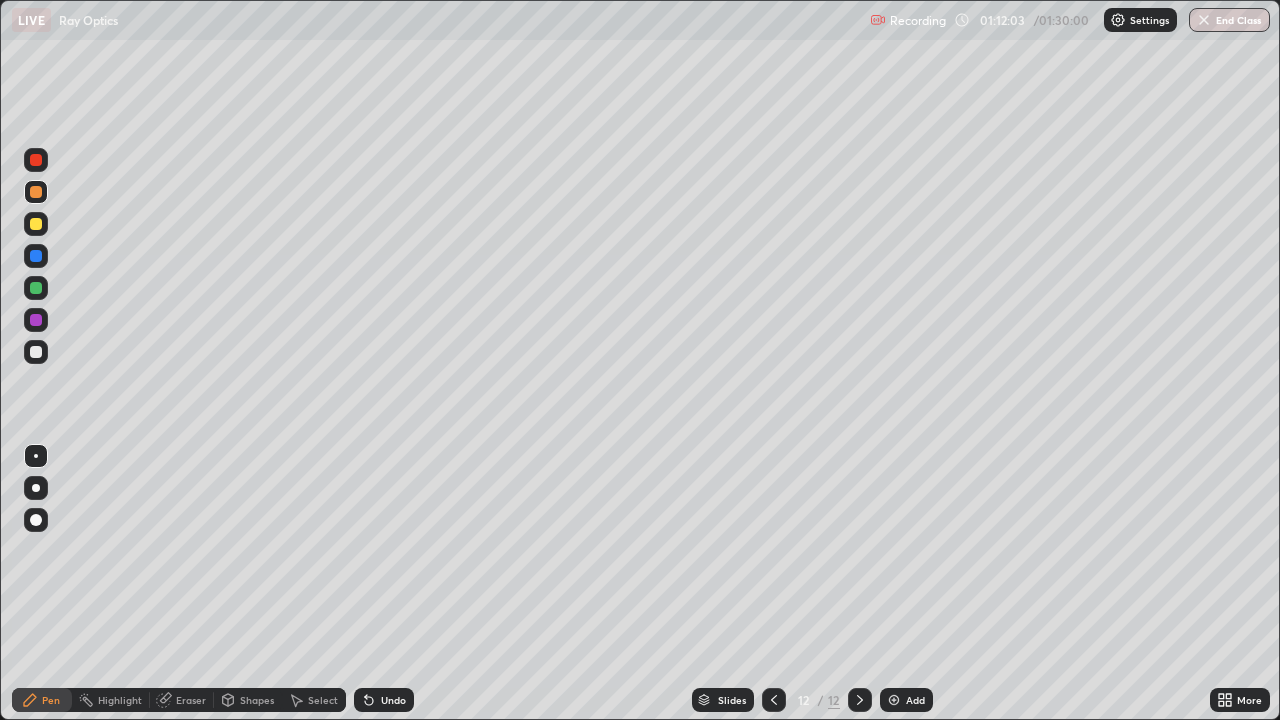 click at bounding box center [36, 352] 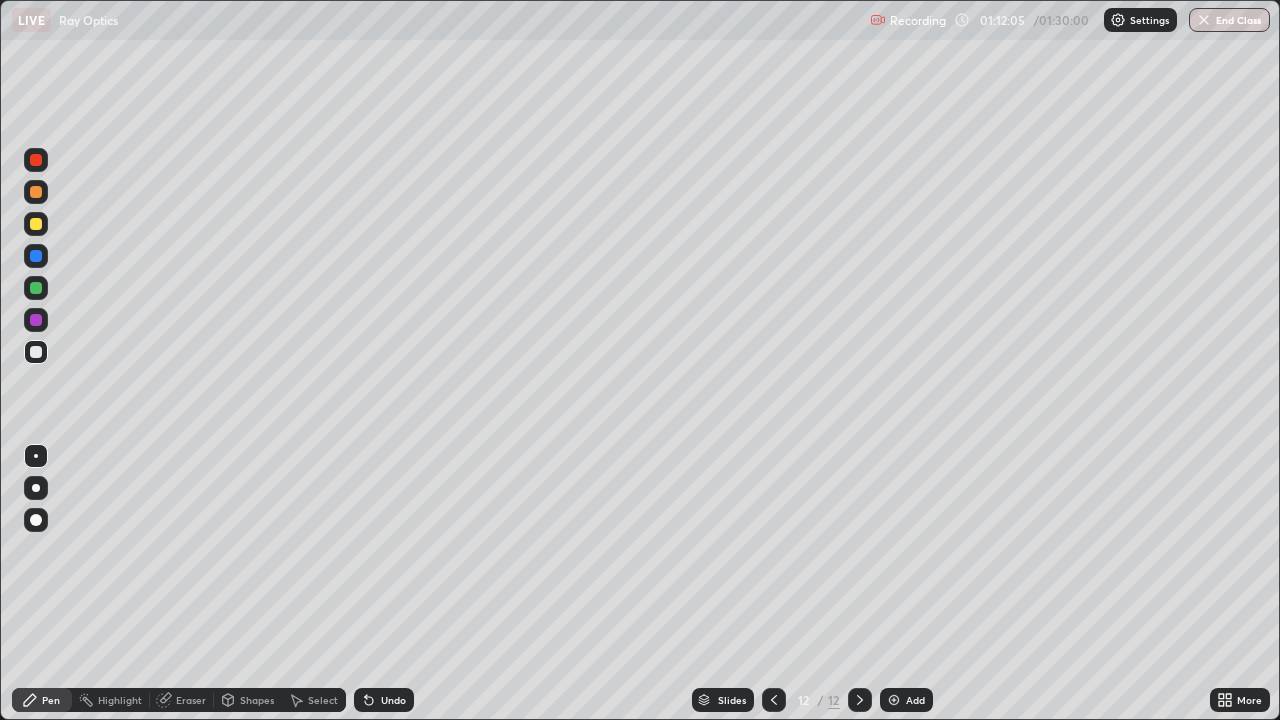 click on "Undo" at bounding box center (384, 700) 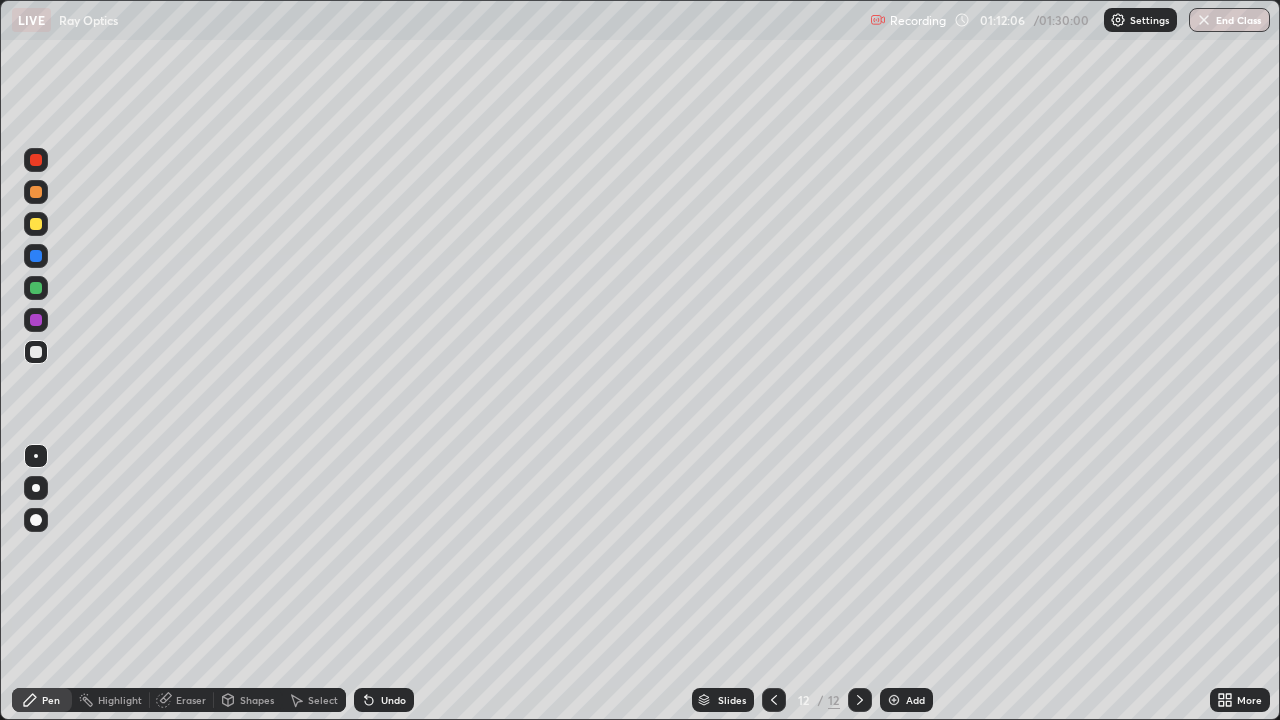 click on "Undo" at bounding box center [393, 700] 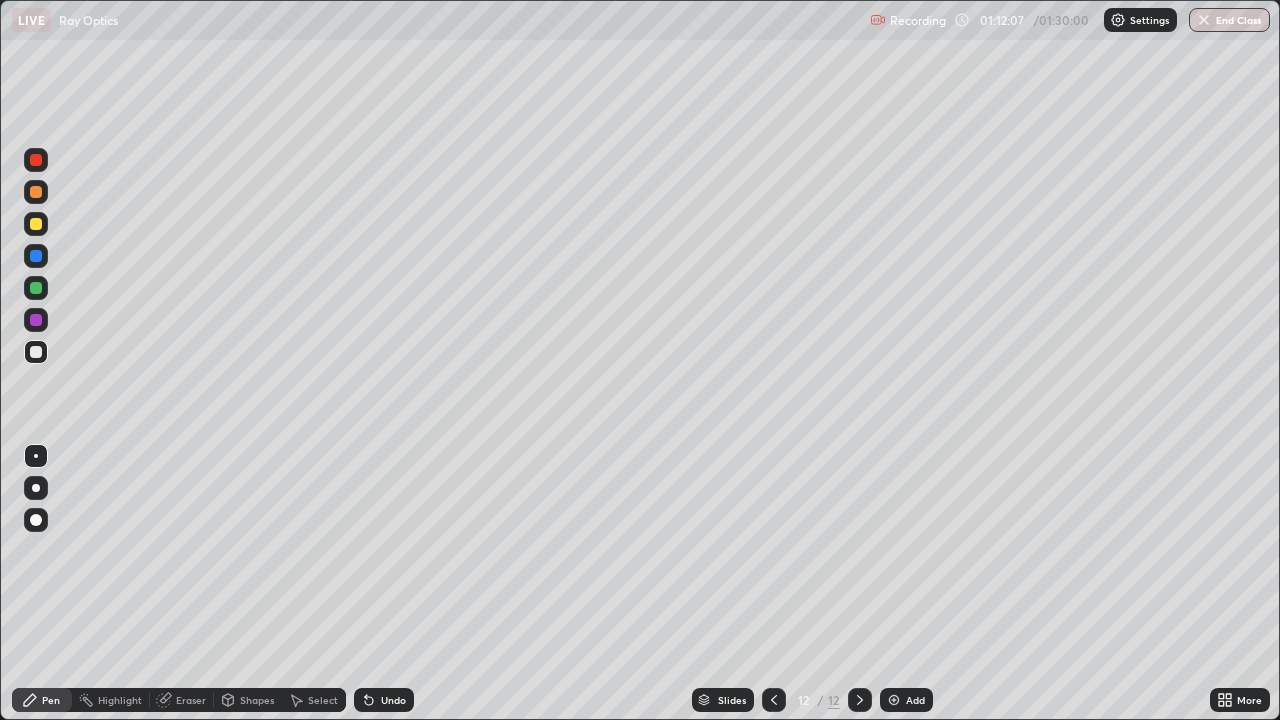 click at bounding box center [36, 192] 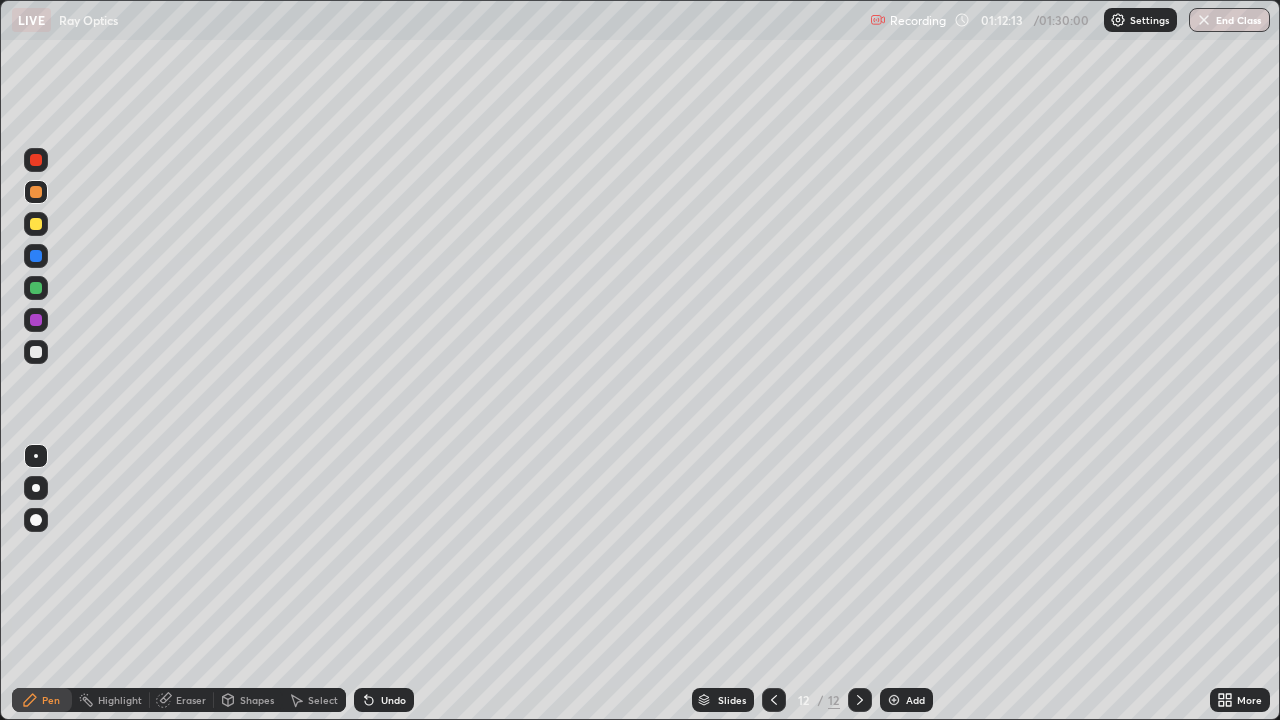 click at bounding box center [36, 352] 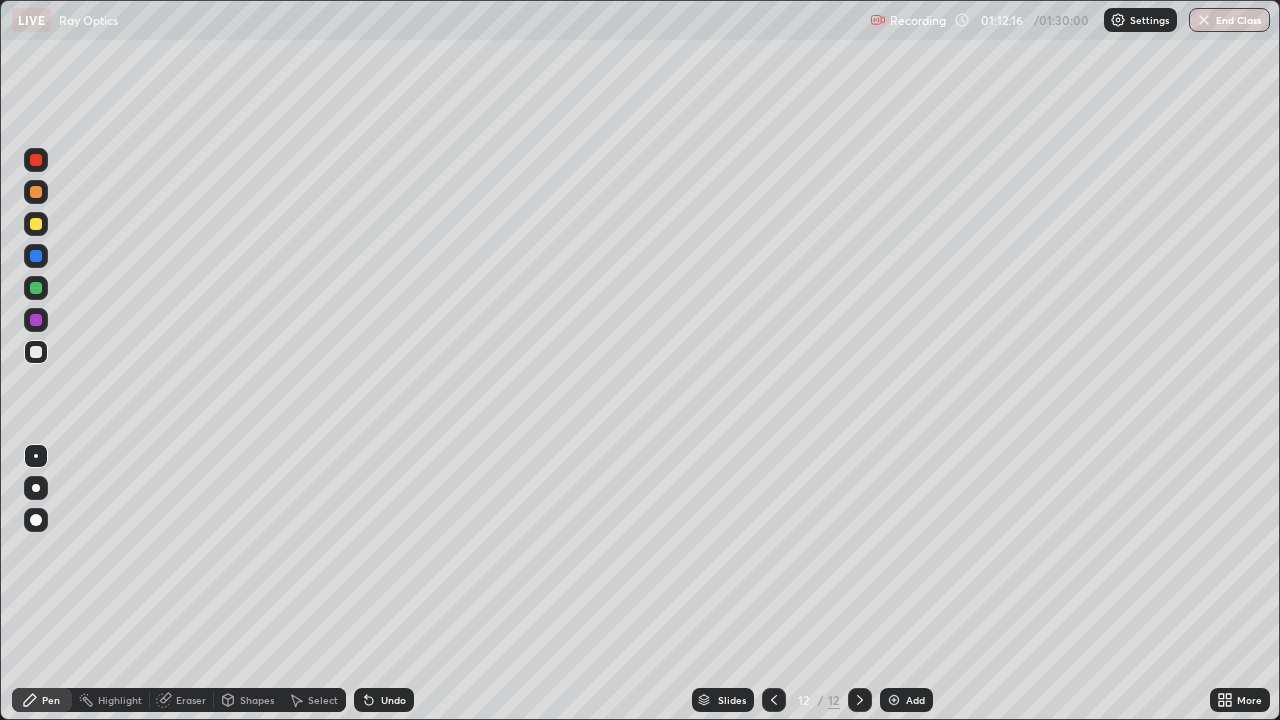click on "Undo" at bounding box center [384, 700] 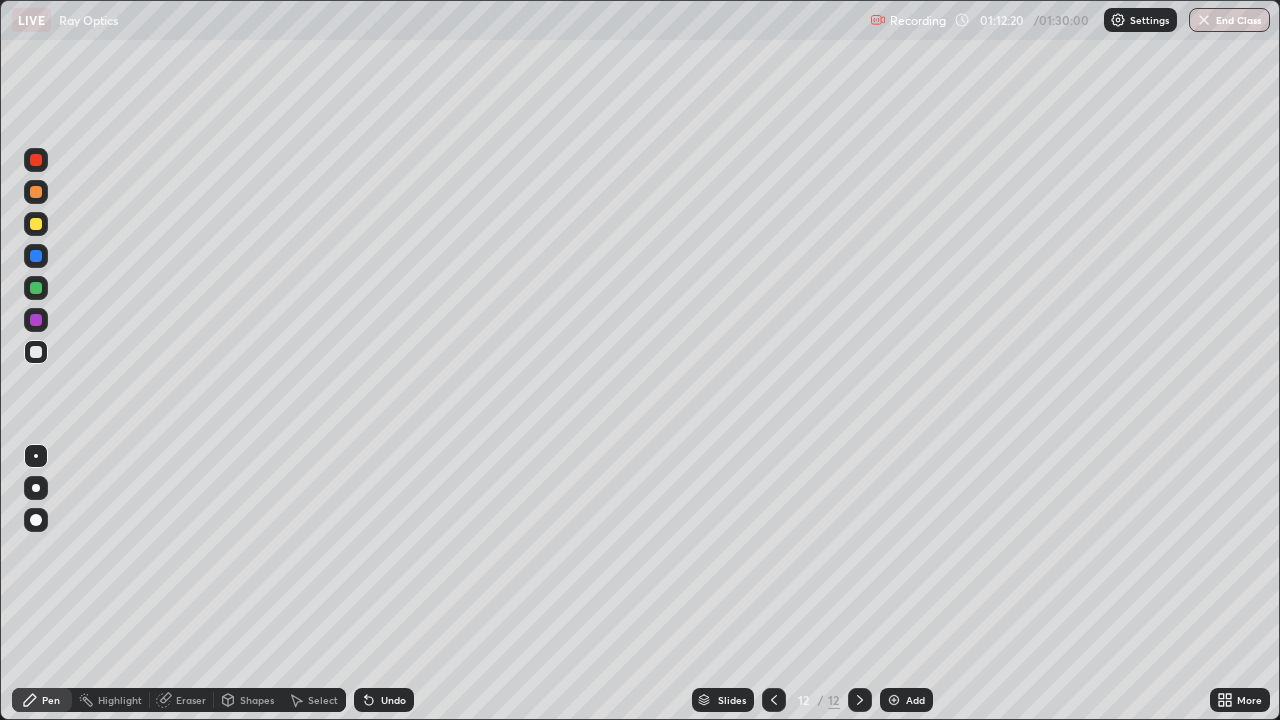 click at bounding box center [36, 352] 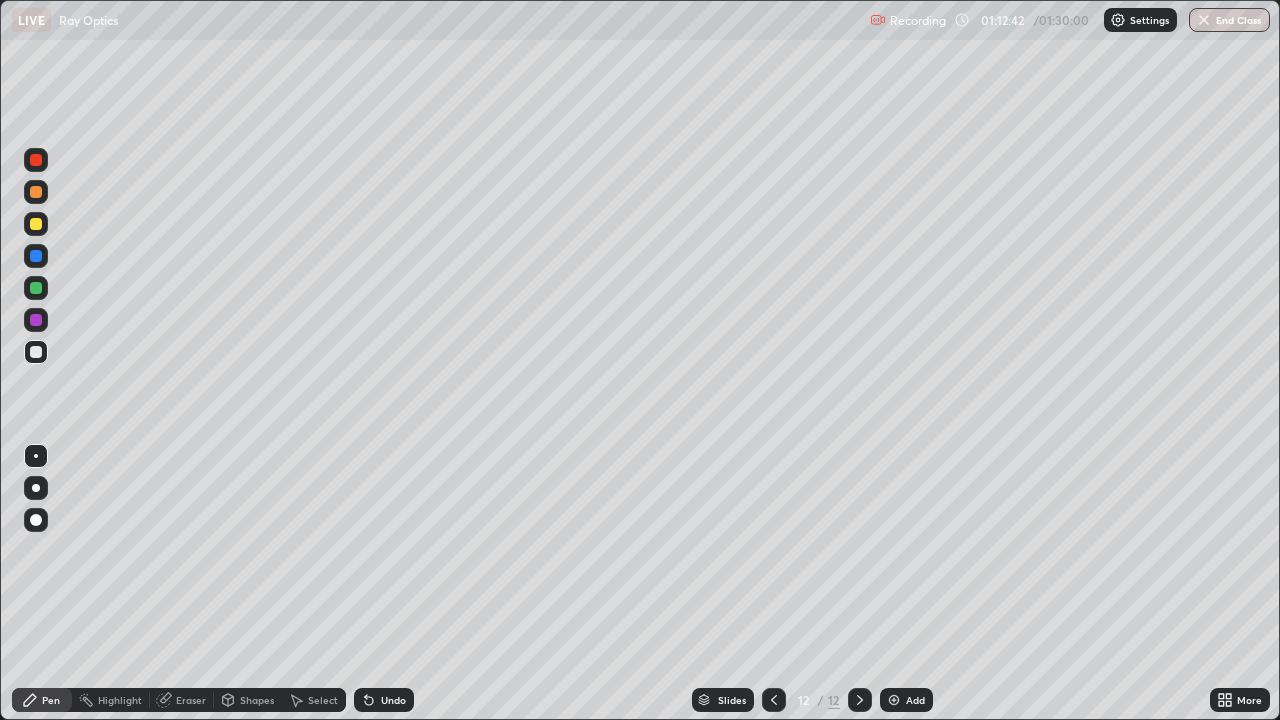 click at bounding box center (36, 256) 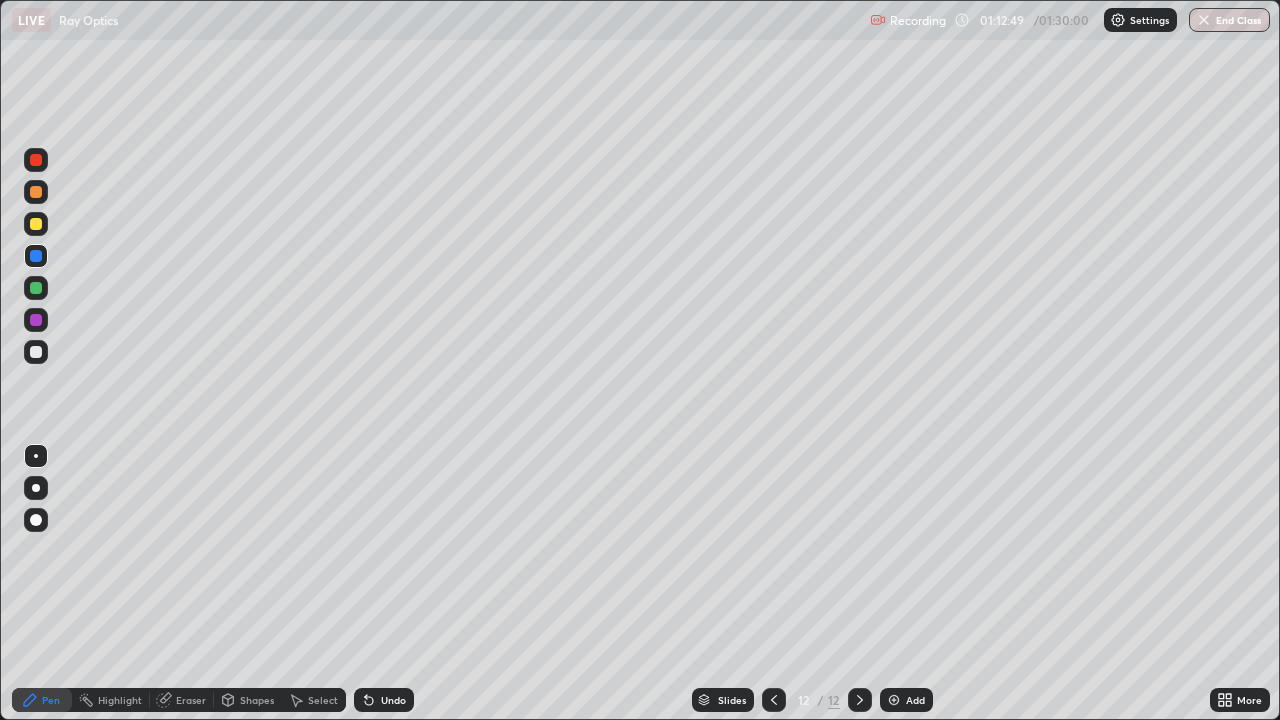 click at bounding box center [36, 224] 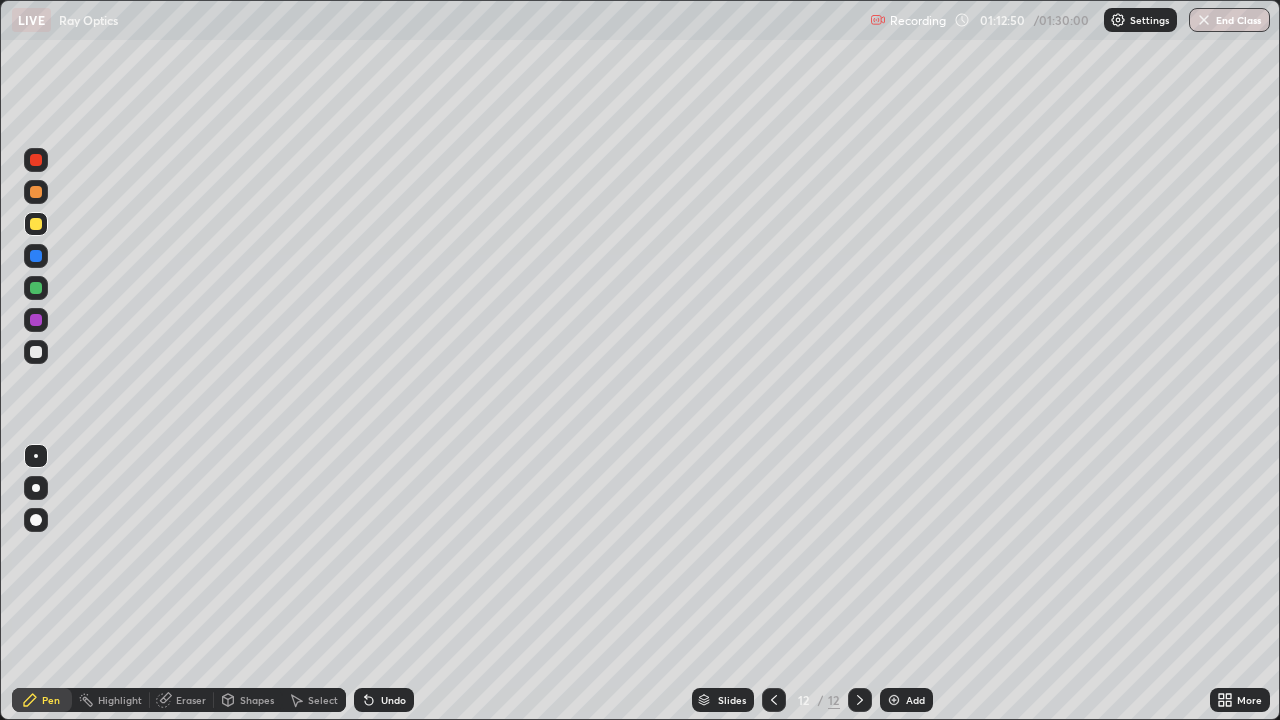 click at bounding box center (36, 160) 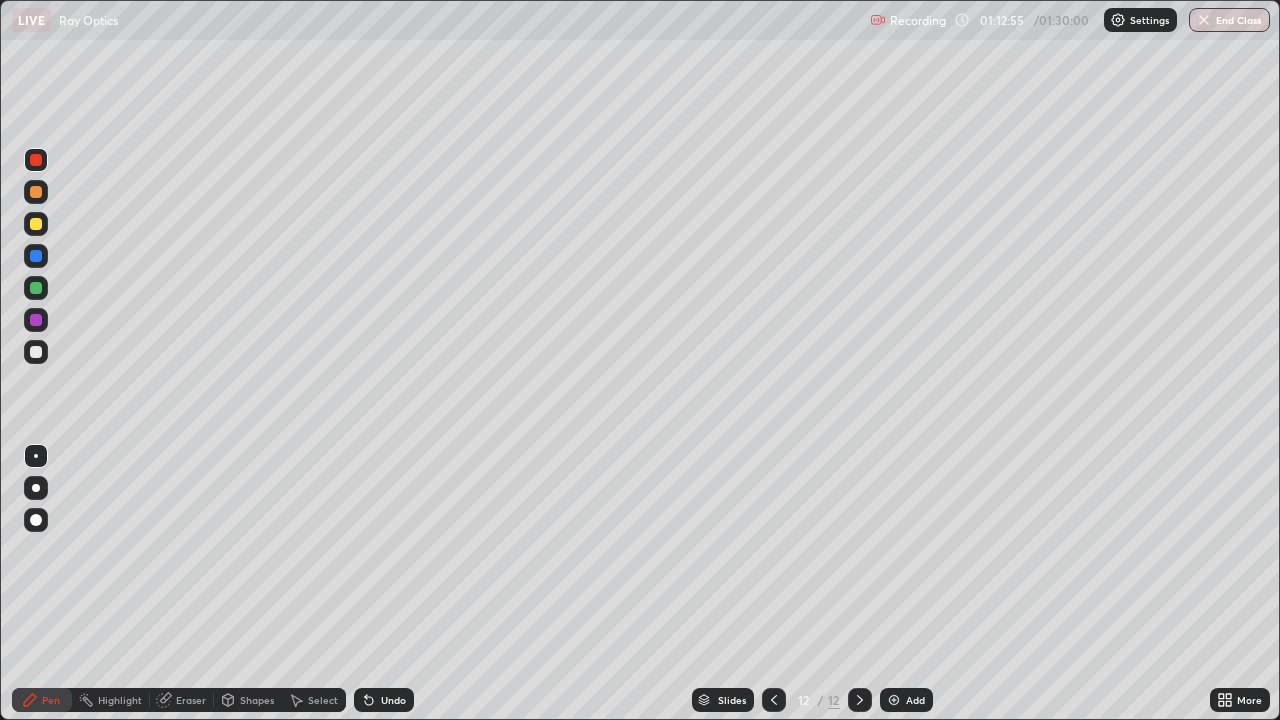 click on "Undo" at bounding box center [393, 700] 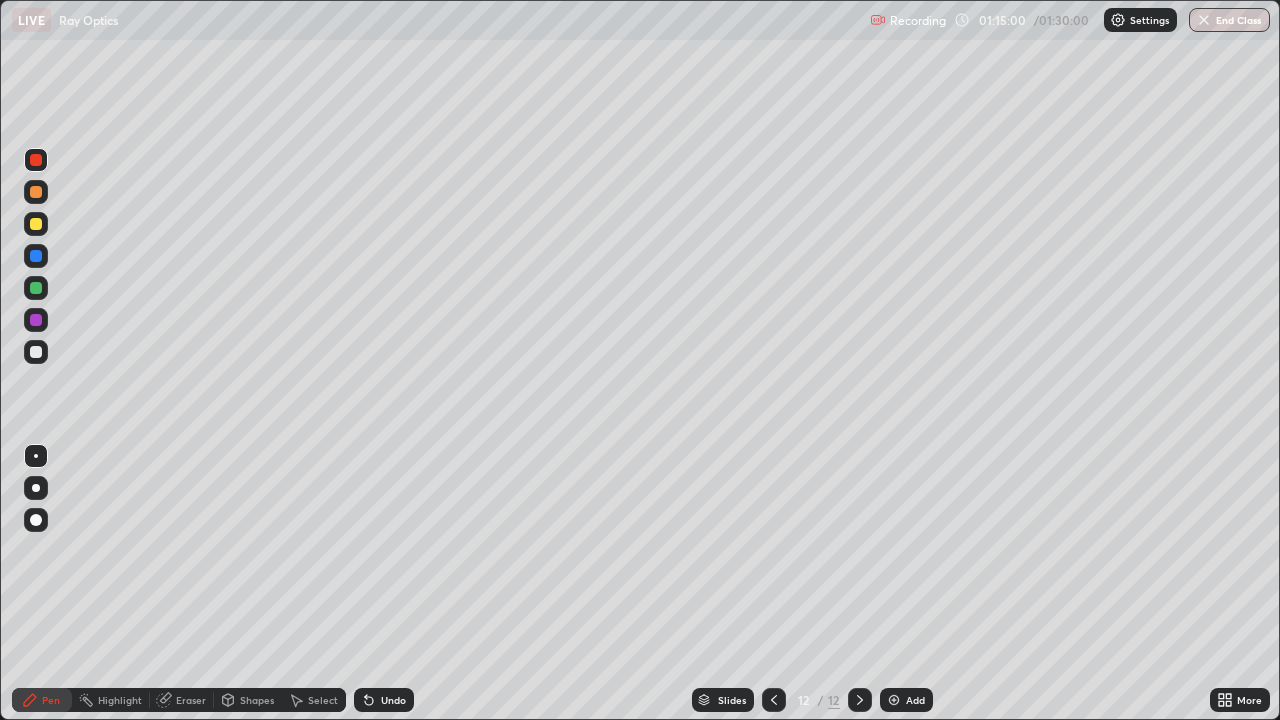 click at bounding box center [36, 352] 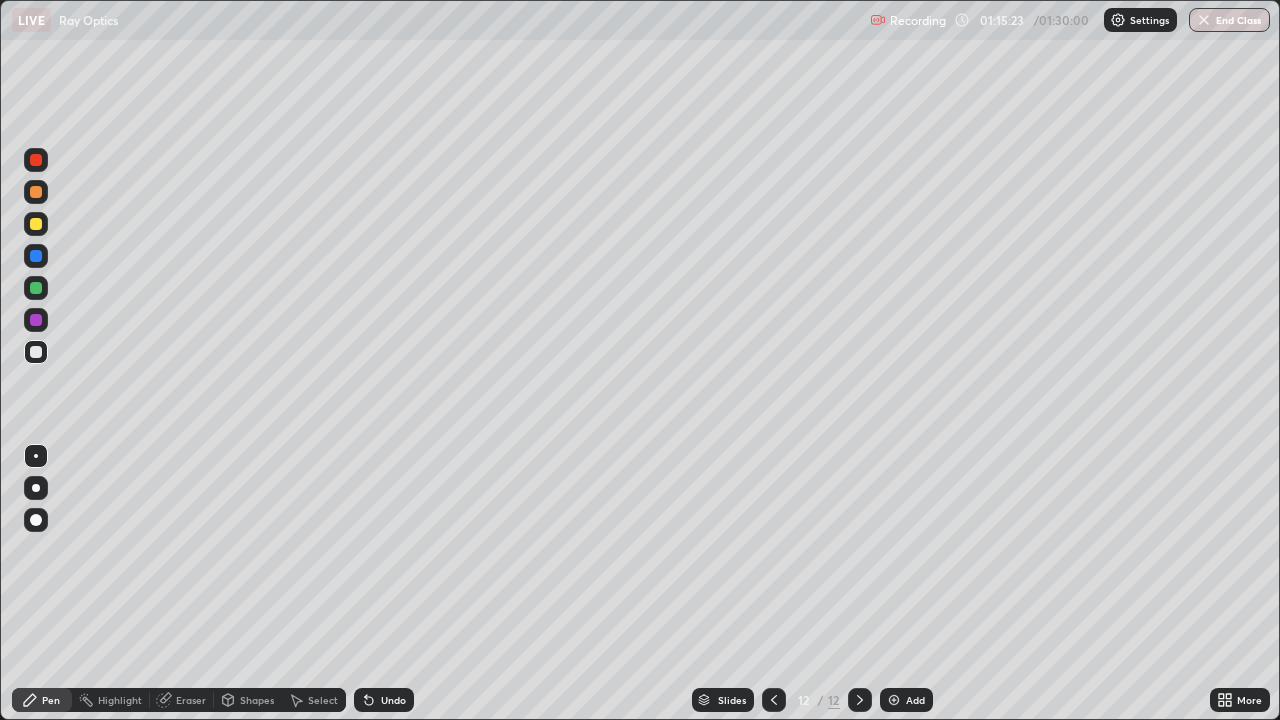 click 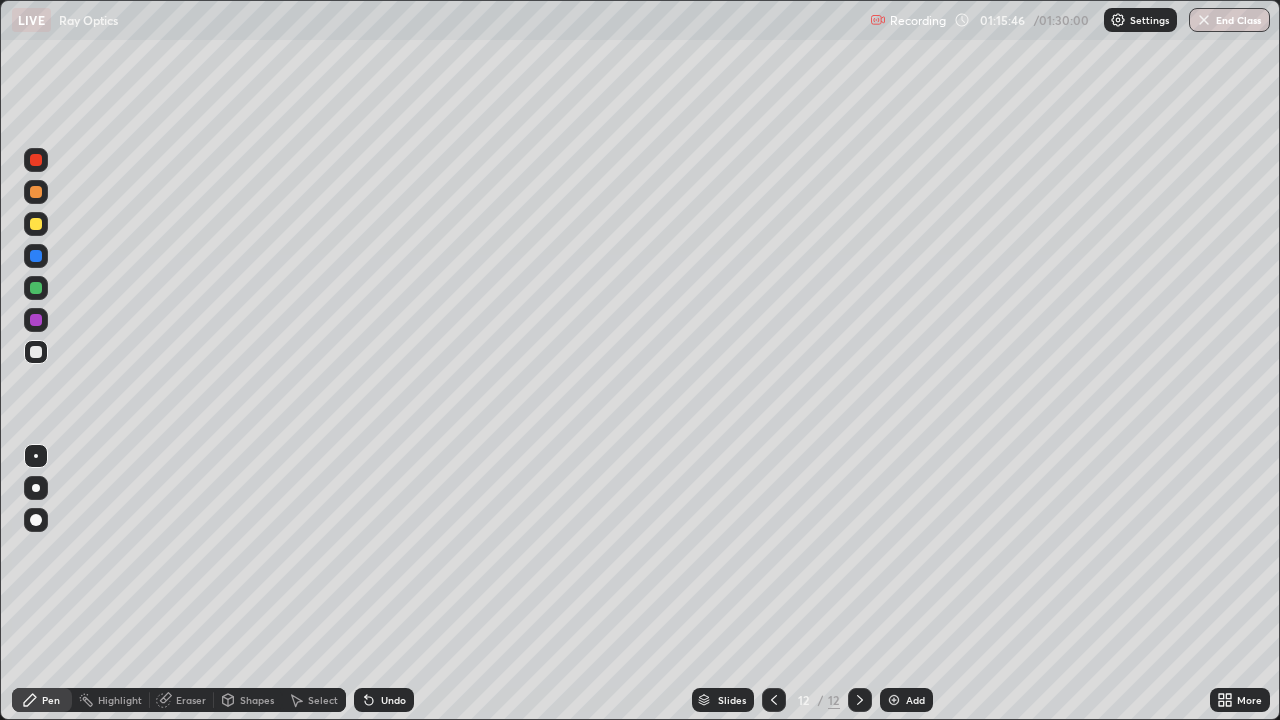 click 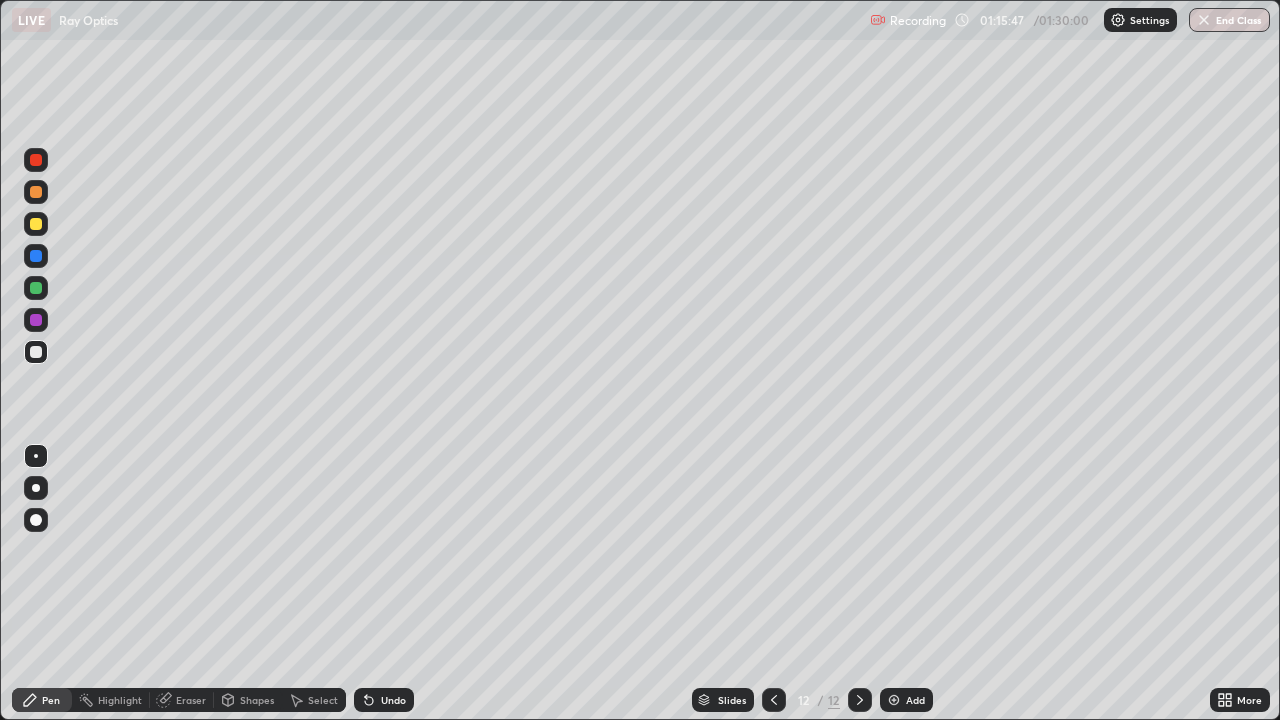 click on "Undo" at bounding box center (384, 700) 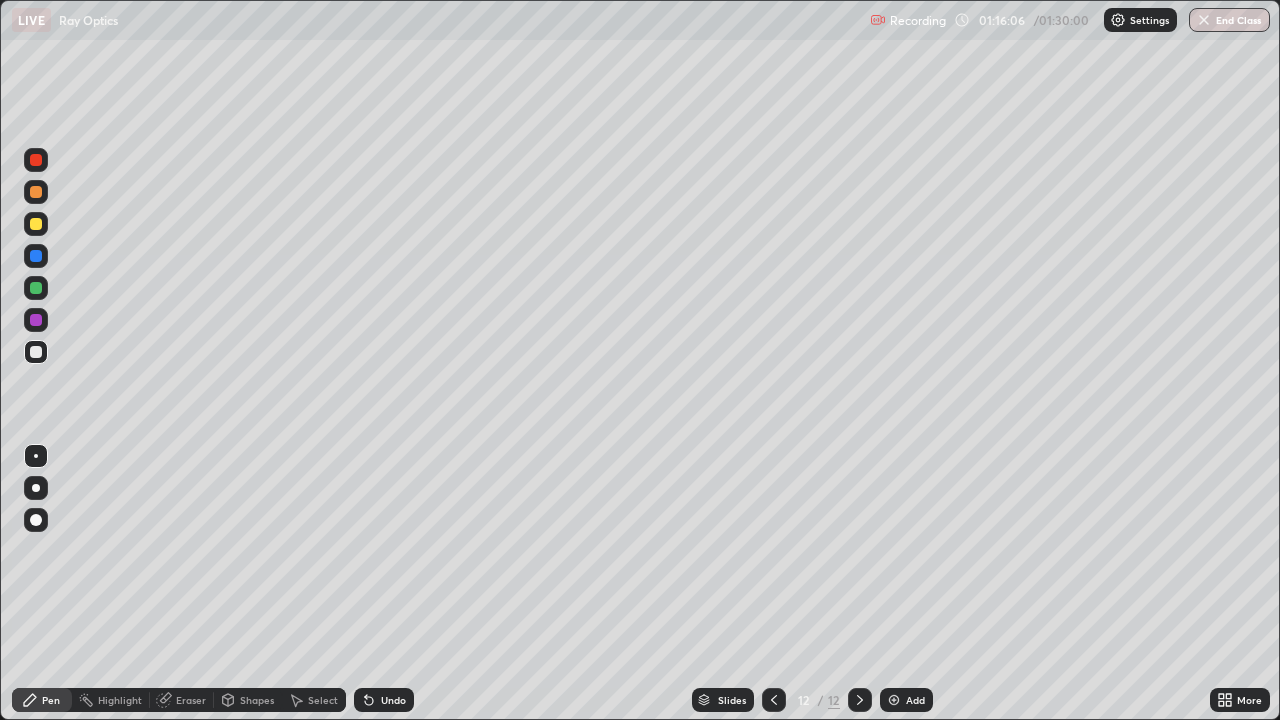 click on "Eraser" at bounding box center [182, 700] 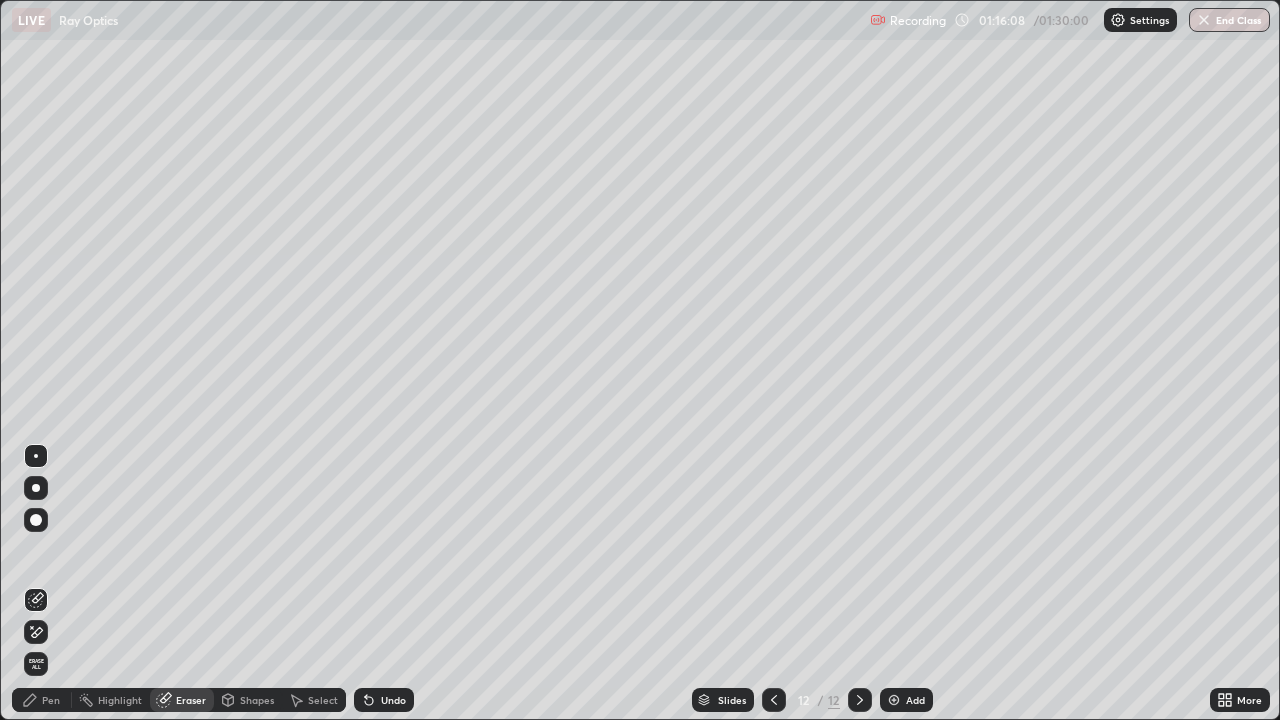 click on "Erase all" at bounding box center [36, 664] 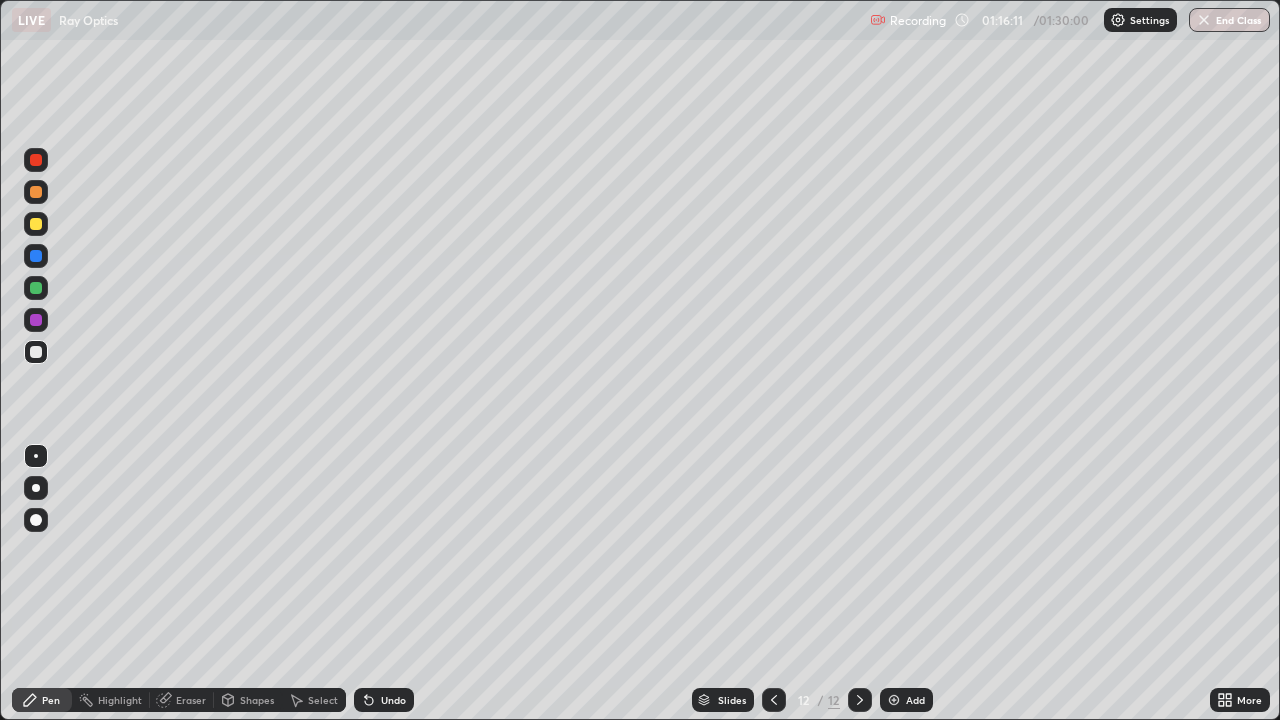 click 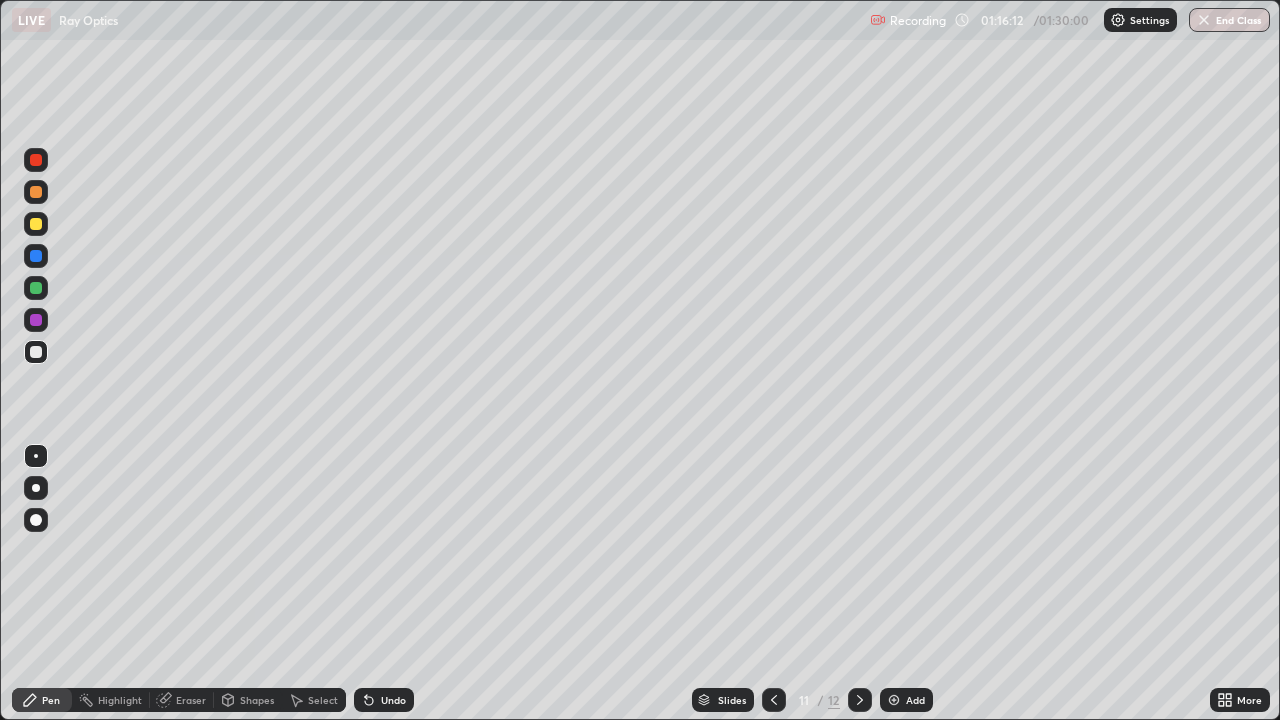 click 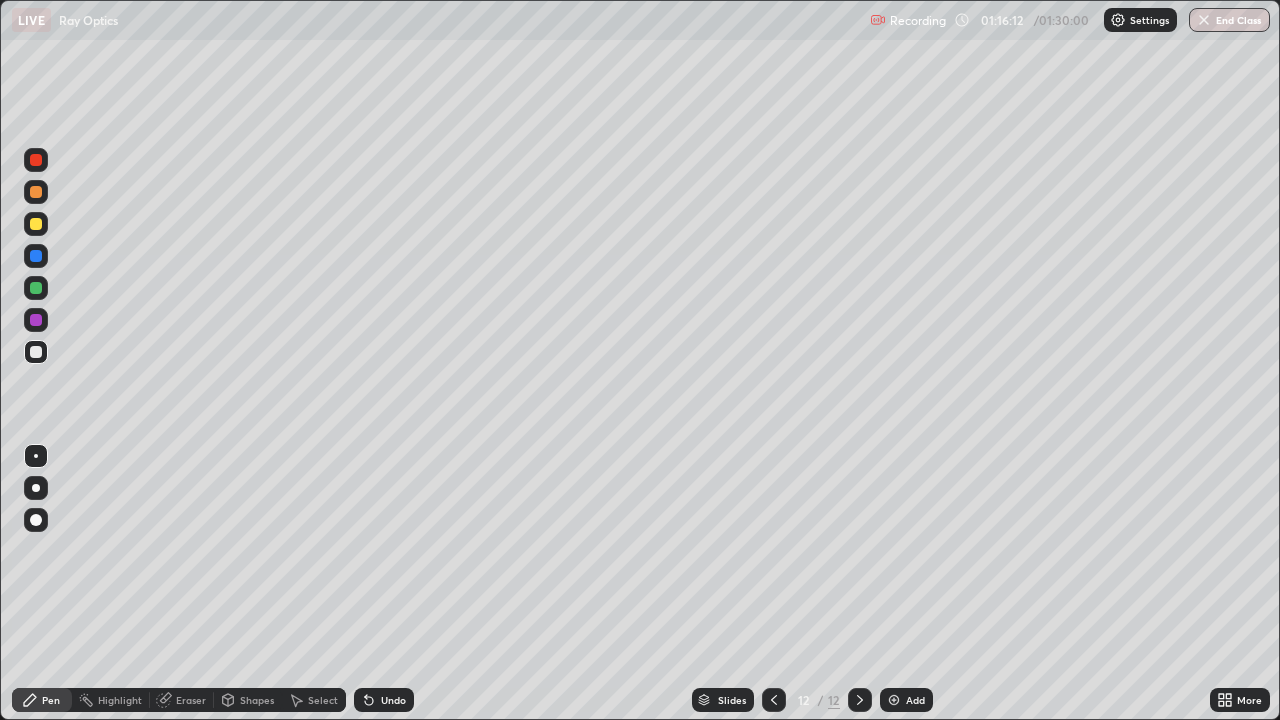 click at bounding box center [860, 700] 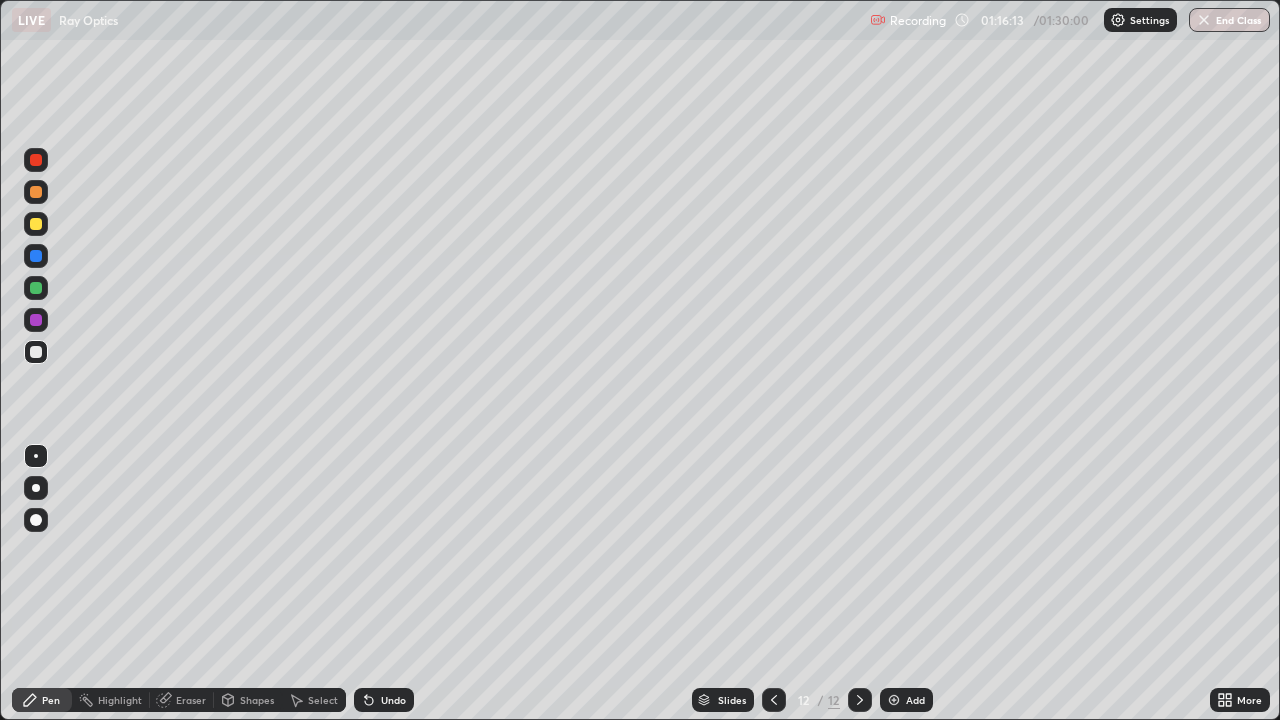 click 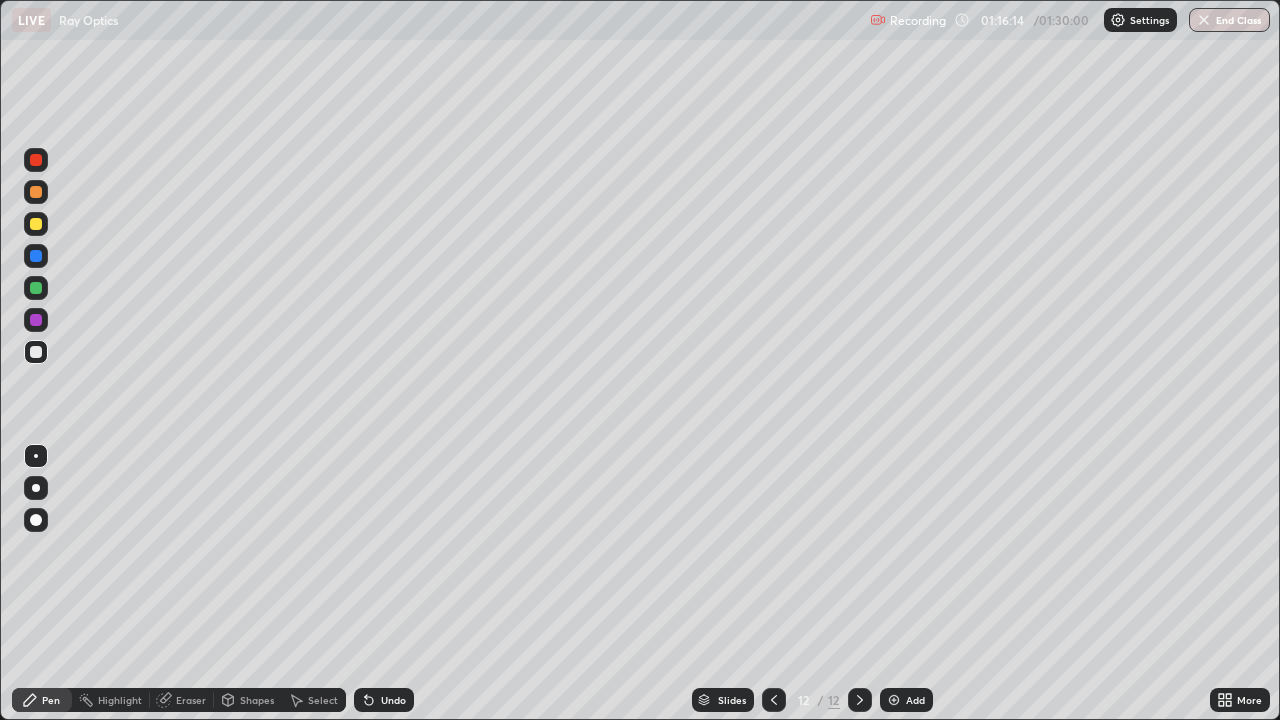 click 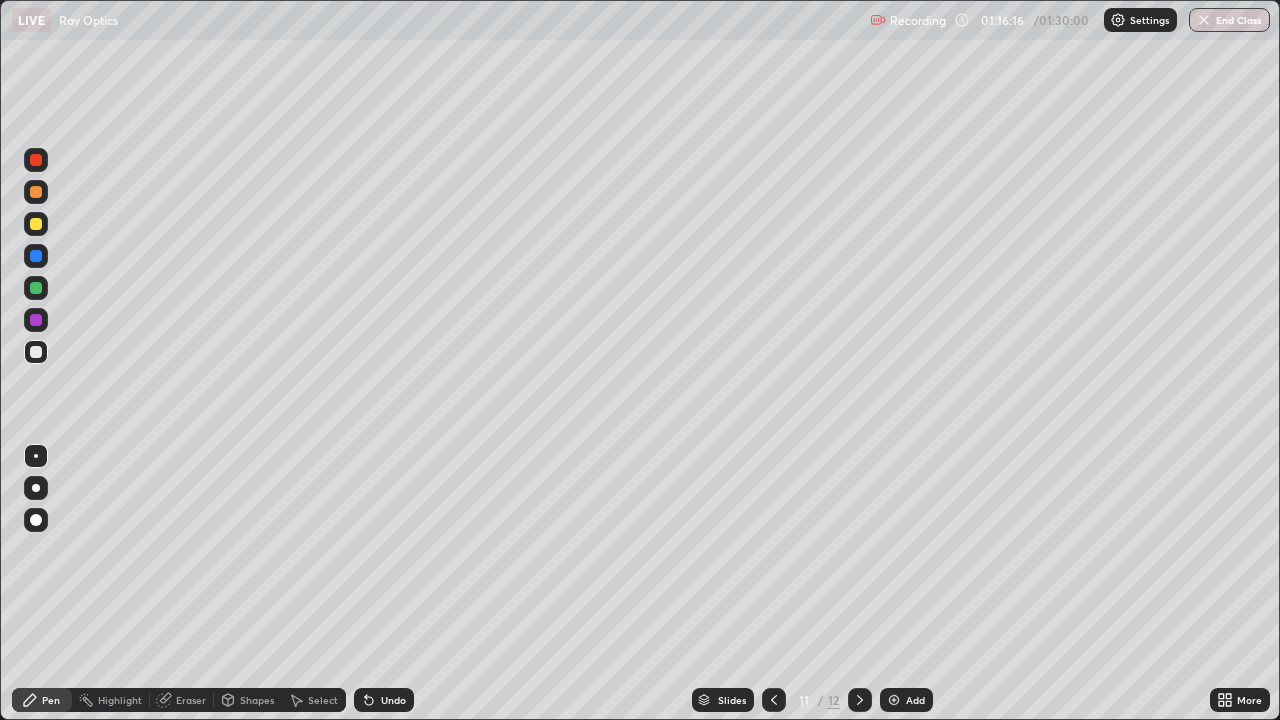 click 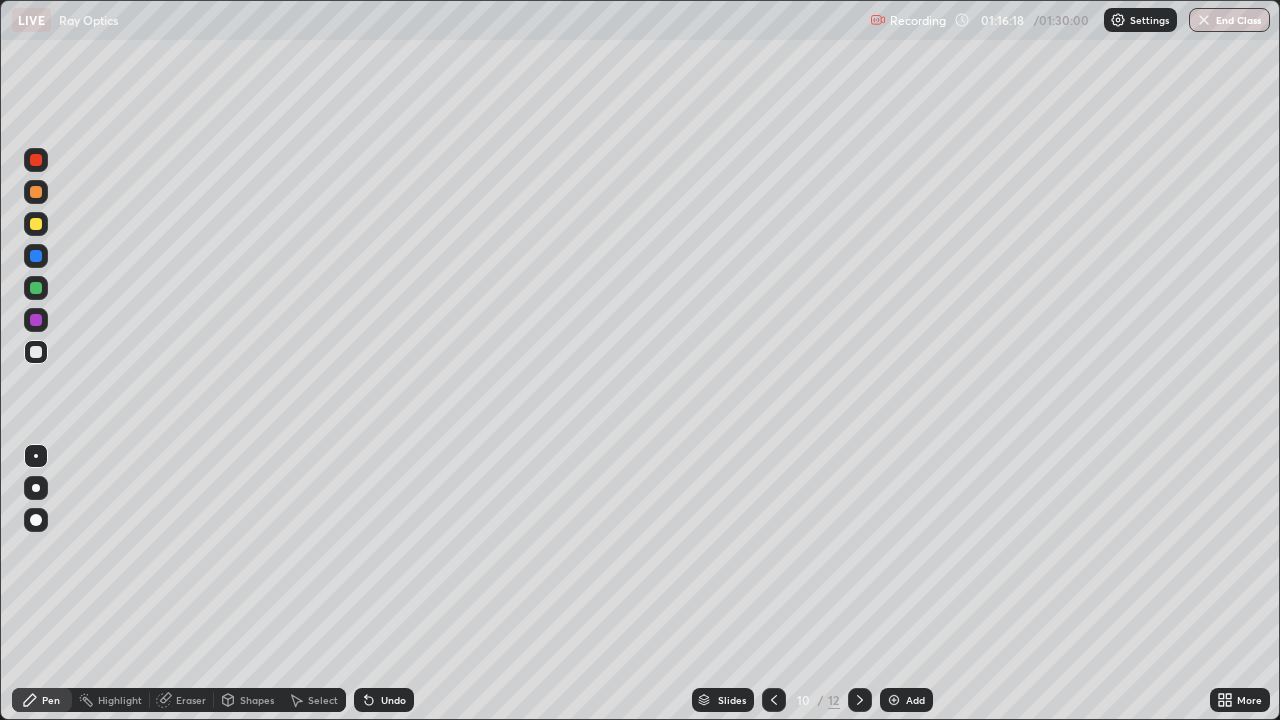 click 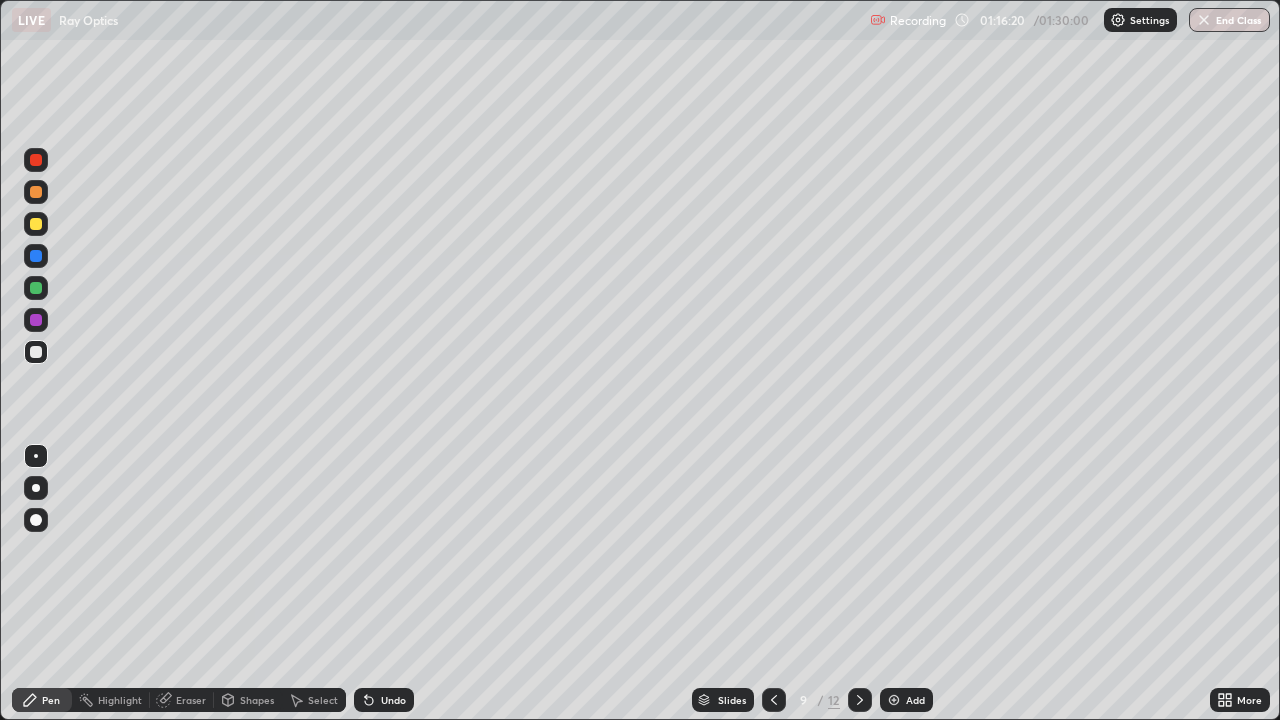 click at bounding box center (860, 700) 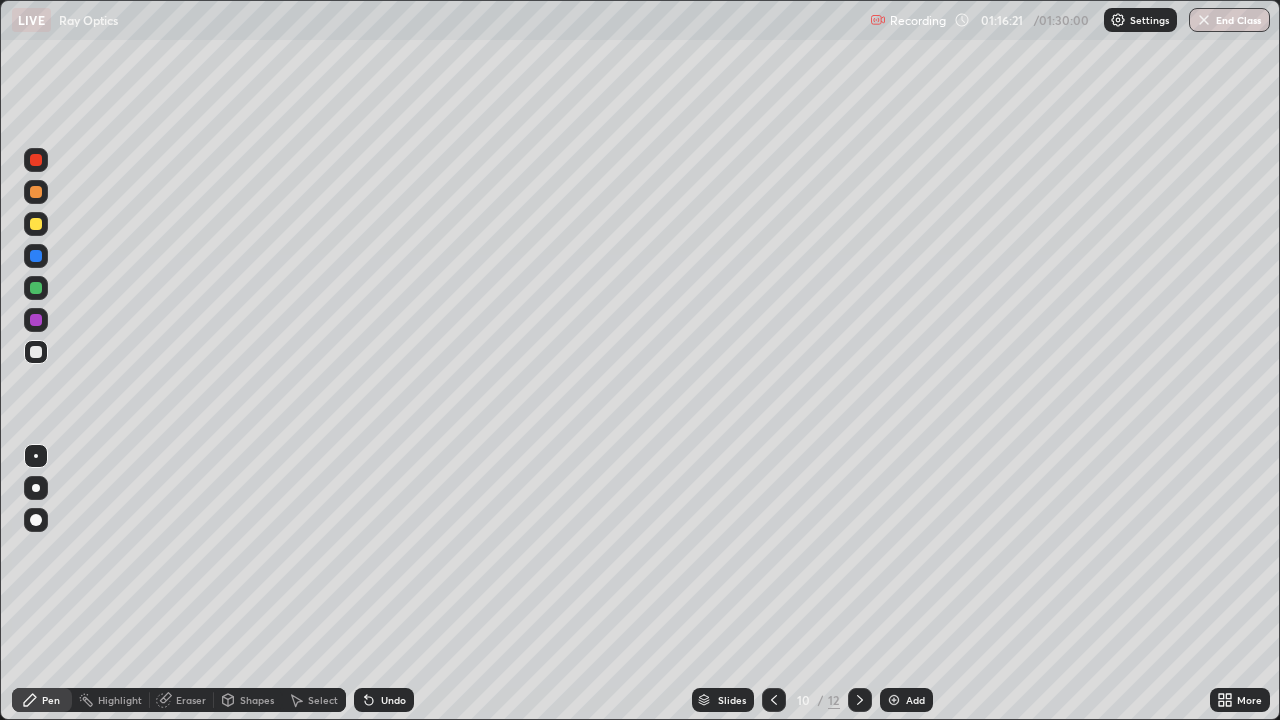 click 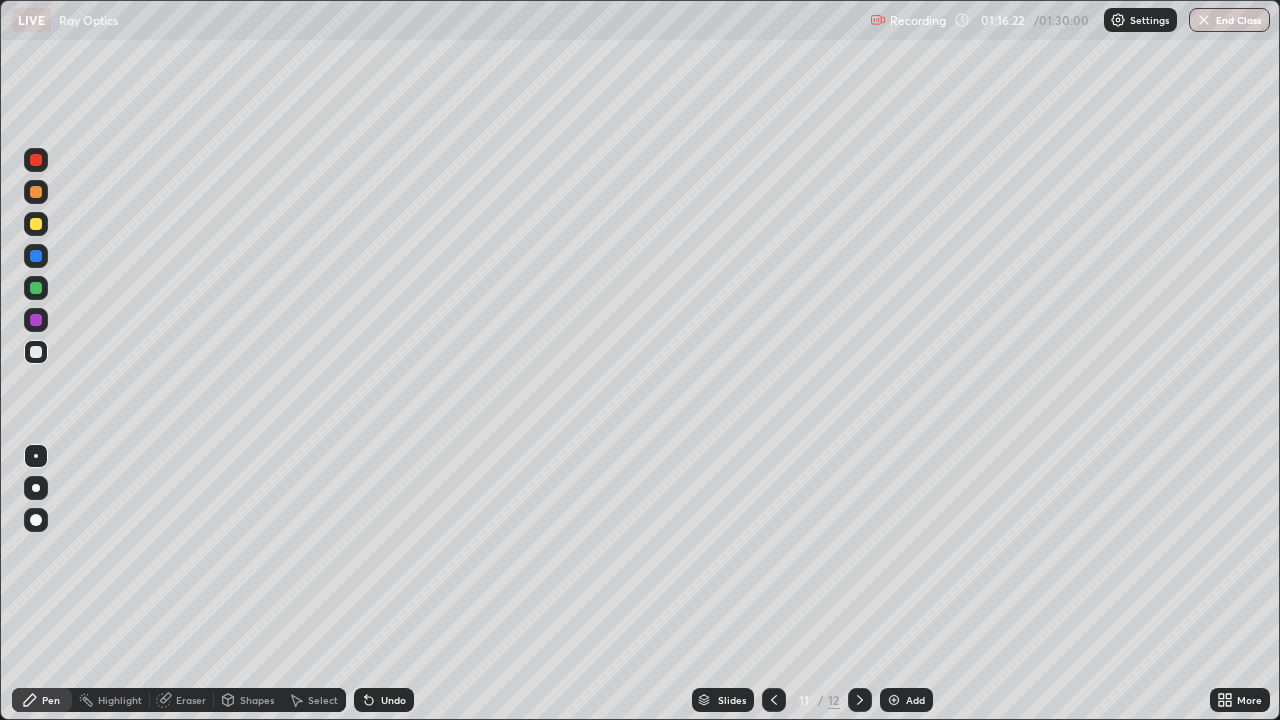 click 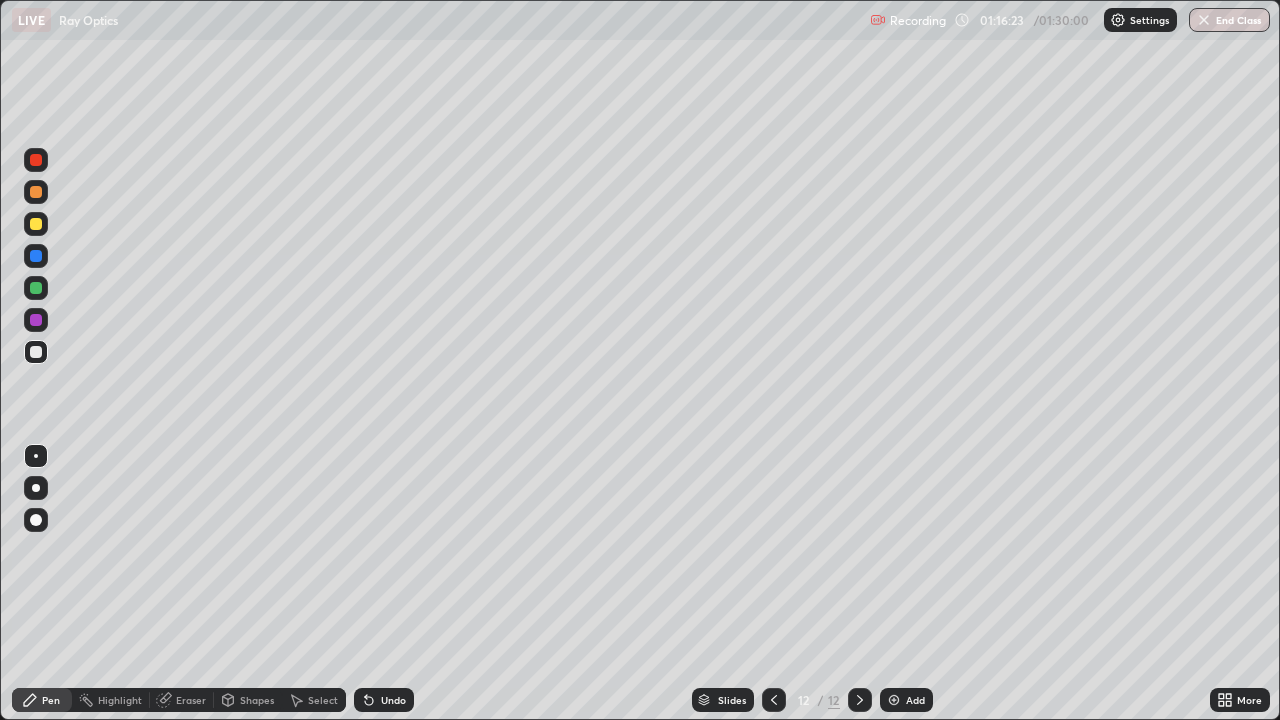 click 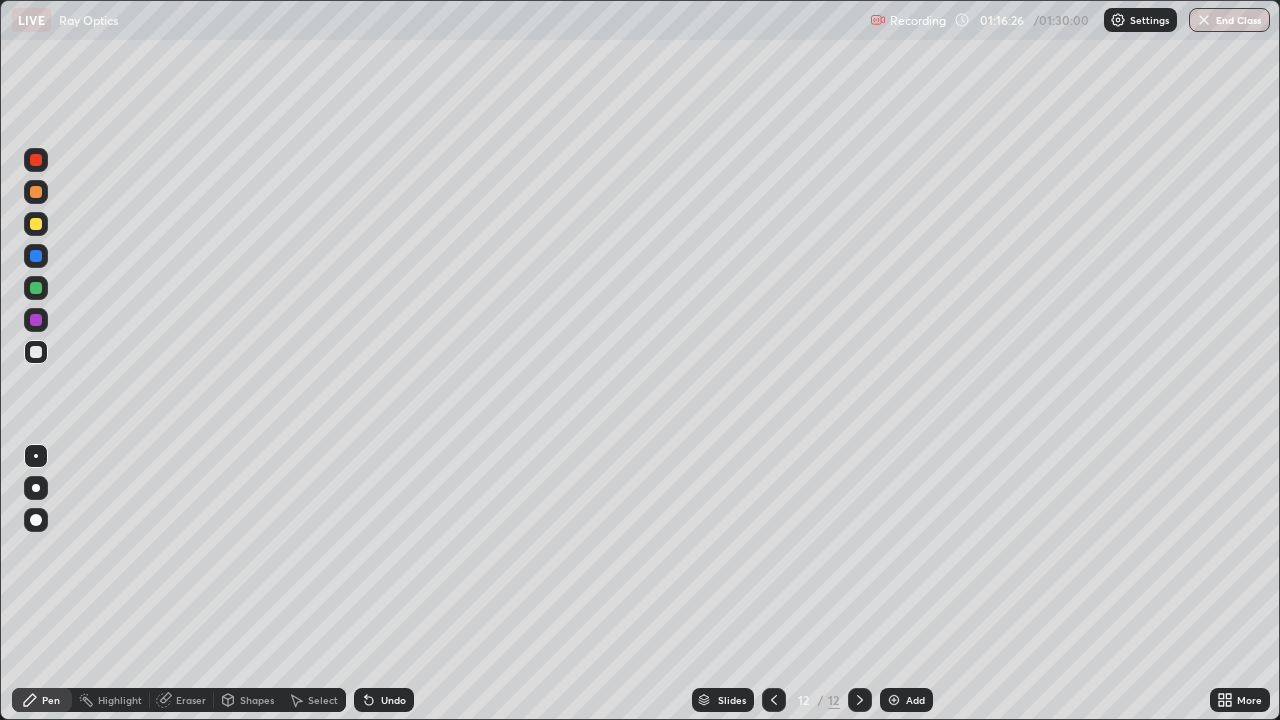 click 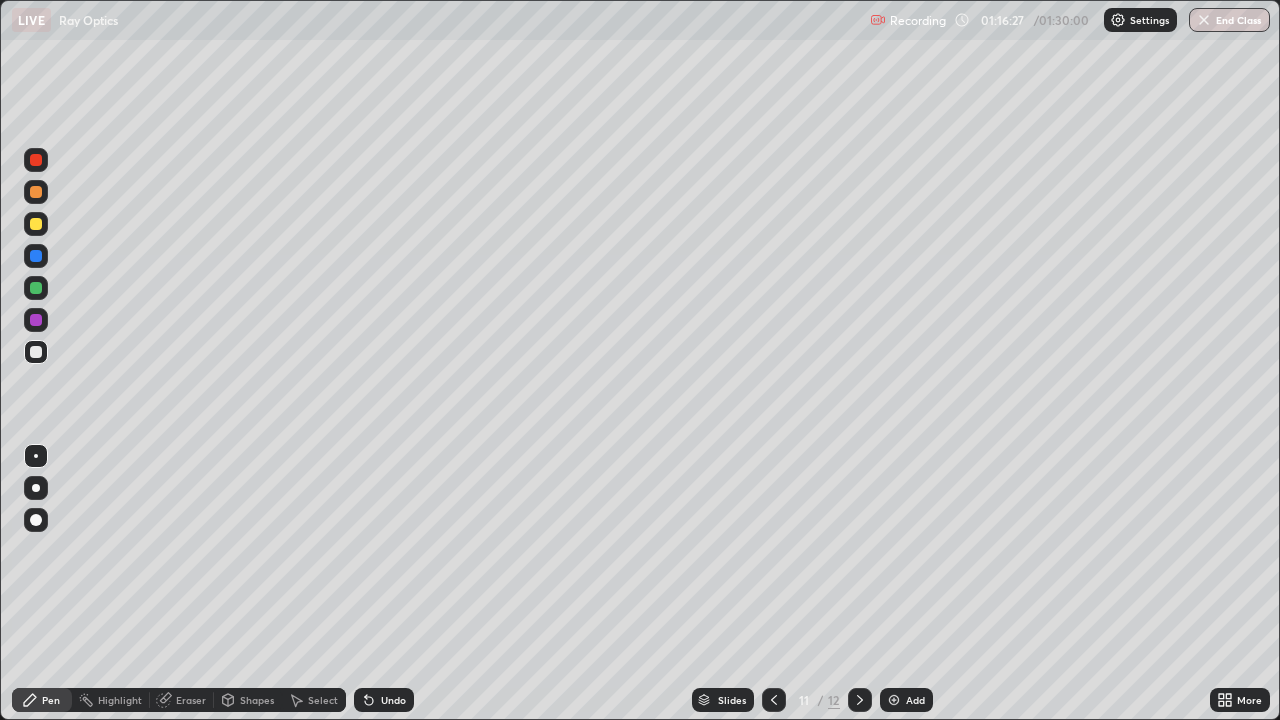 click at bounding box center [774, 700] 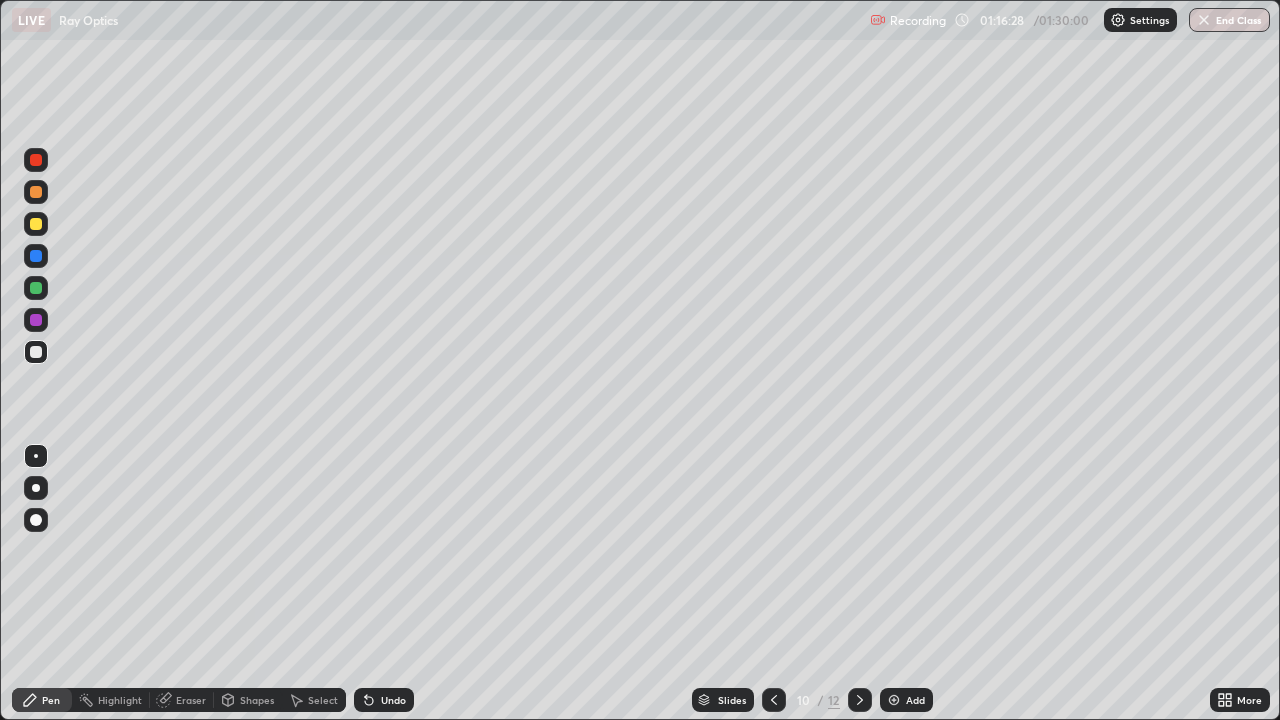 click 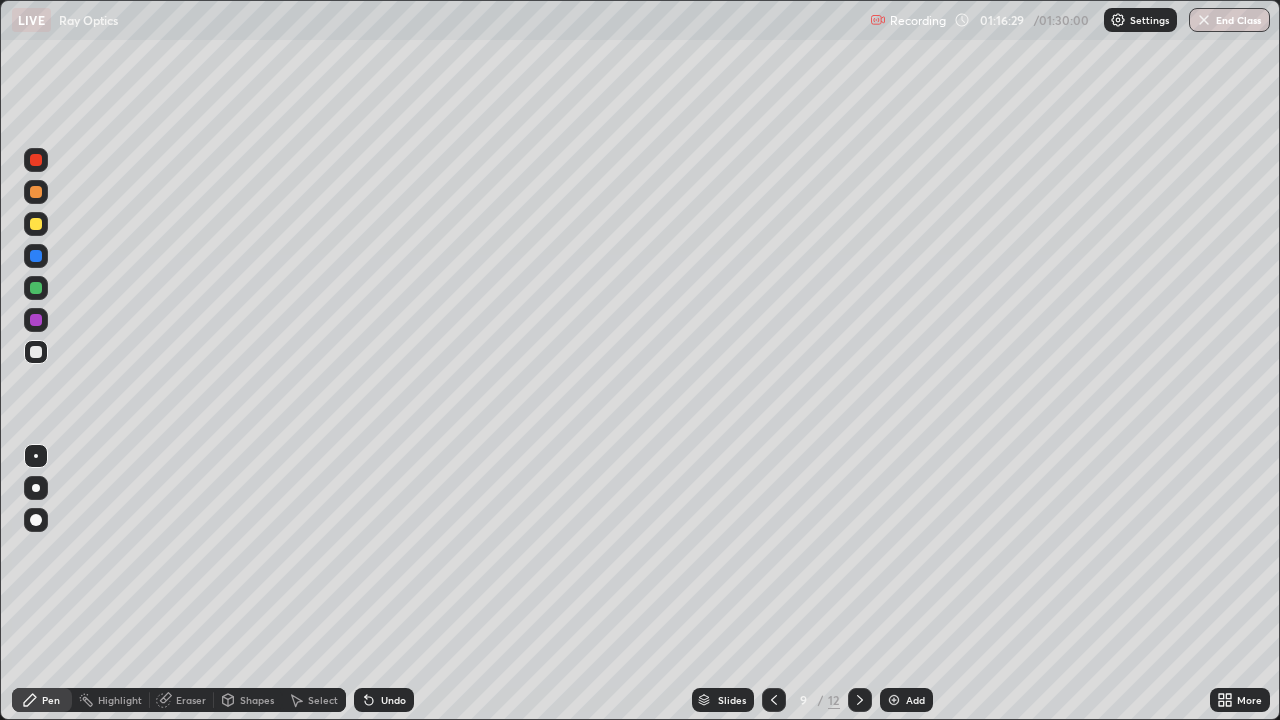 click at bounding box center (774, 700) 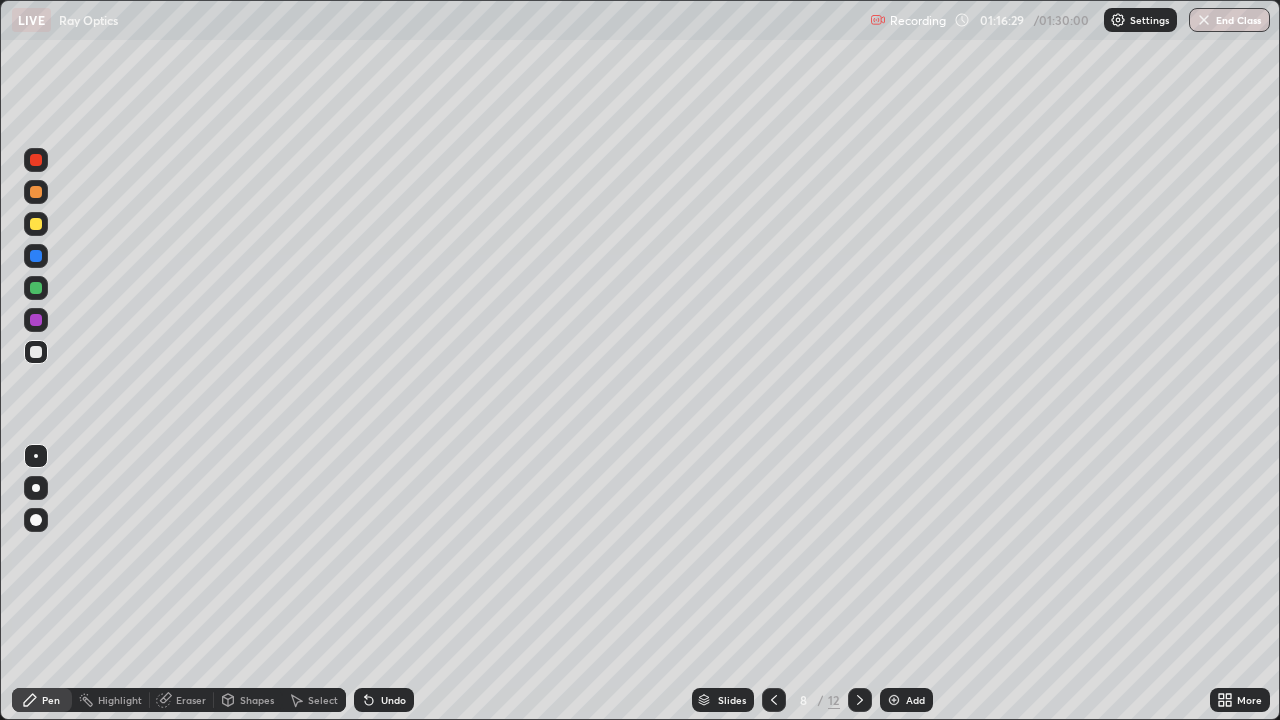 click at bounding box center [774, 700] 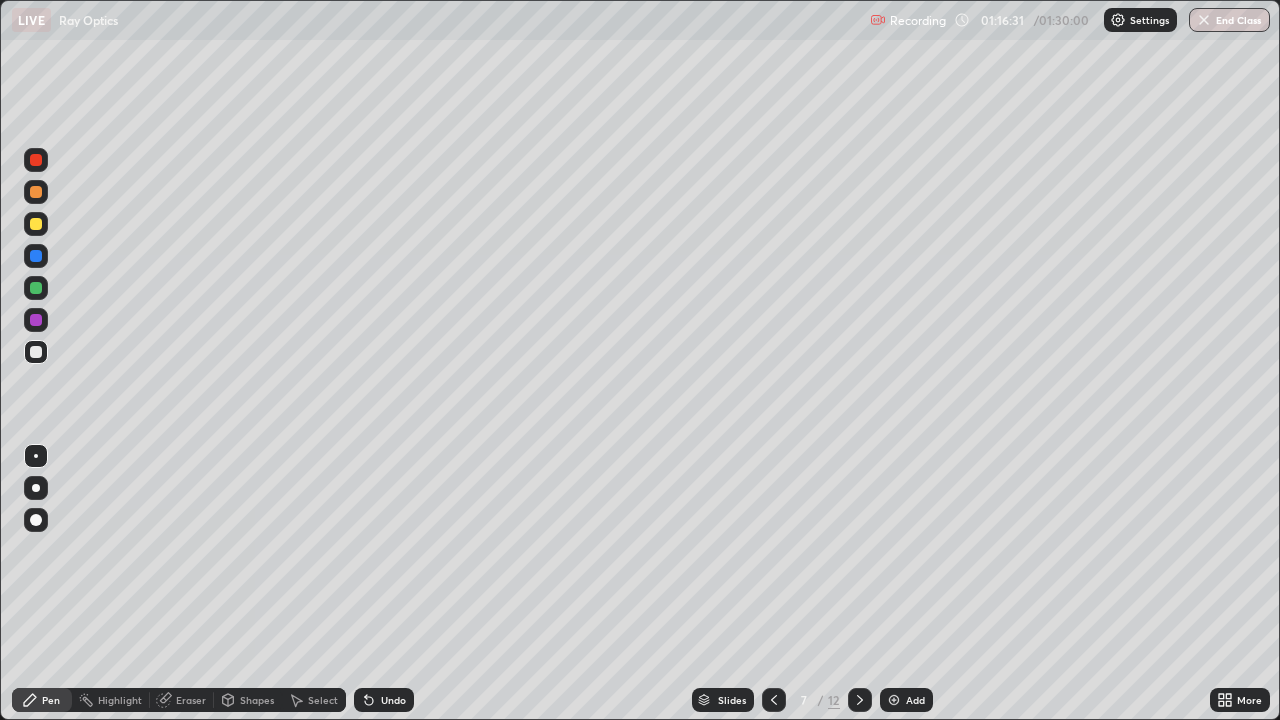 click 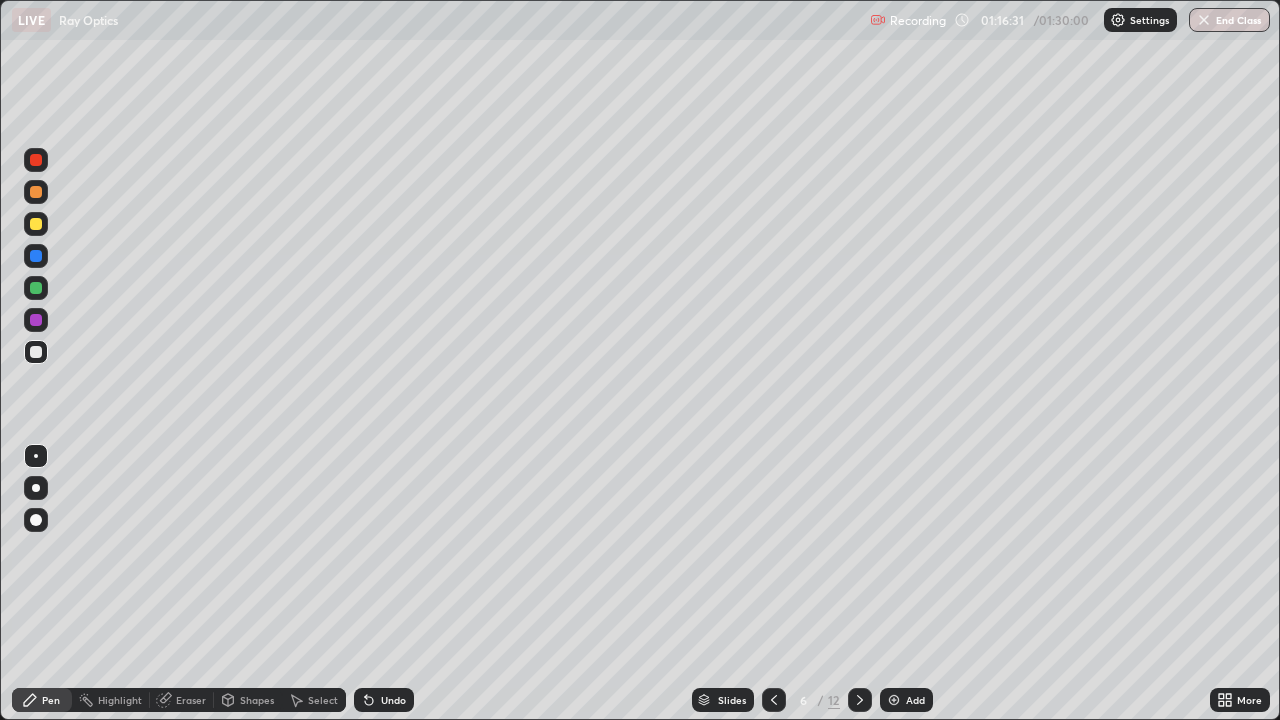 click at bounding box center [774, 700] 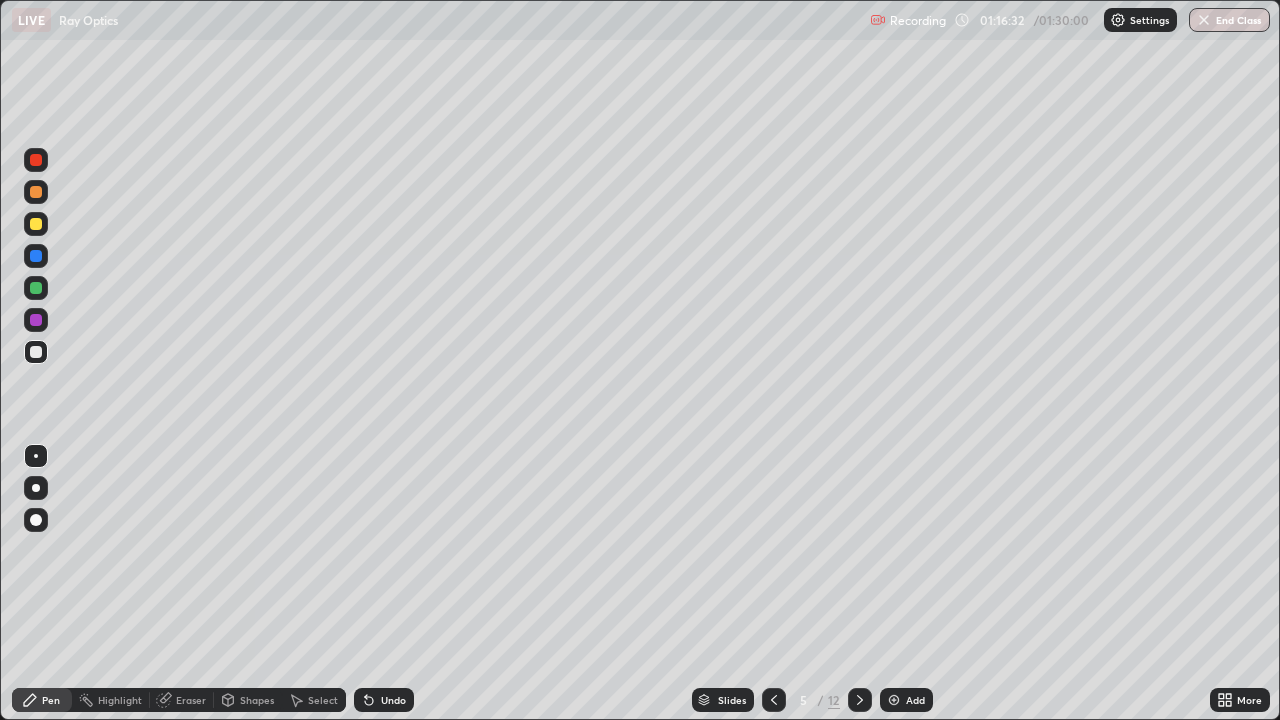 click on "Slides" at bounding box center [732, 700] 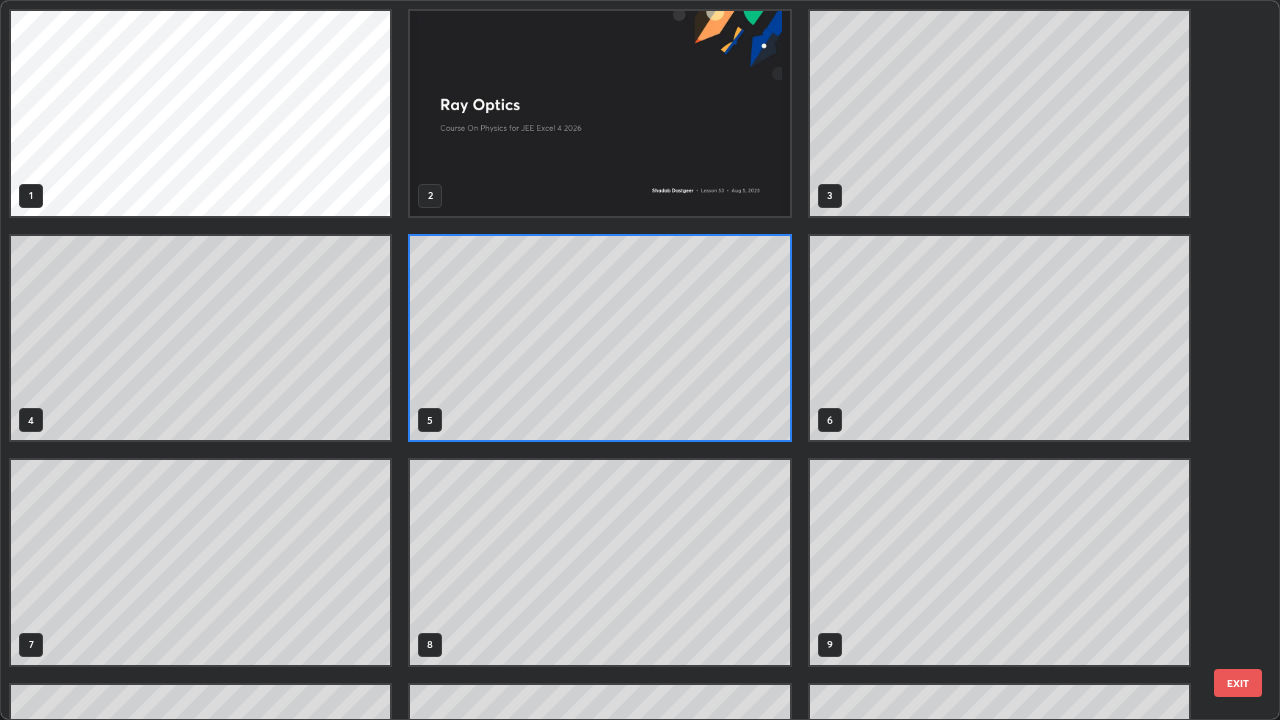 scroll, scrollTop: 7, scrollLeft: 11, axis: both 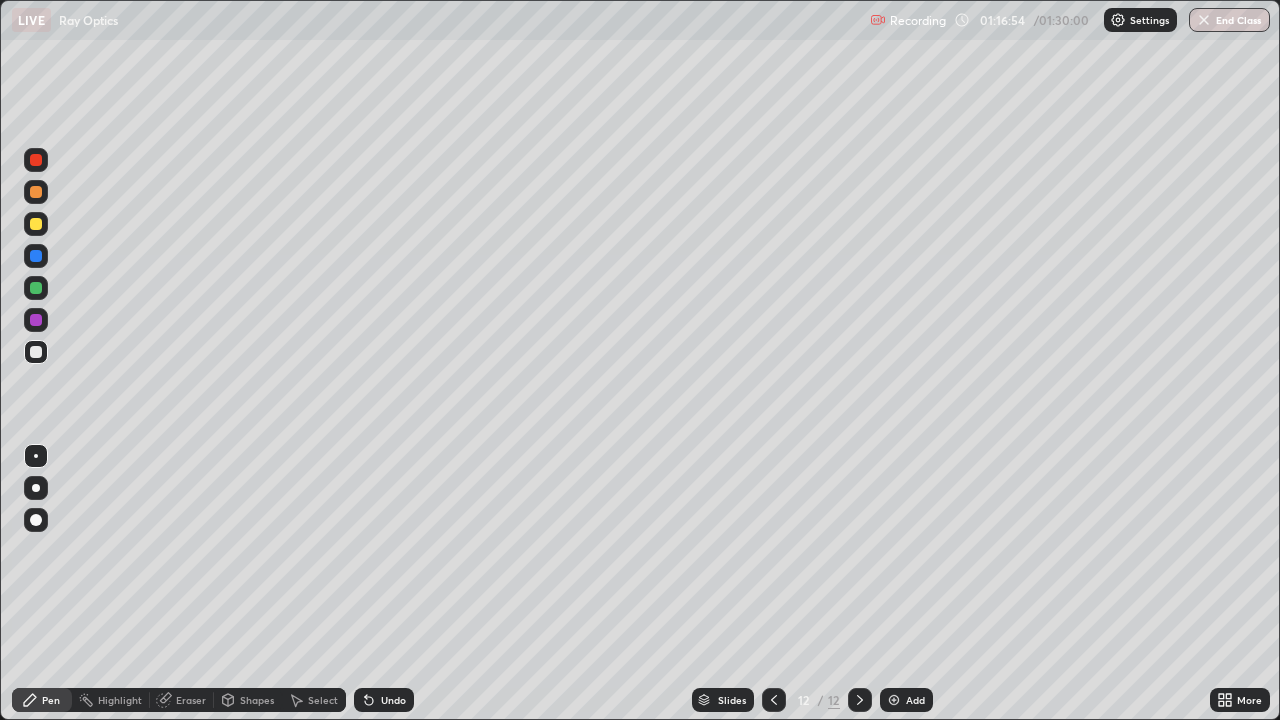click on "Undo" at bounding box center (393, 700) 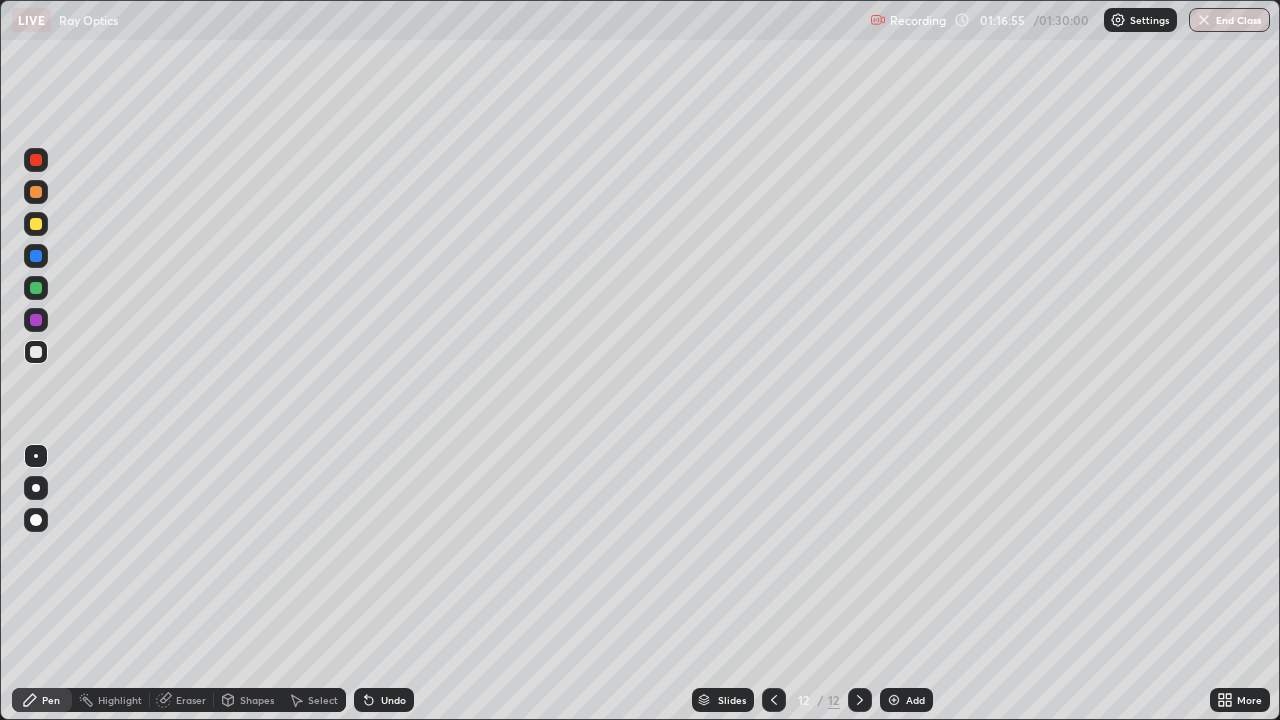 click on "Undo" at bounding box center (393, 700) 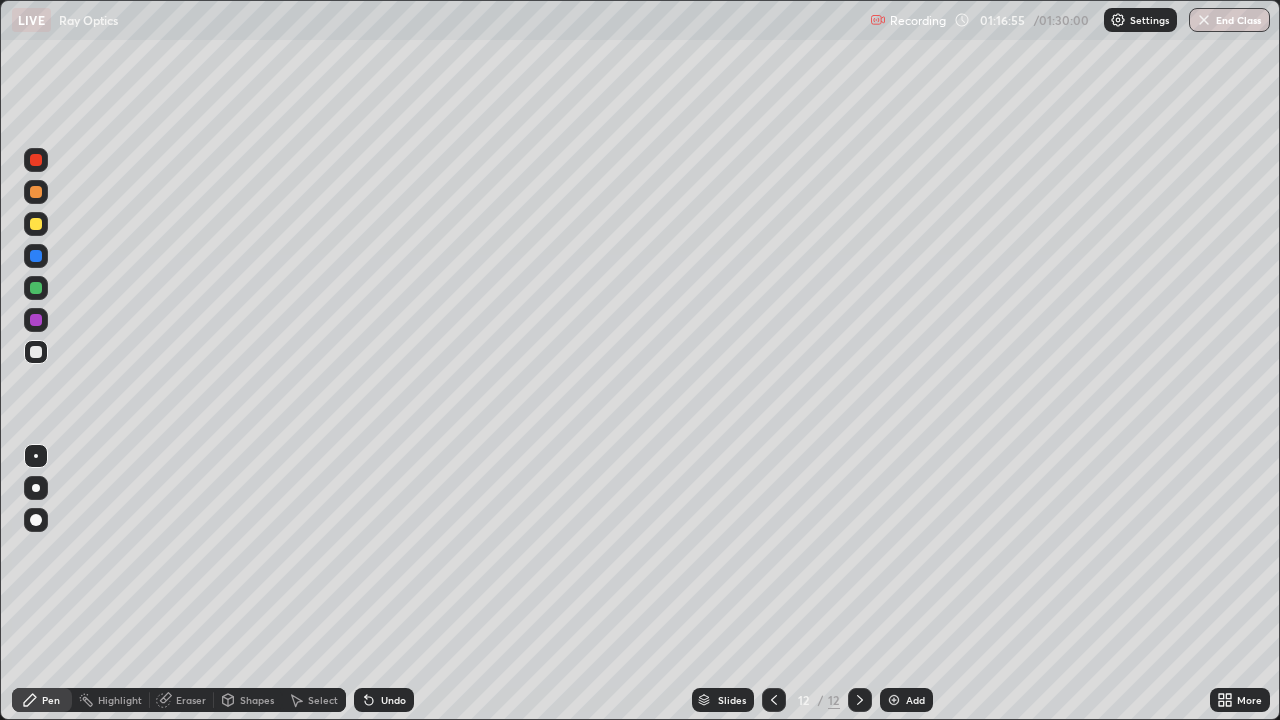 click on "Undo" at bounding box center [393, 700] 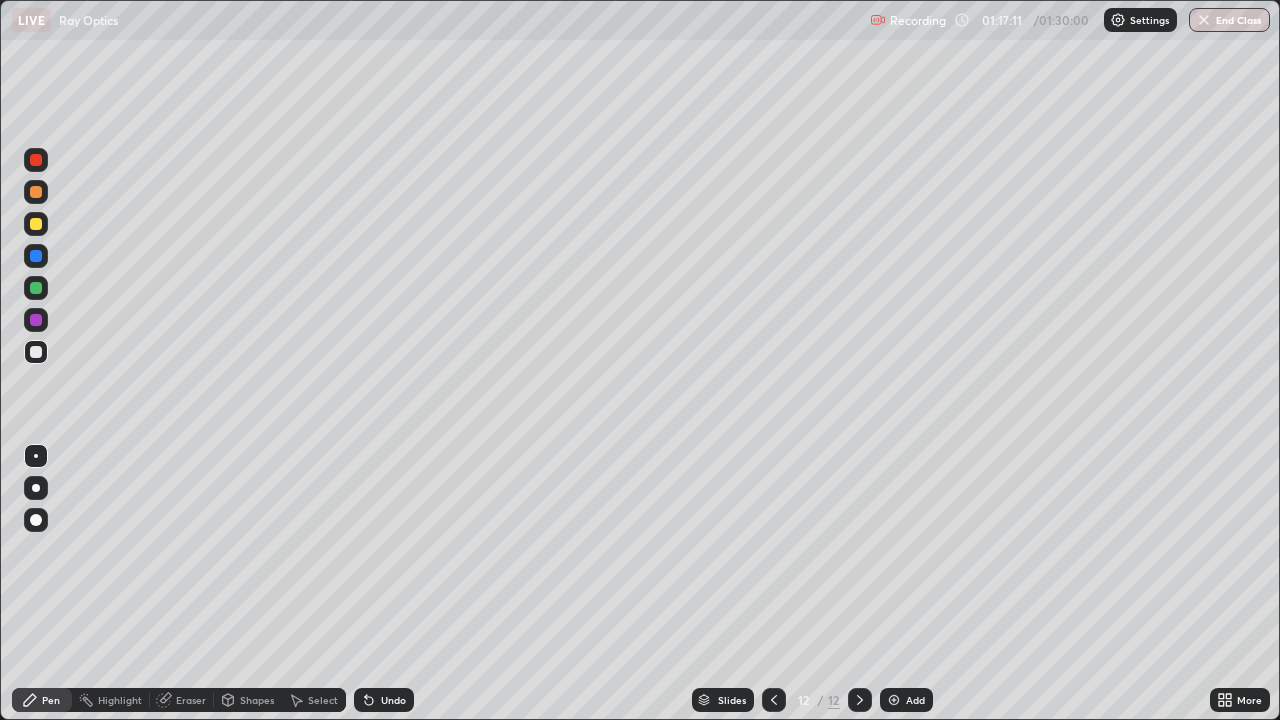 click at bounding box center [36, 320] 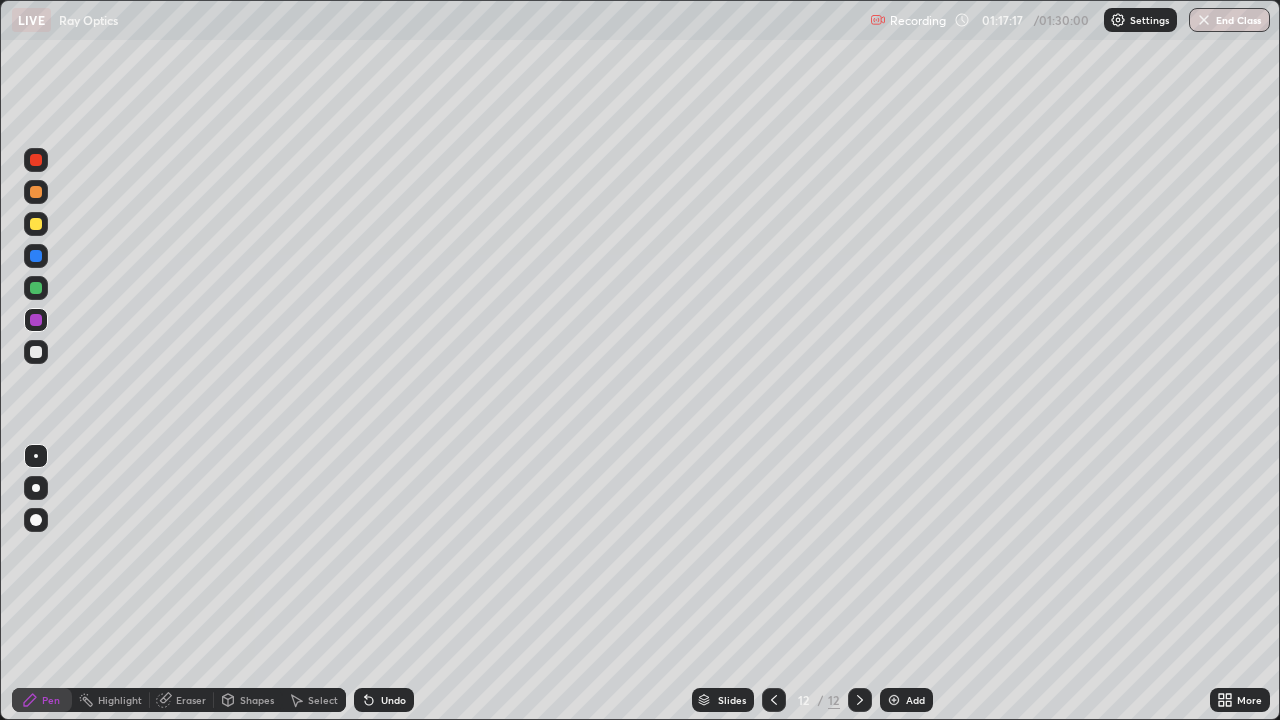 click 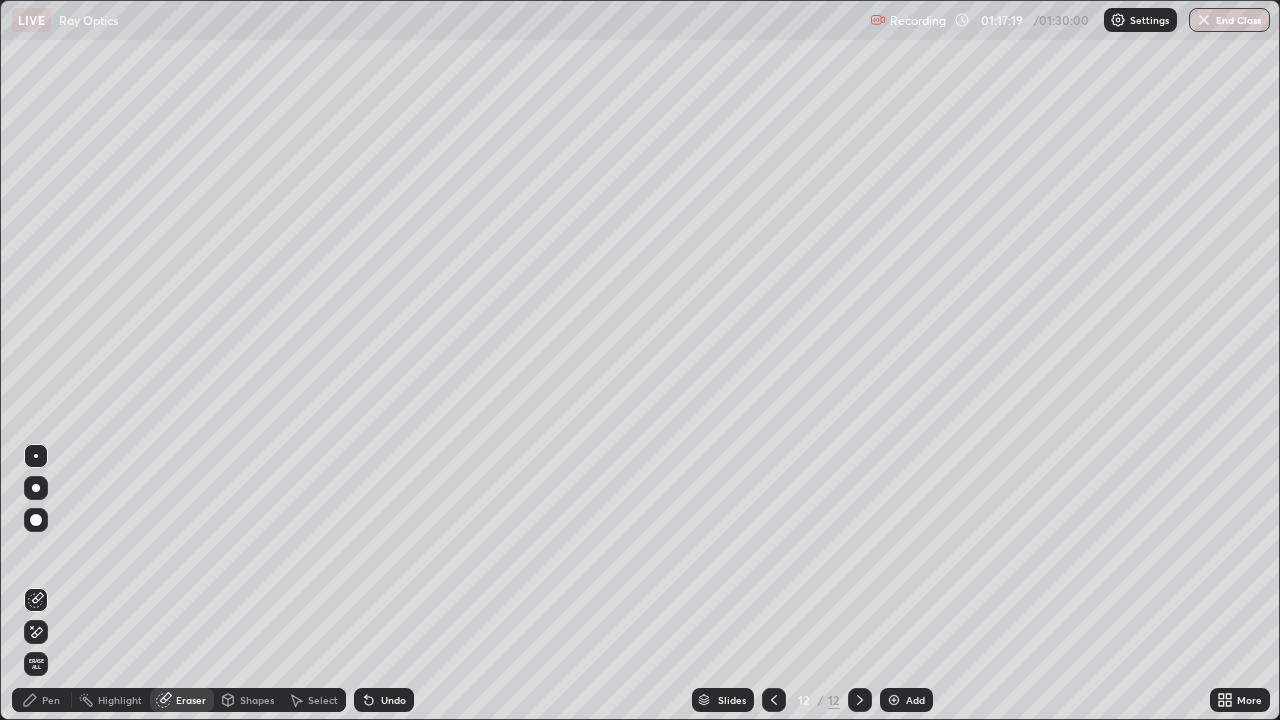 click on "Pen" at bounding box center [42, 700] 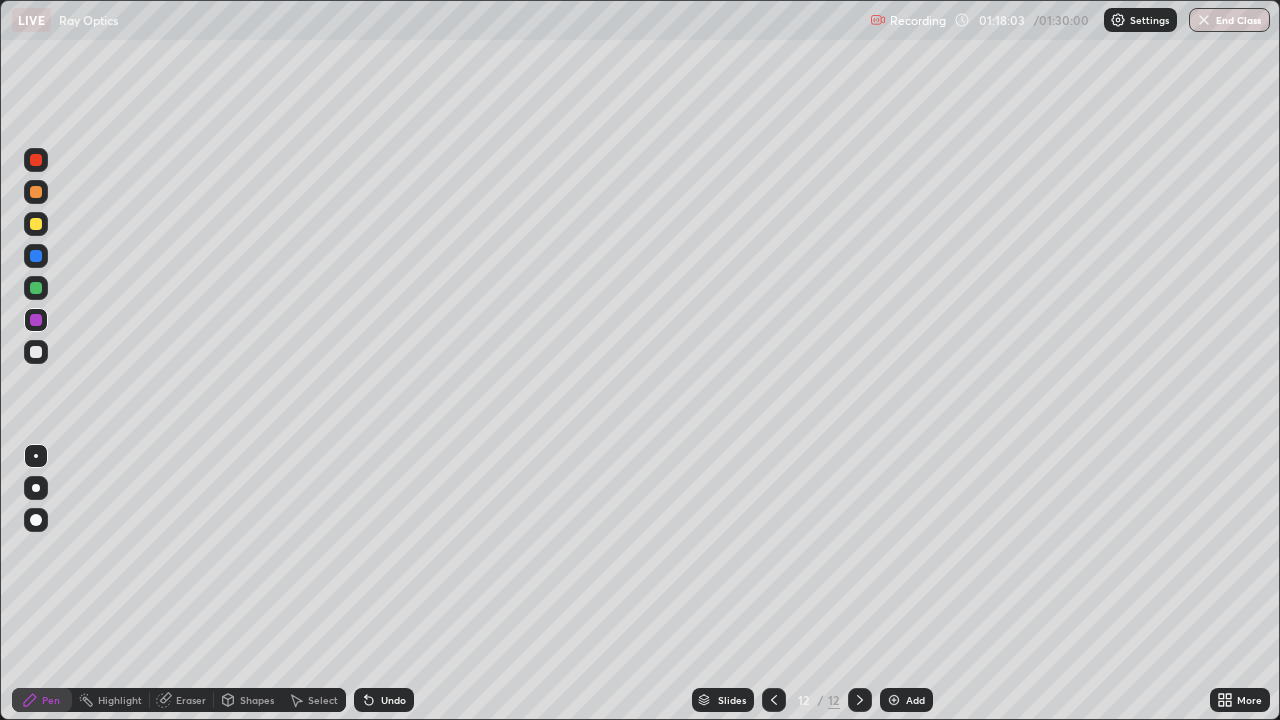 click at bounding box center (36, 352) 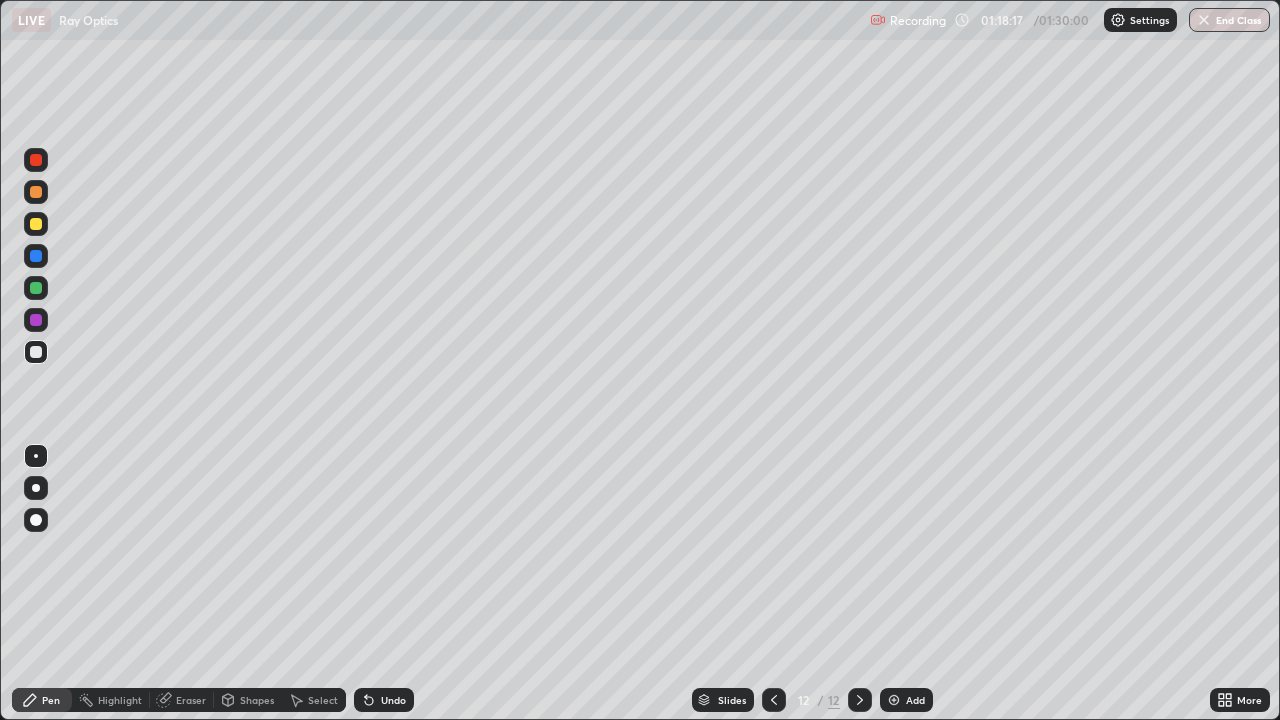 click at bounding box center [36, 256] 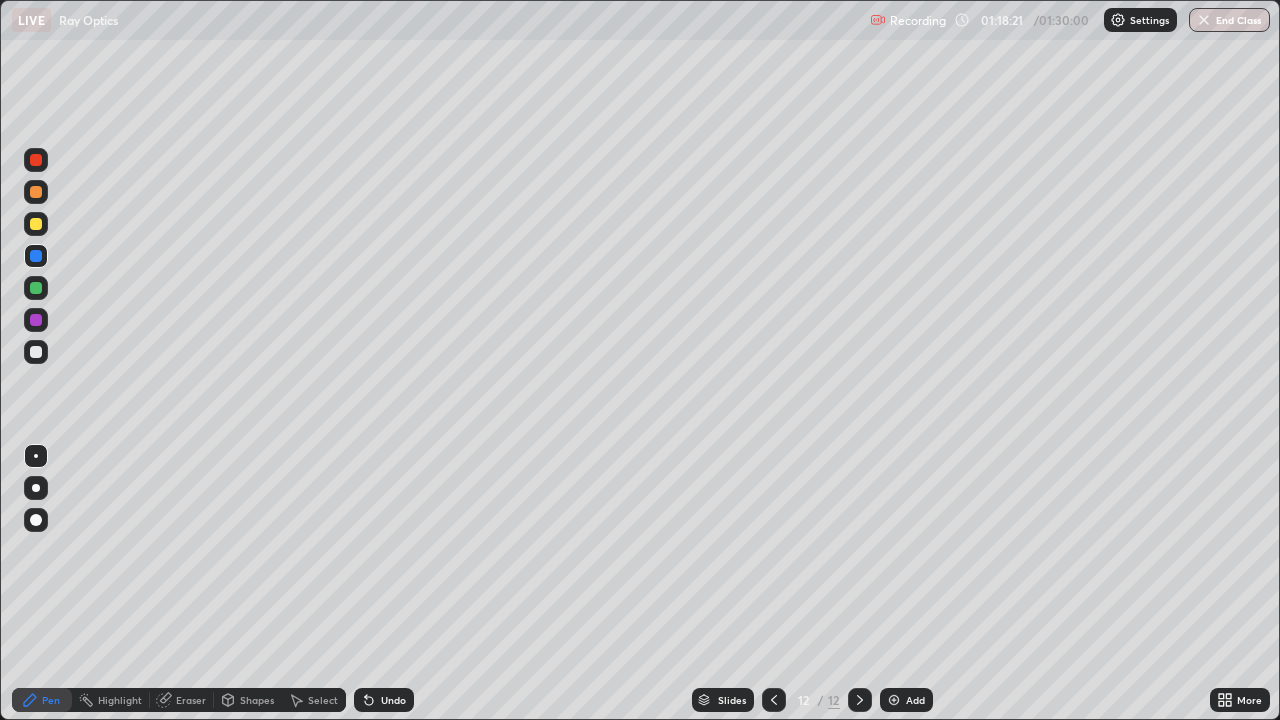 click at bounding box center [36, 352] 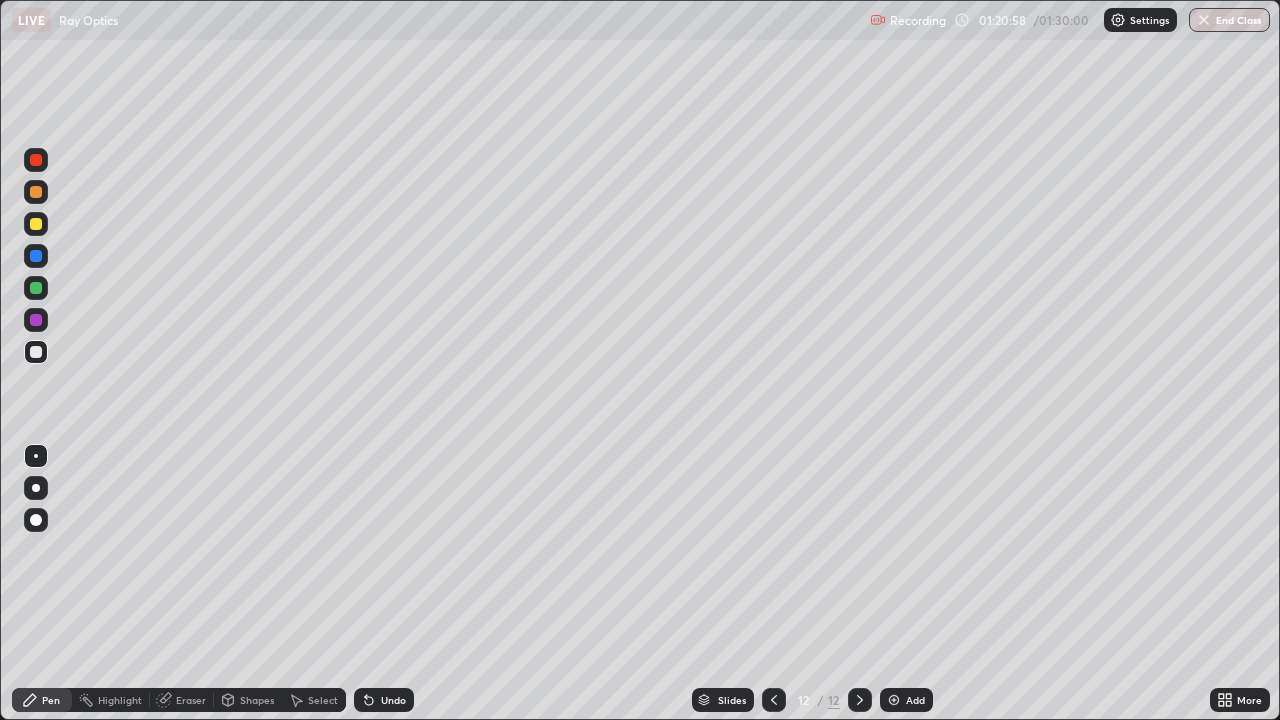 click on "Add" at bounding box center [915, 700] 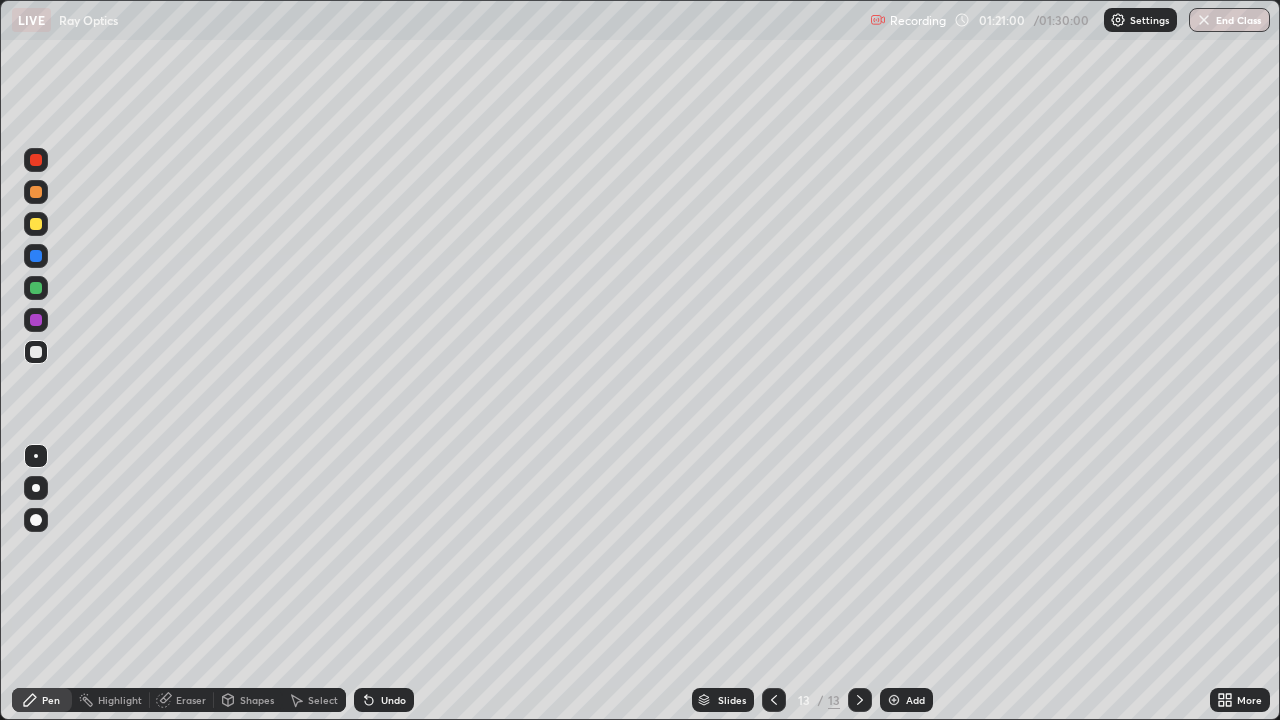 click at bounding box center [36, 224] 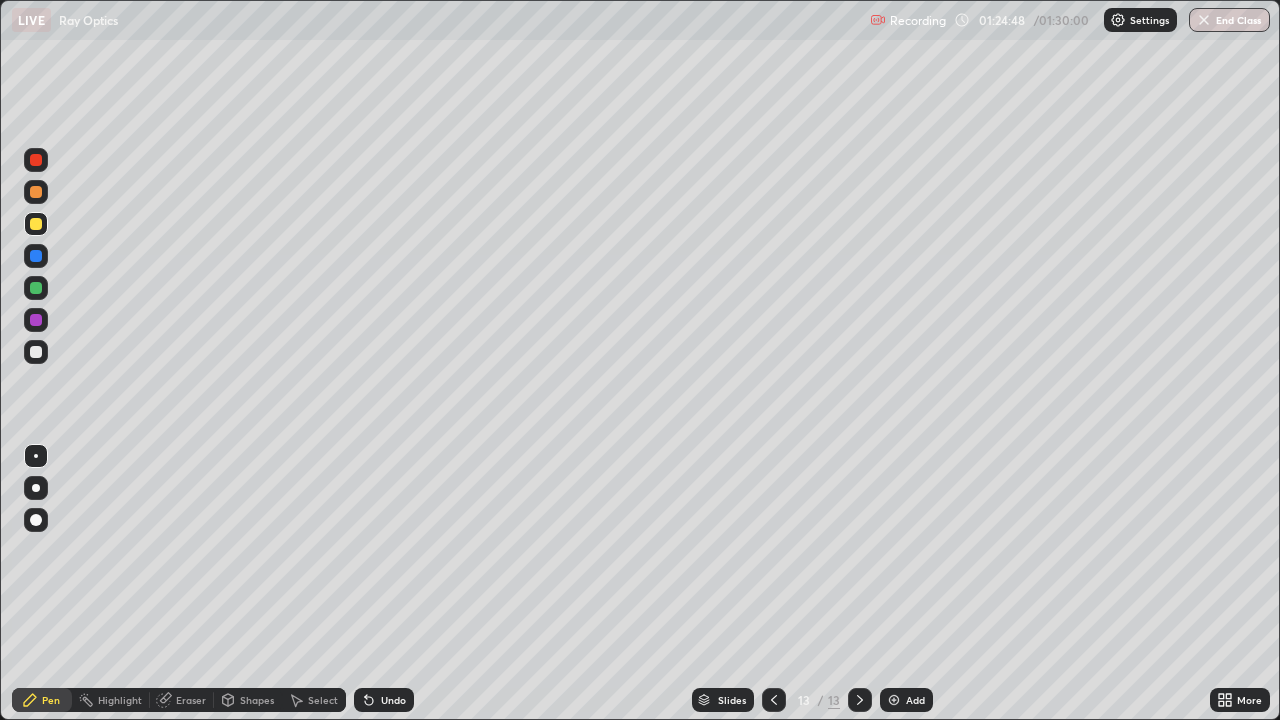 click on "End Class" at bounding box center (1229, 20) 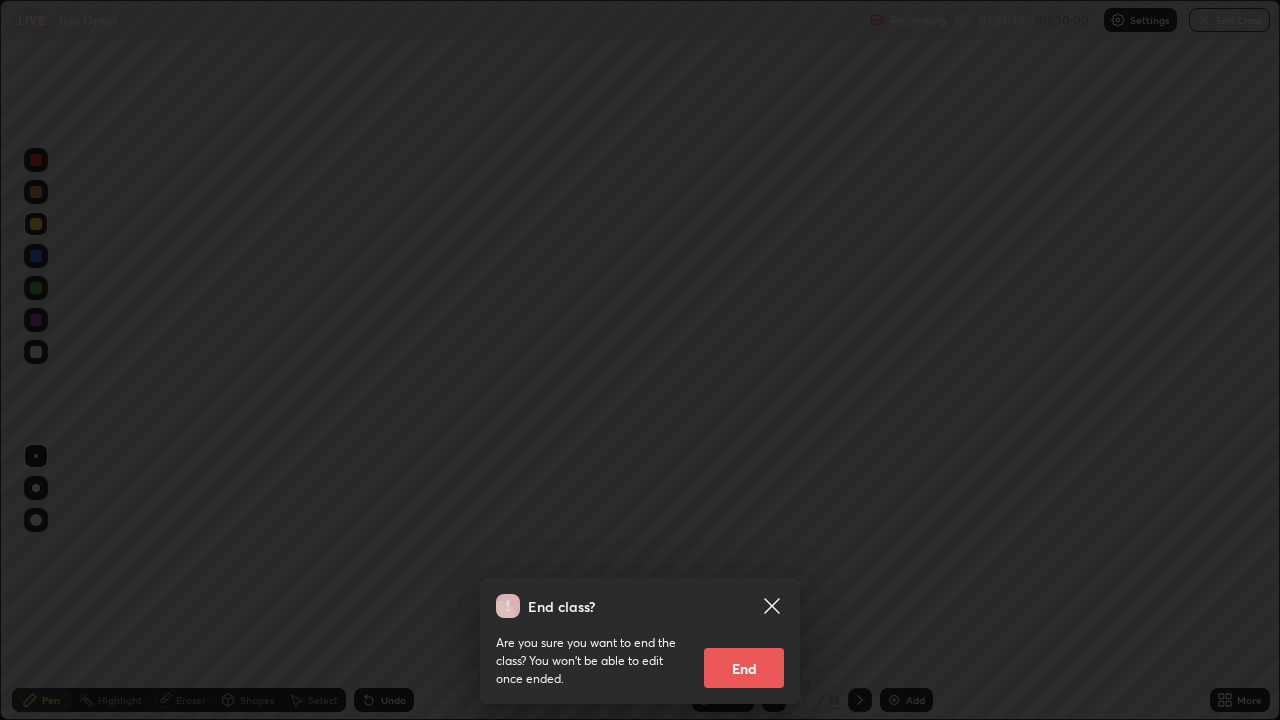 click on "End" at bounding box center [744, 668] 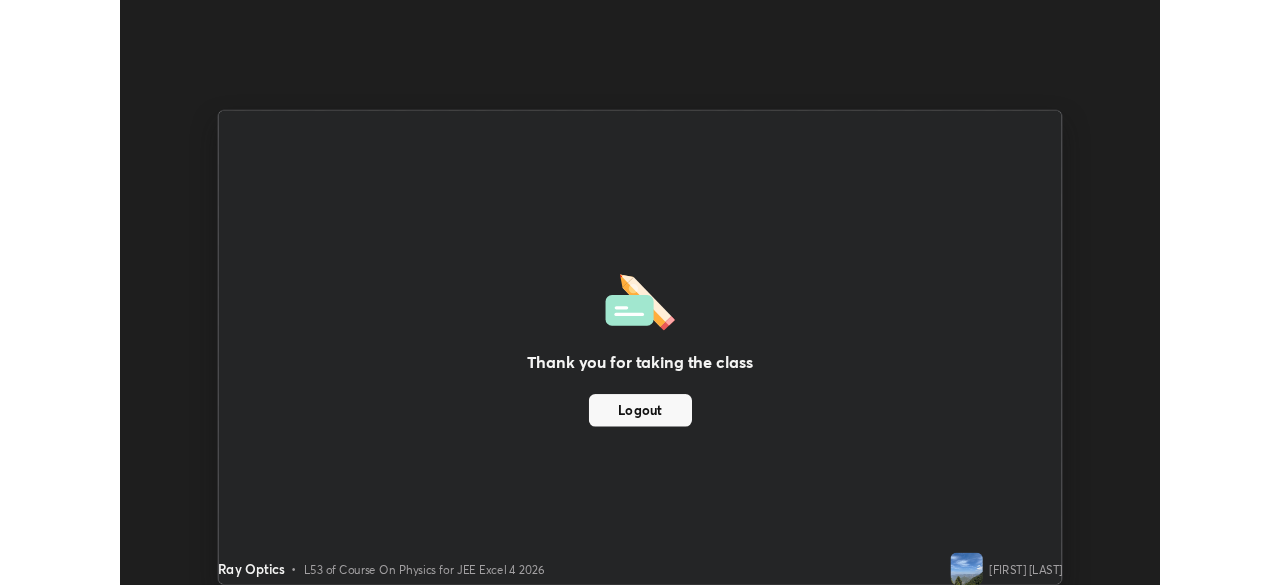 scroll, scrollTop: 585, scrollLeft: 1280, axis: both 